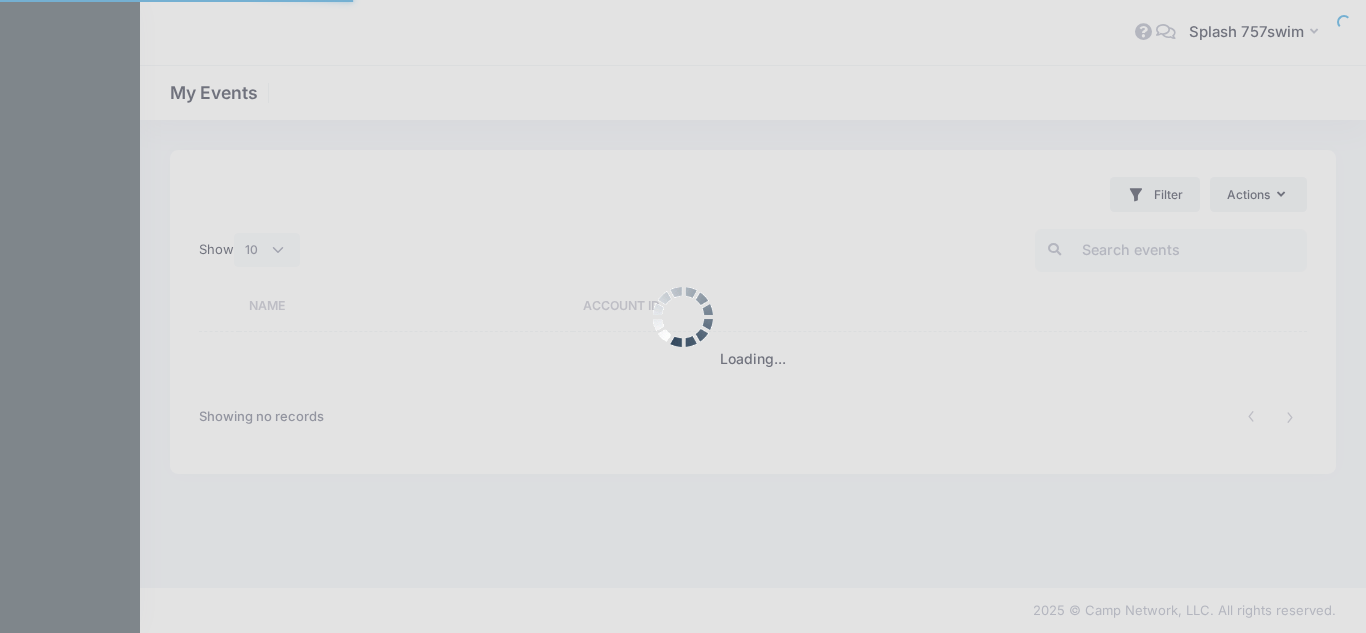 select on "10" 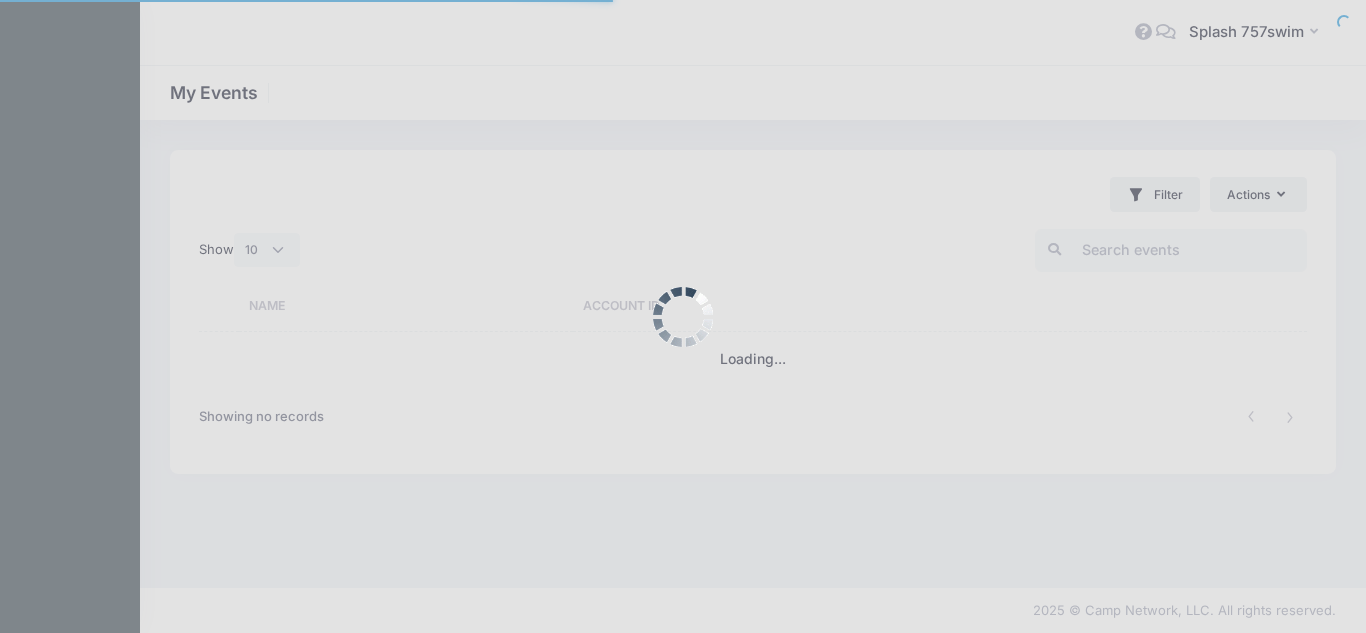 scroll, scrollTop: 0, scrollLeft: 0, axis: both 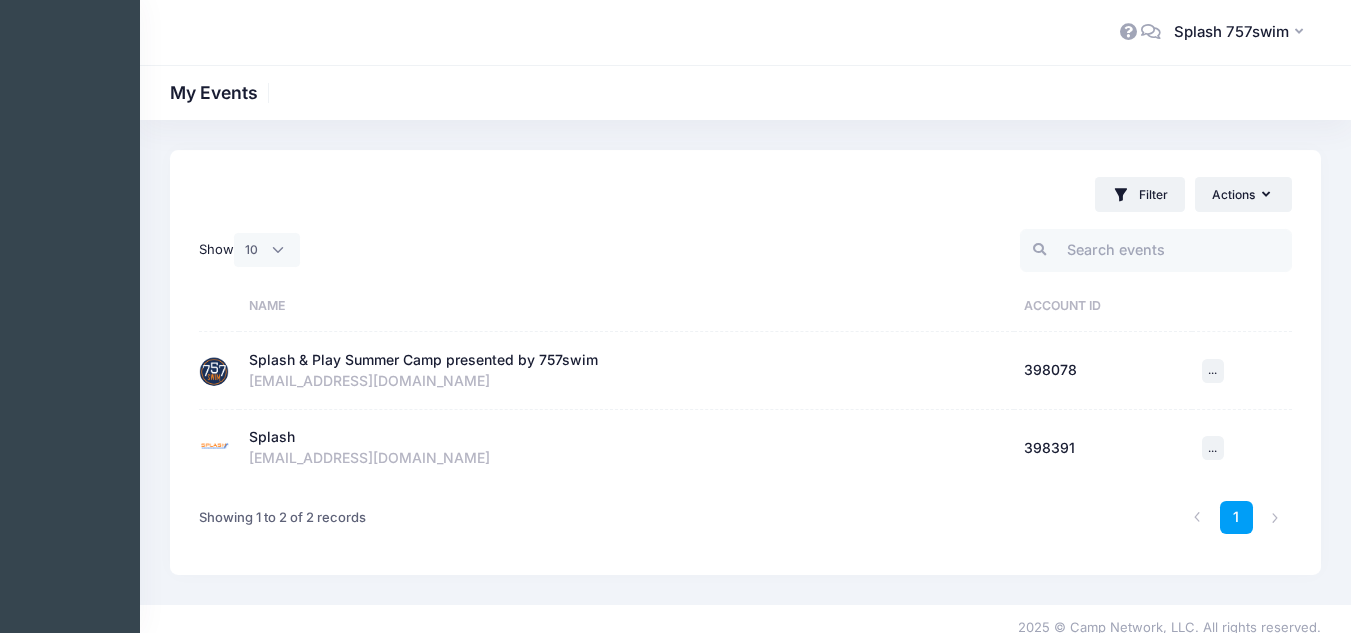 click on "Splash & Play Summer Camp presented by 757swim" at bounding box center [423, 360] 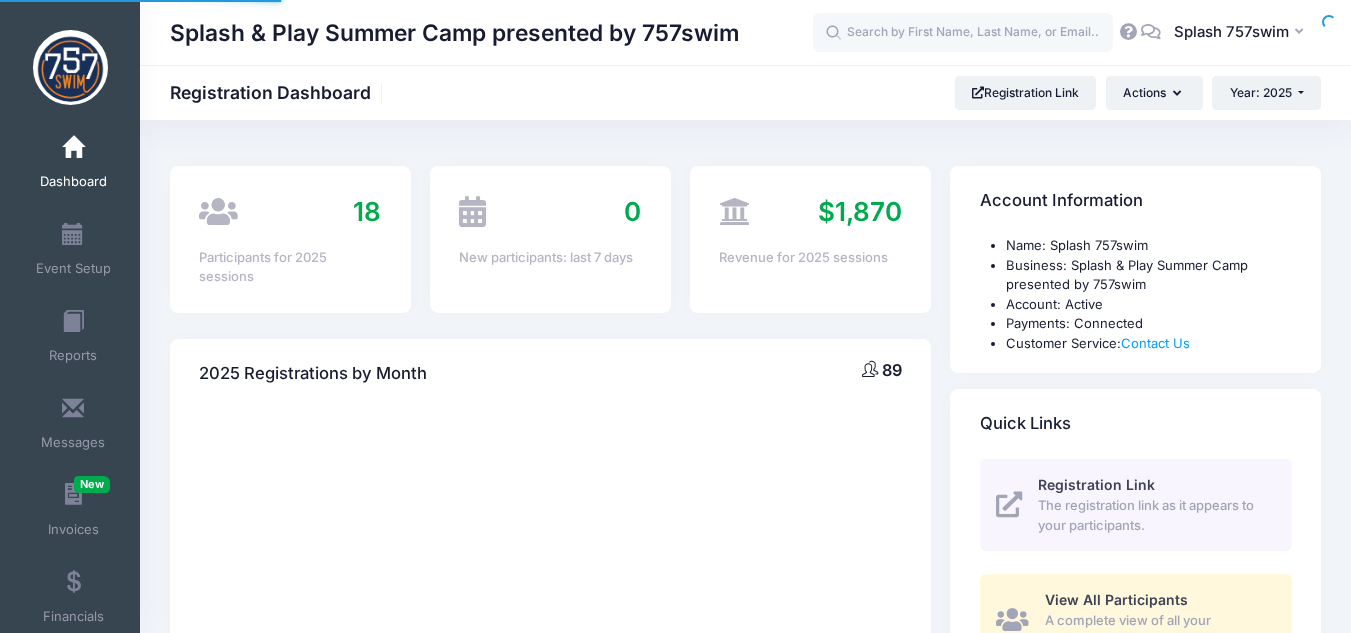 scroll, scrollTop: 0, scrollLeft: 0, axis: both 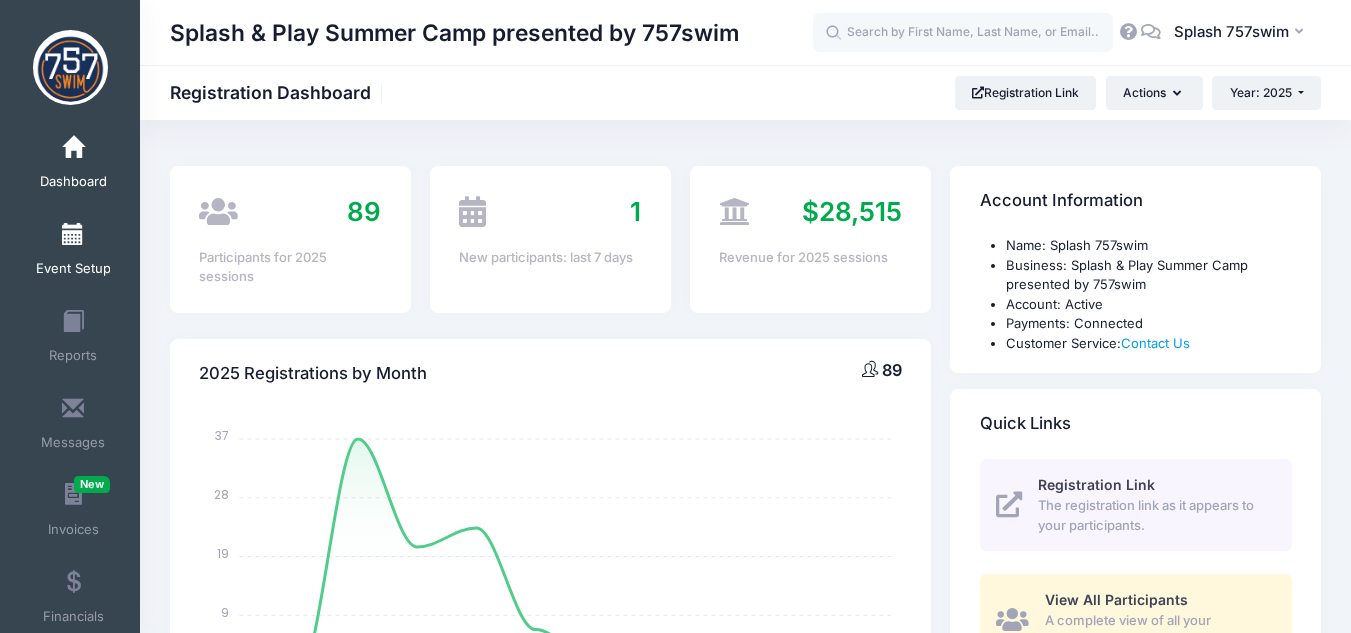 click at bounding box center (73, 235) 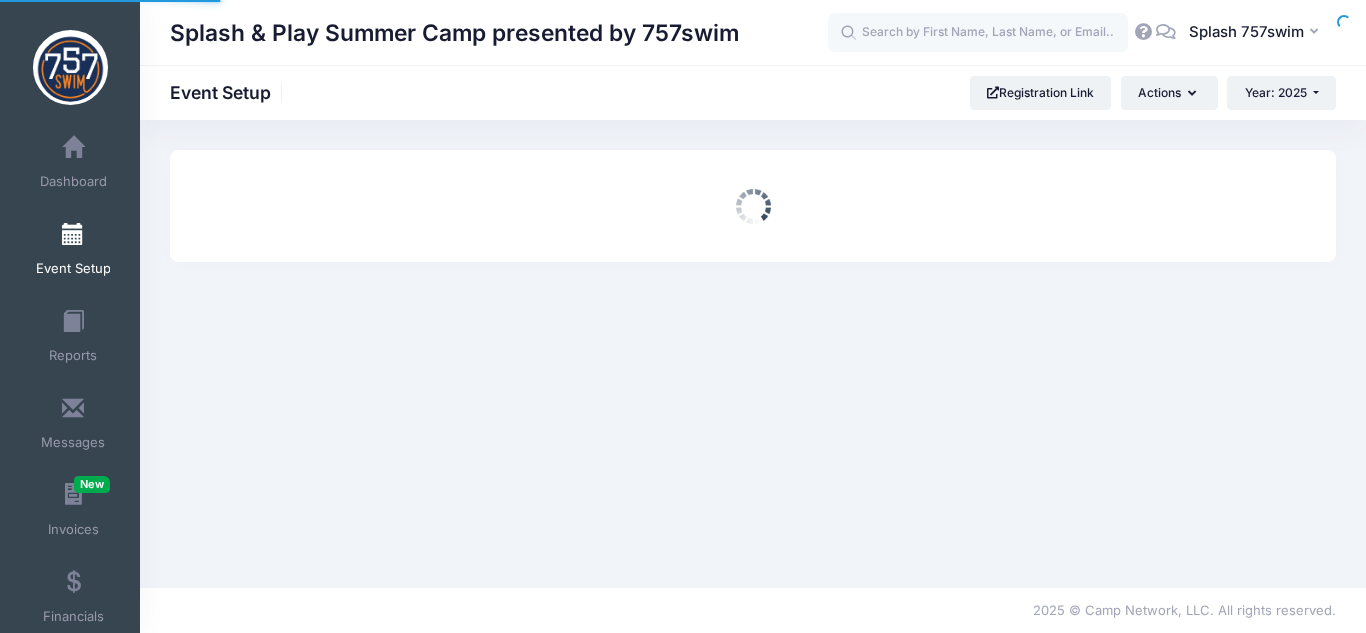 scroll, scrollTop: 0, scrollLeft: 0, axis: both 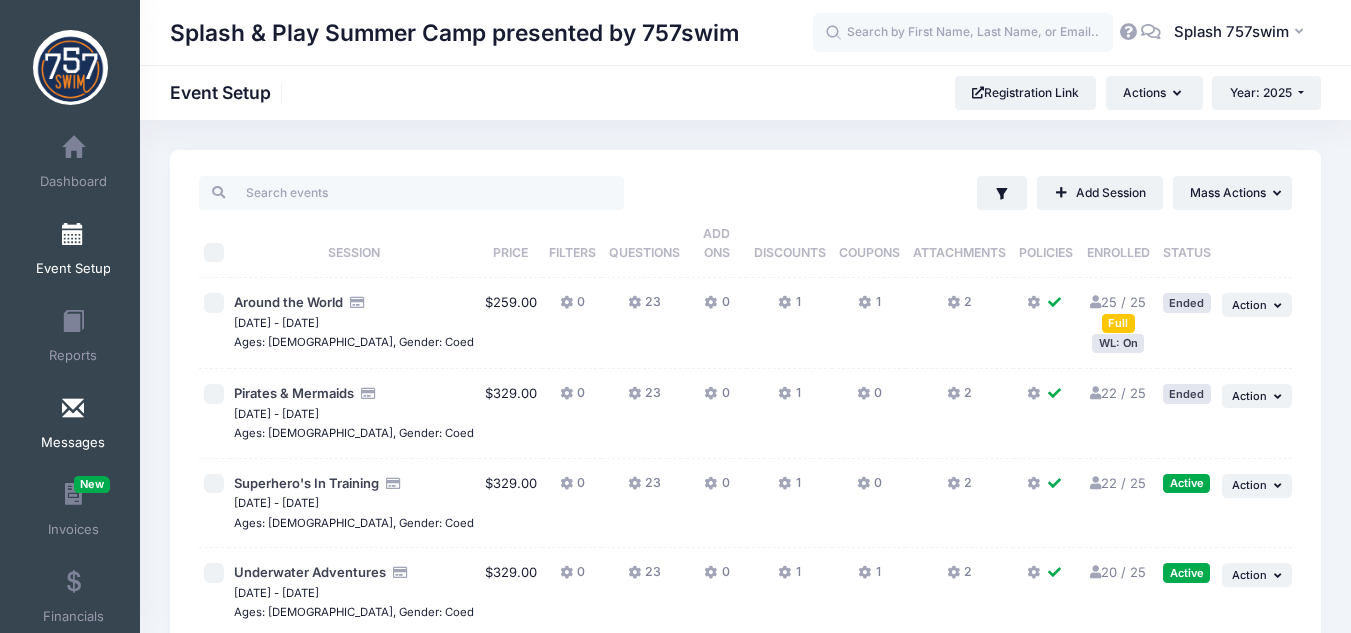 click at bounding box center [73, 409] 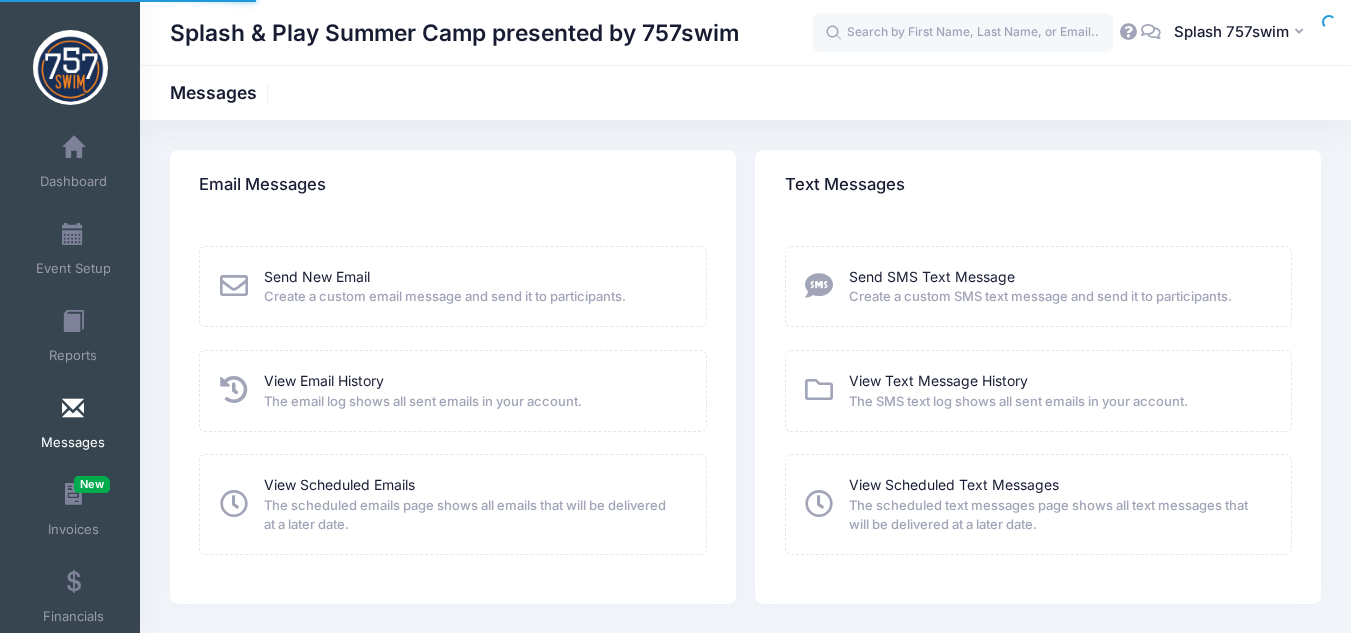 scroll, scrollTop: 0, scrollLeft: 0, axis: both 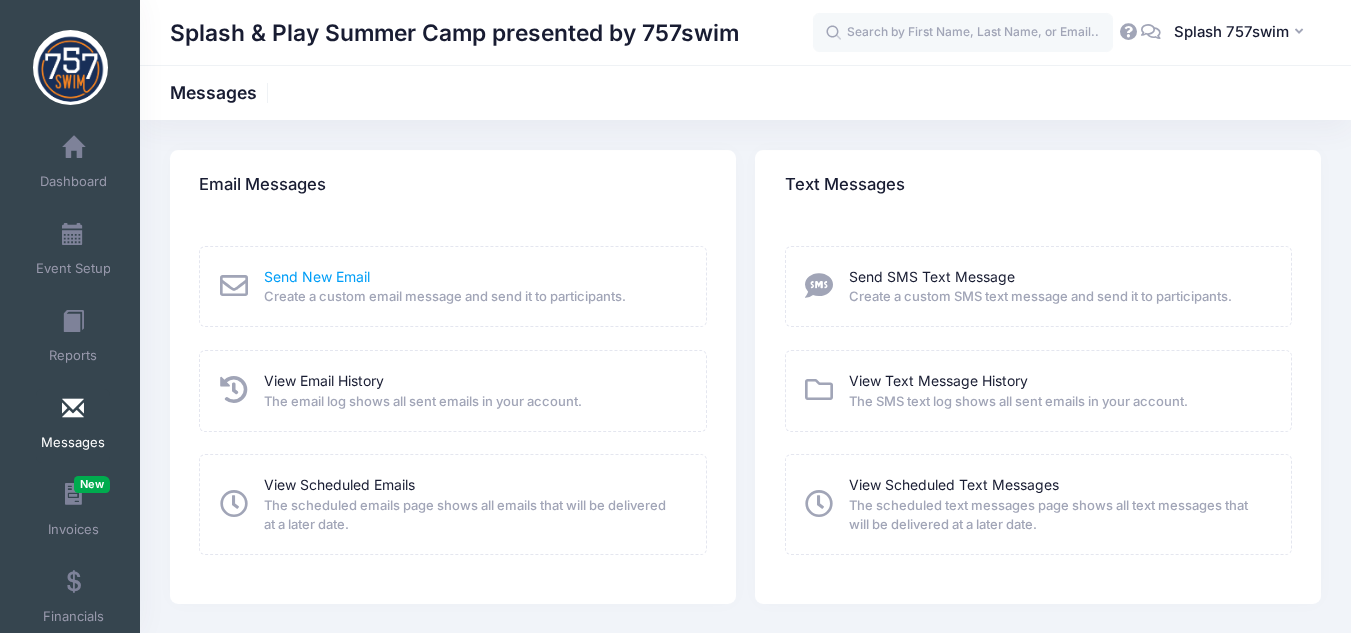 click on "Send New Email" at bounding box center (317, 276) 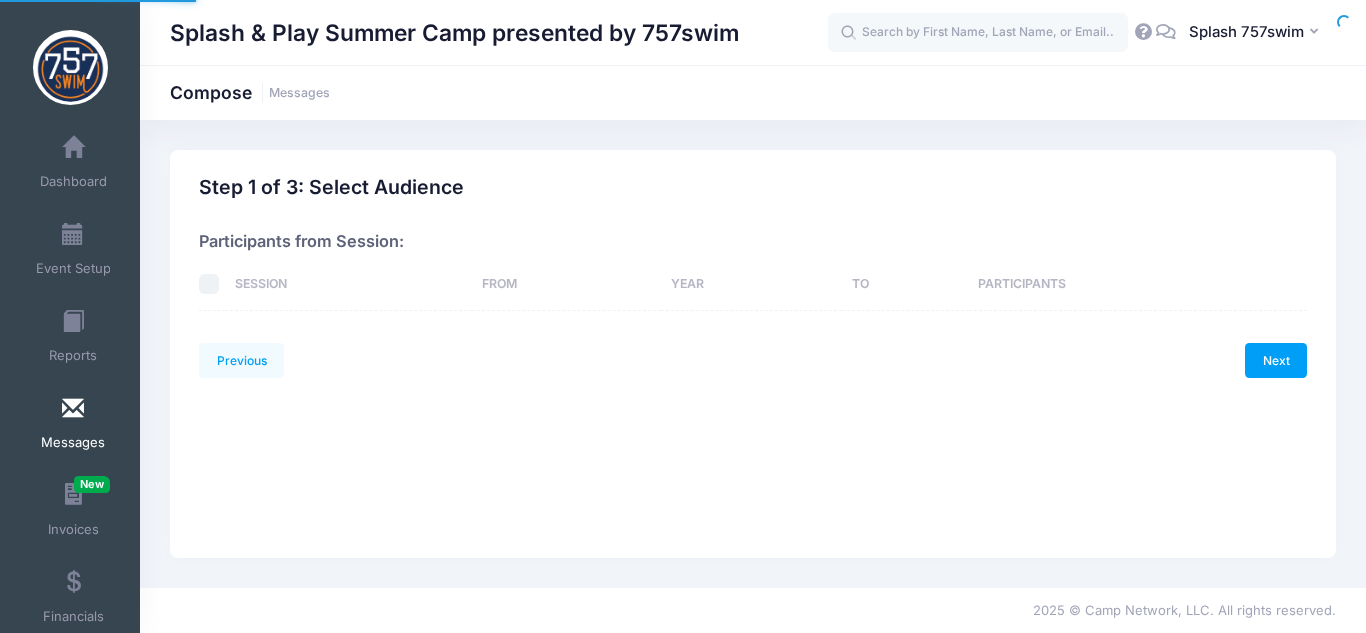 scroll, scrollTop: 0, scrollLeft: 0, axis: both 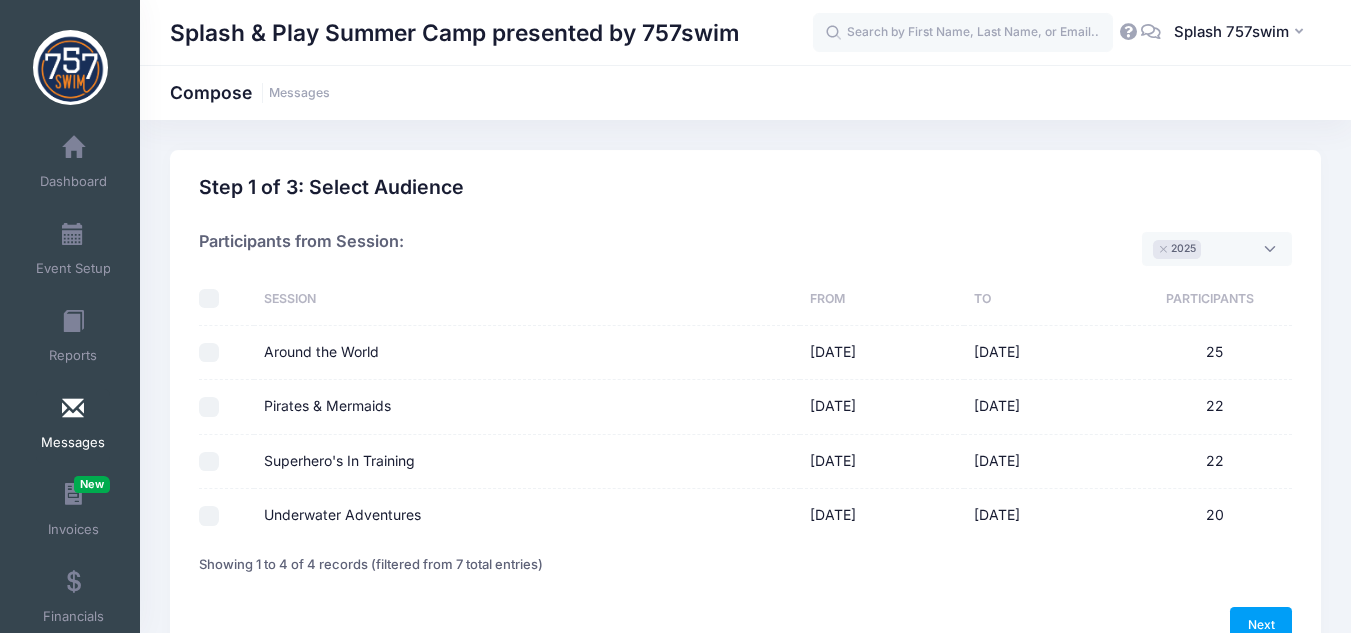 click on "Superhero's In Training" at bounding box center [209, 462] 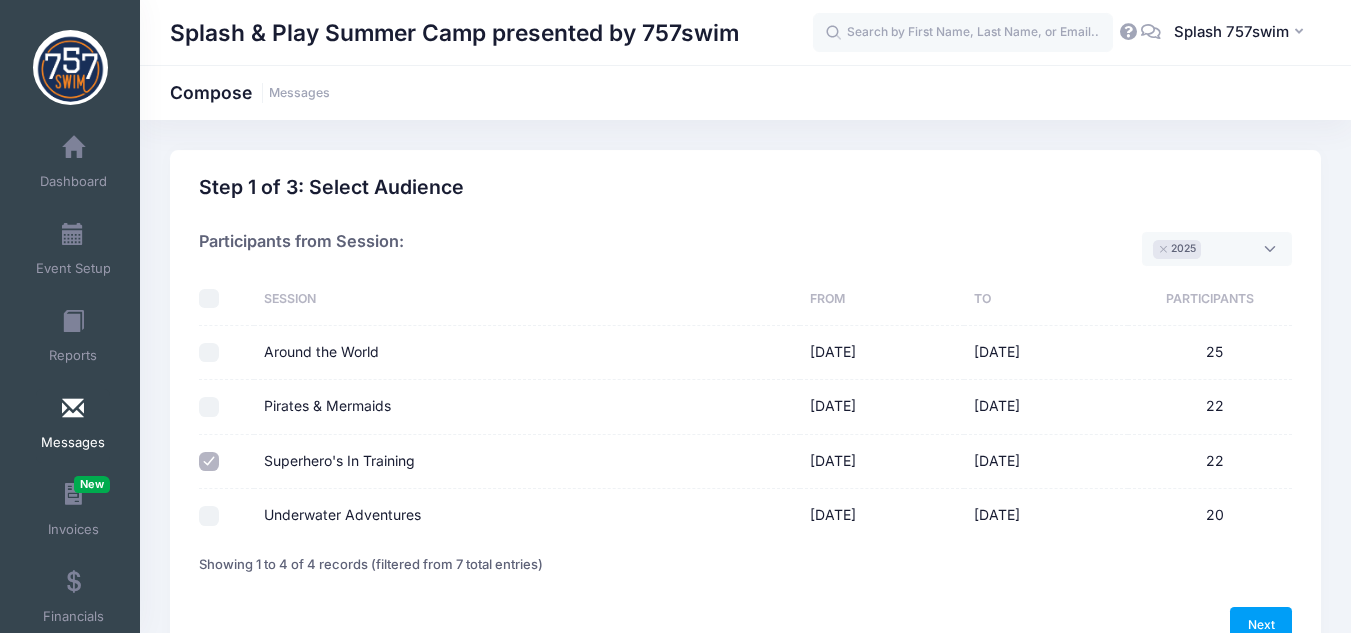 scroll, scrollTop: 100, scrollLeft: 0, axis: vertical 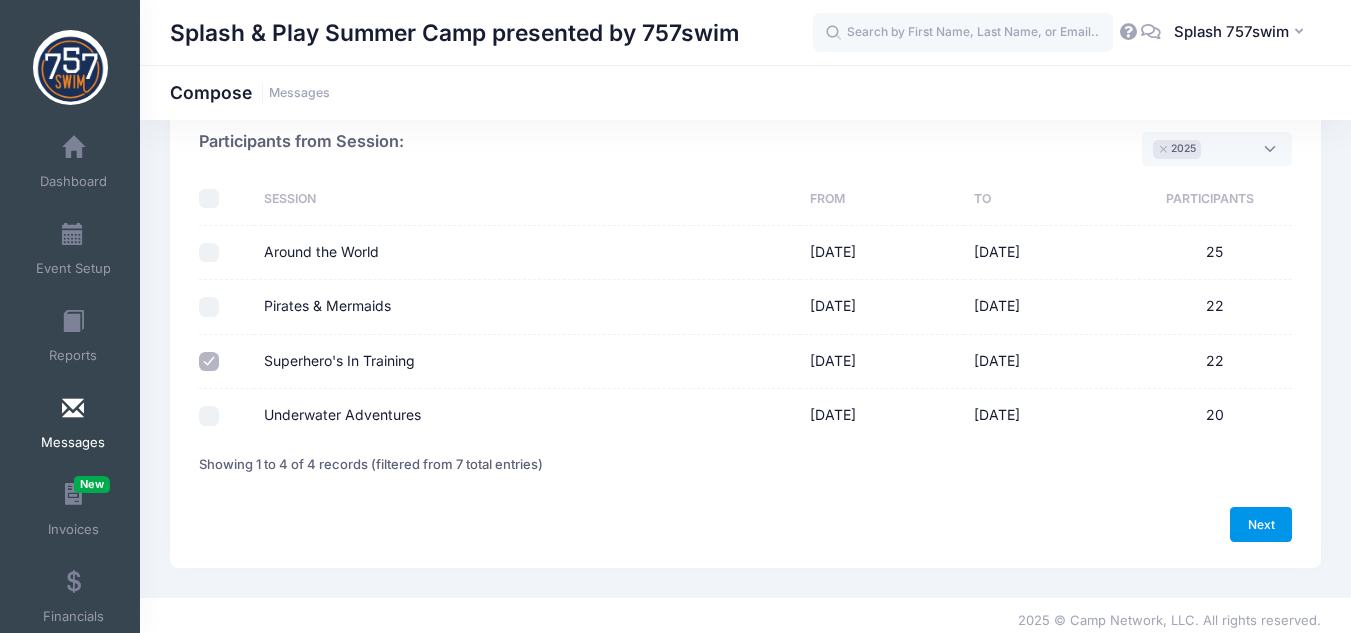 click on "Next" at bounding box center (1261, 524) 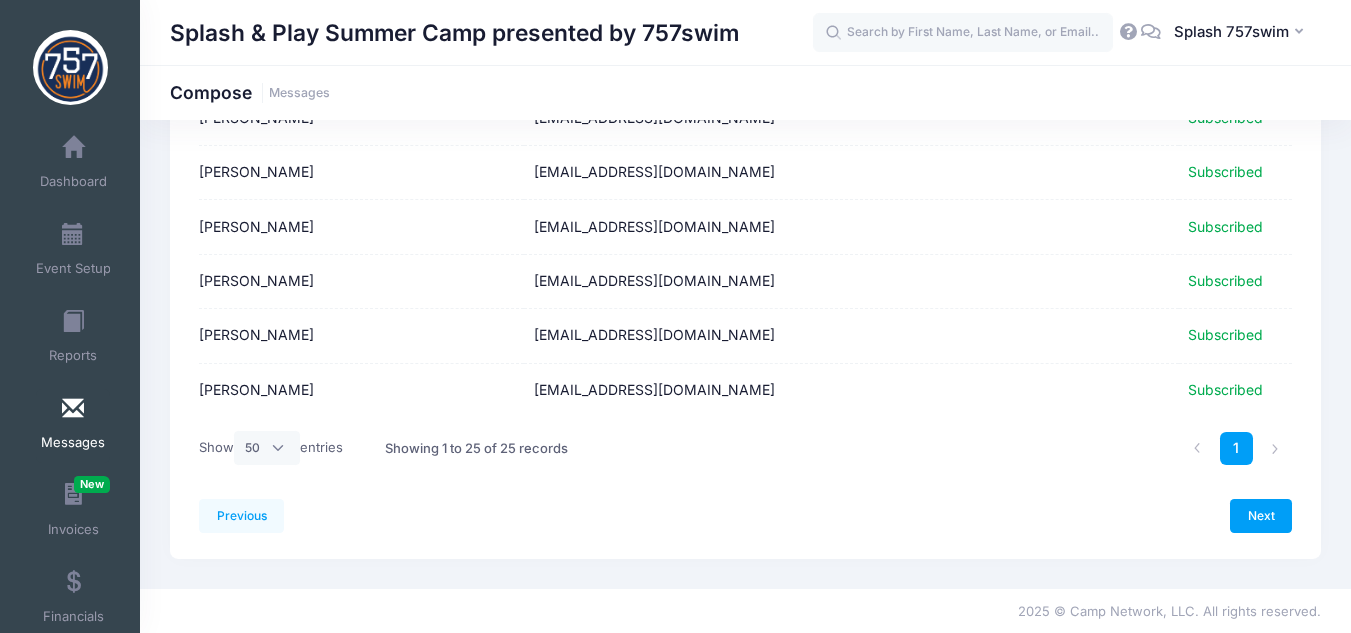 scroll, scrollTop: 1244, scrollLeft: 0, axis: vertical 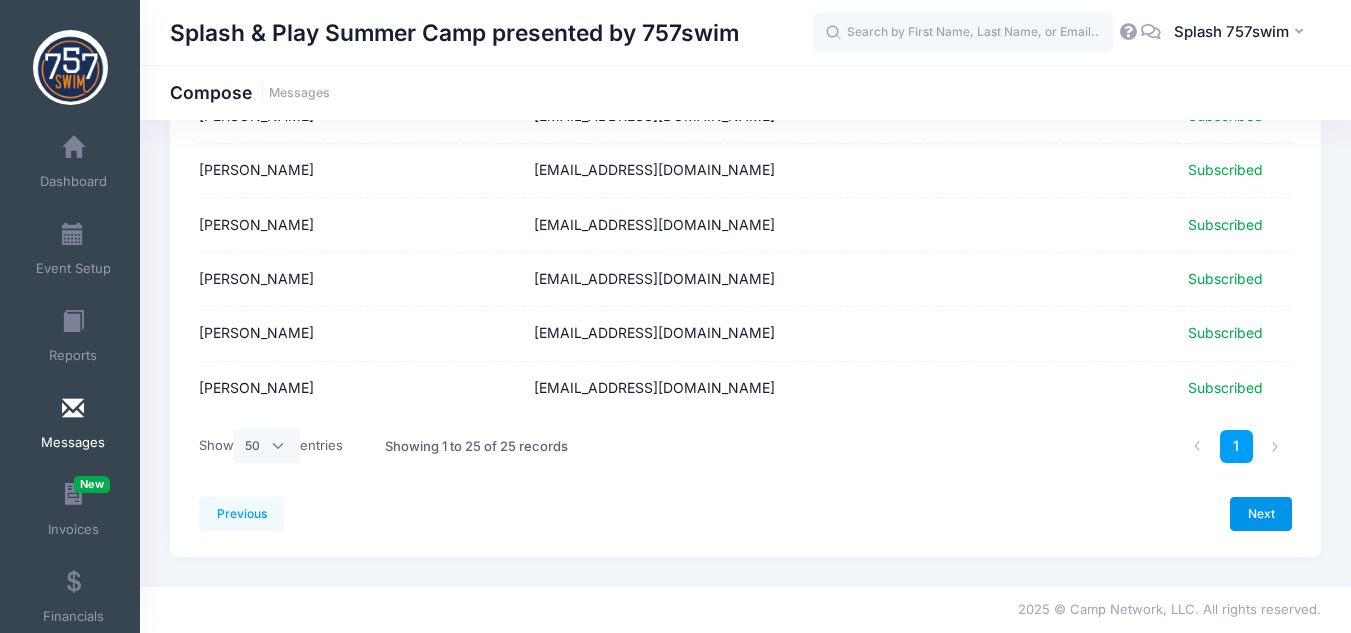 click on "Next" at bounding box center [1261, 514] 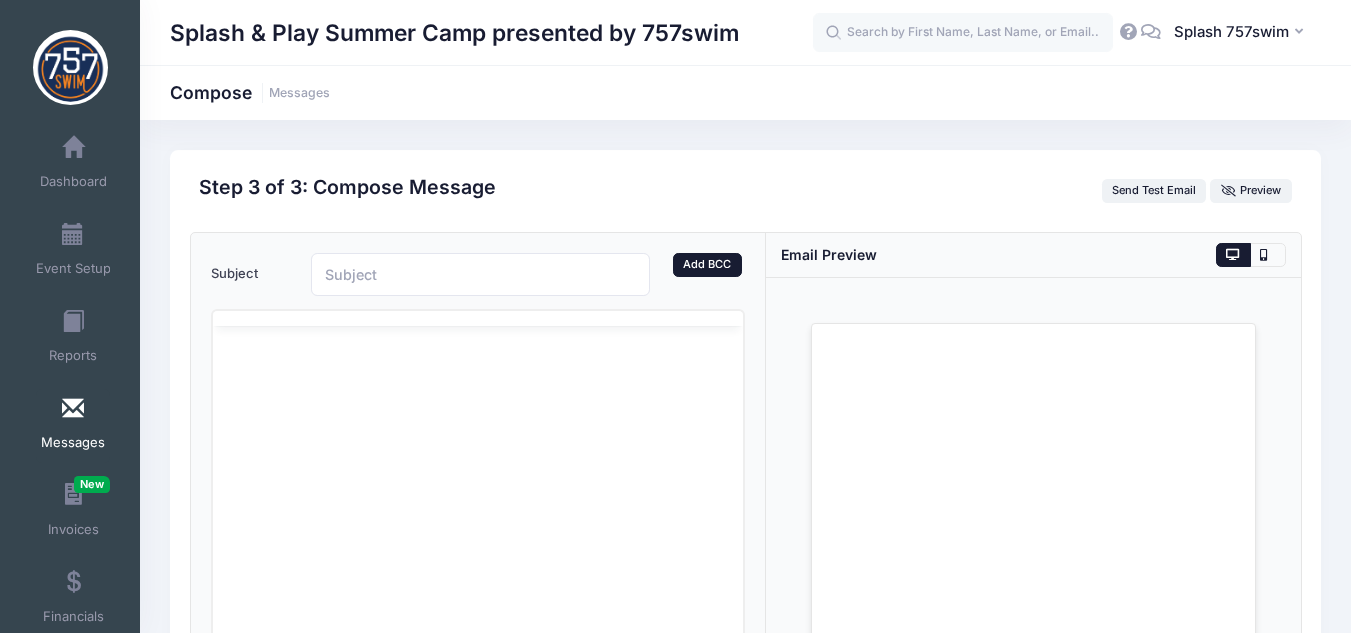 scroll, scrollTop: 0, scrollLeft: 0, axis: both 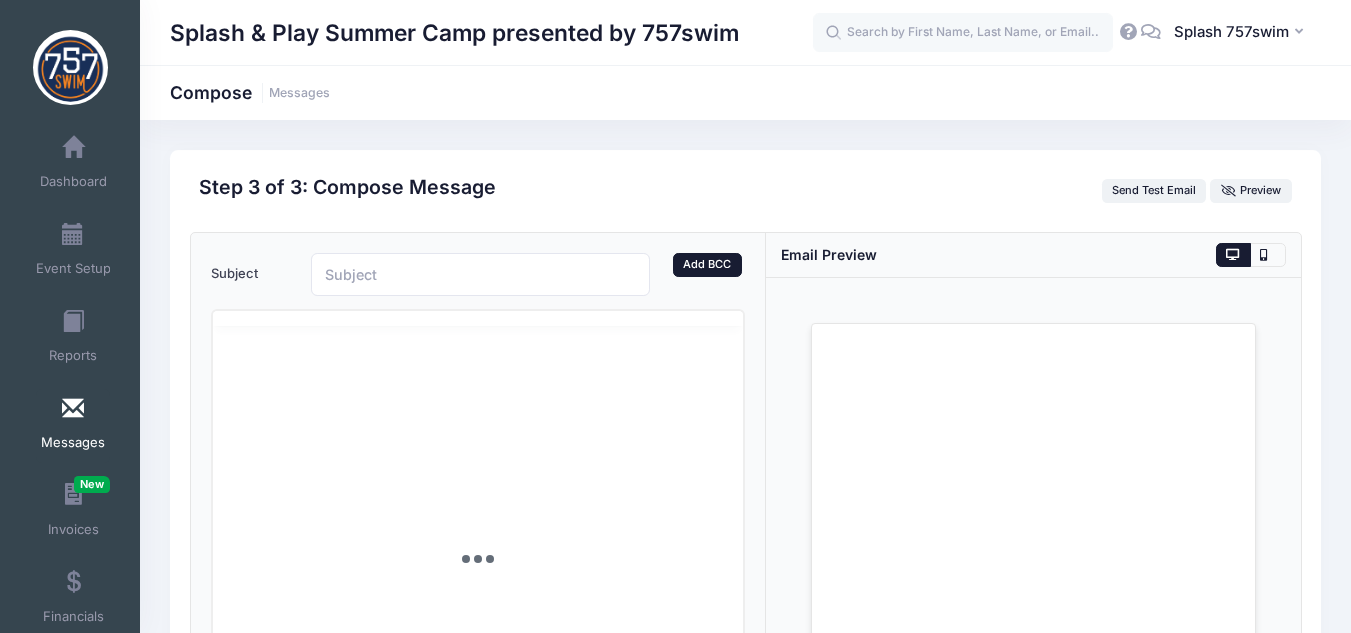 click on "Add BCC" at bounding box center [707, 265] 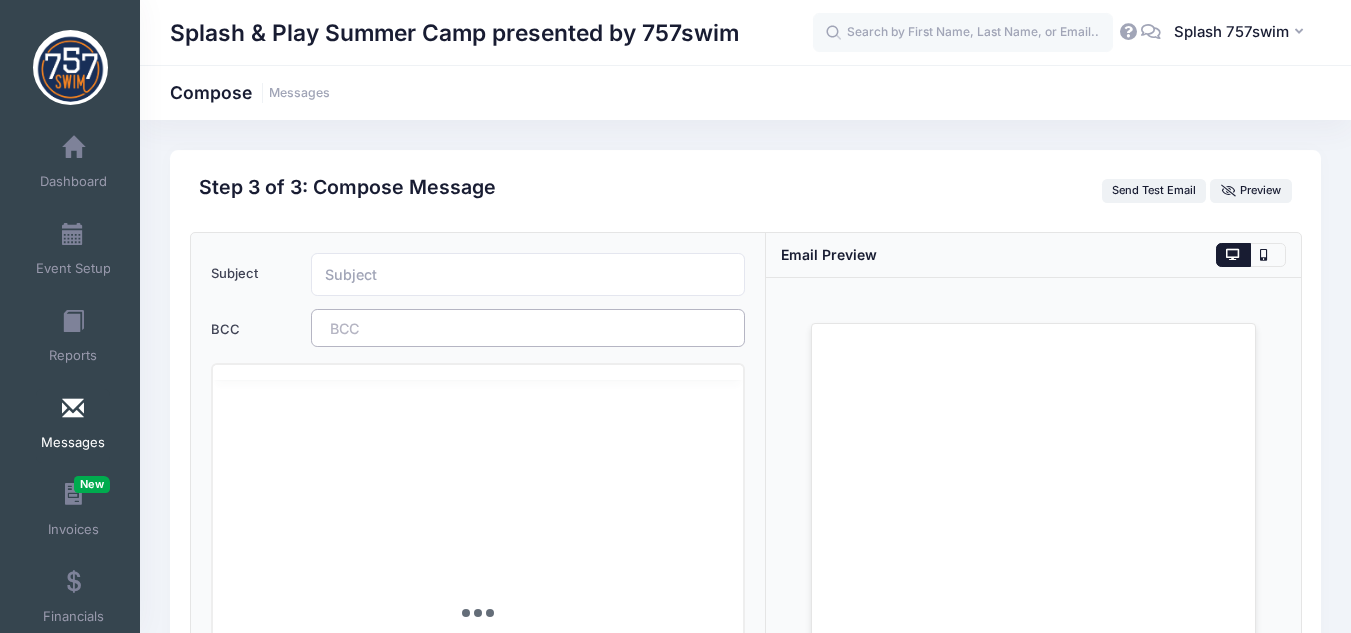 click on "​" at bounding box center [528, 328] 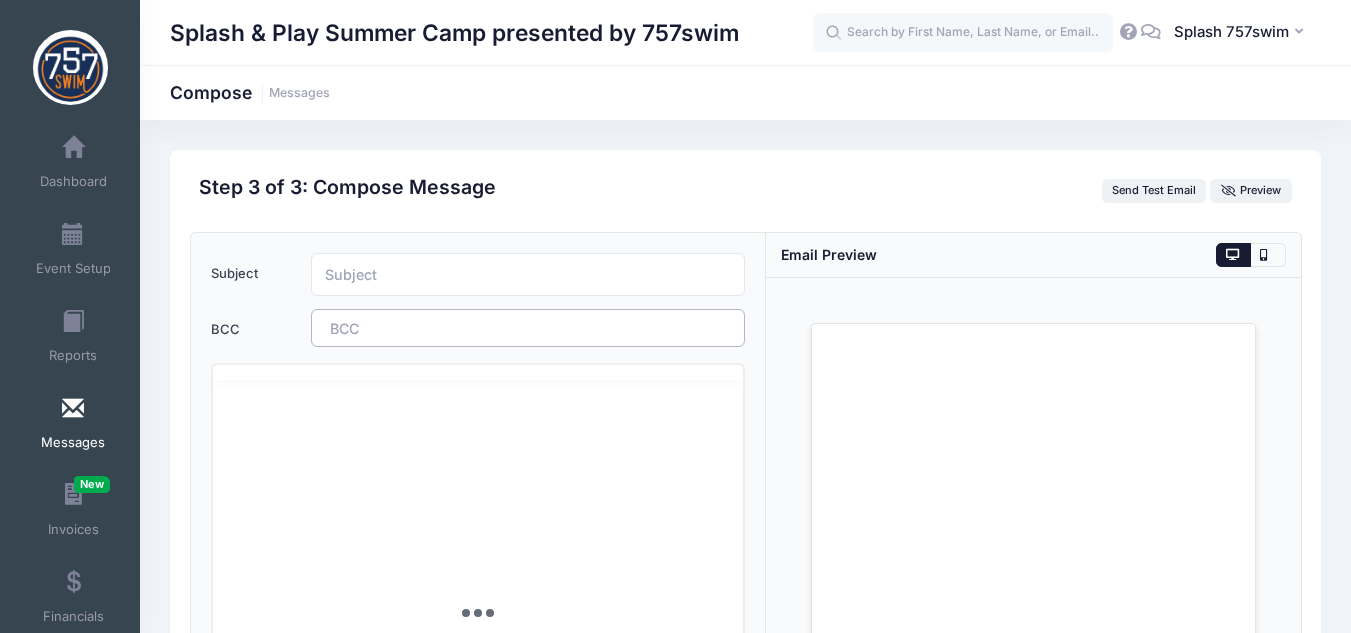 type 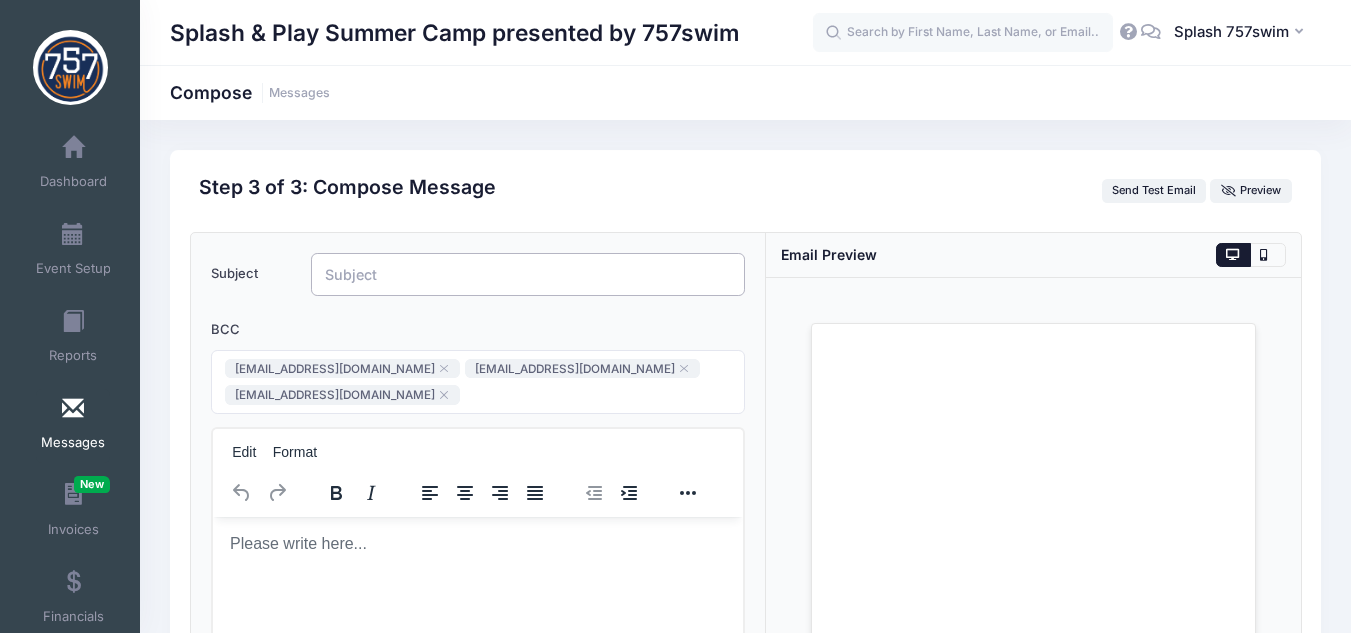 click on "Subject" at bounding box center [528, 274] 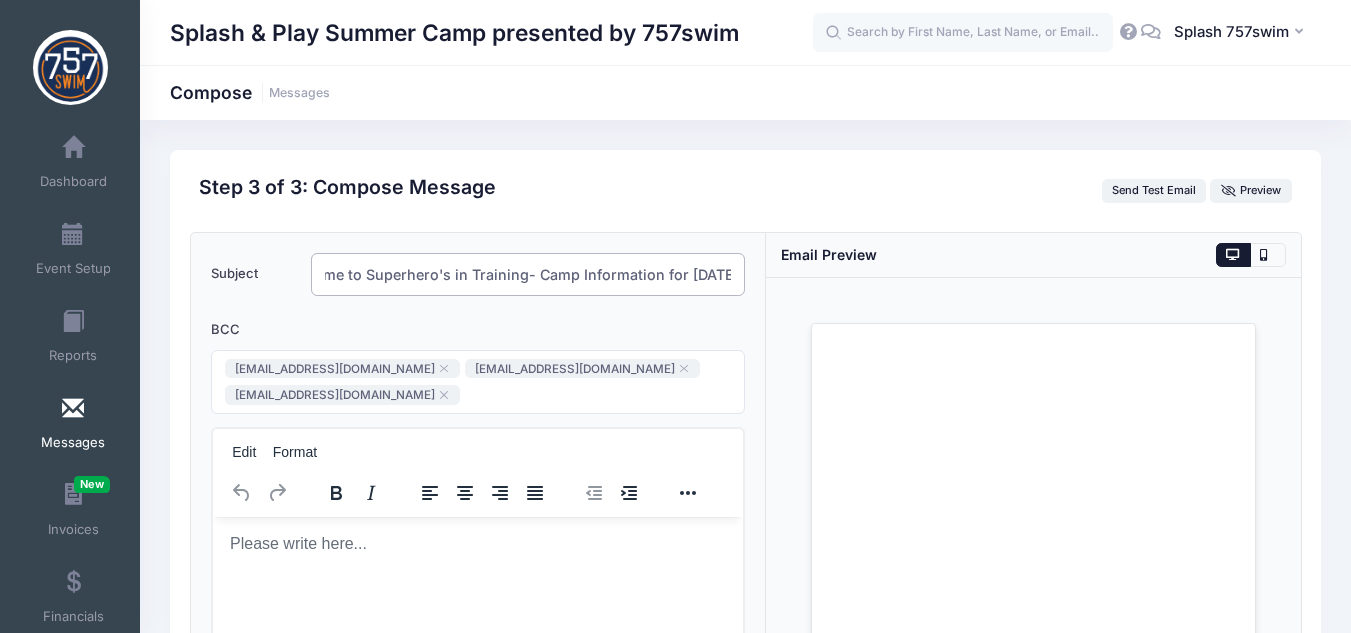 scroll, scrollTop: 0, scrollLeft: 53, axis: horizontal 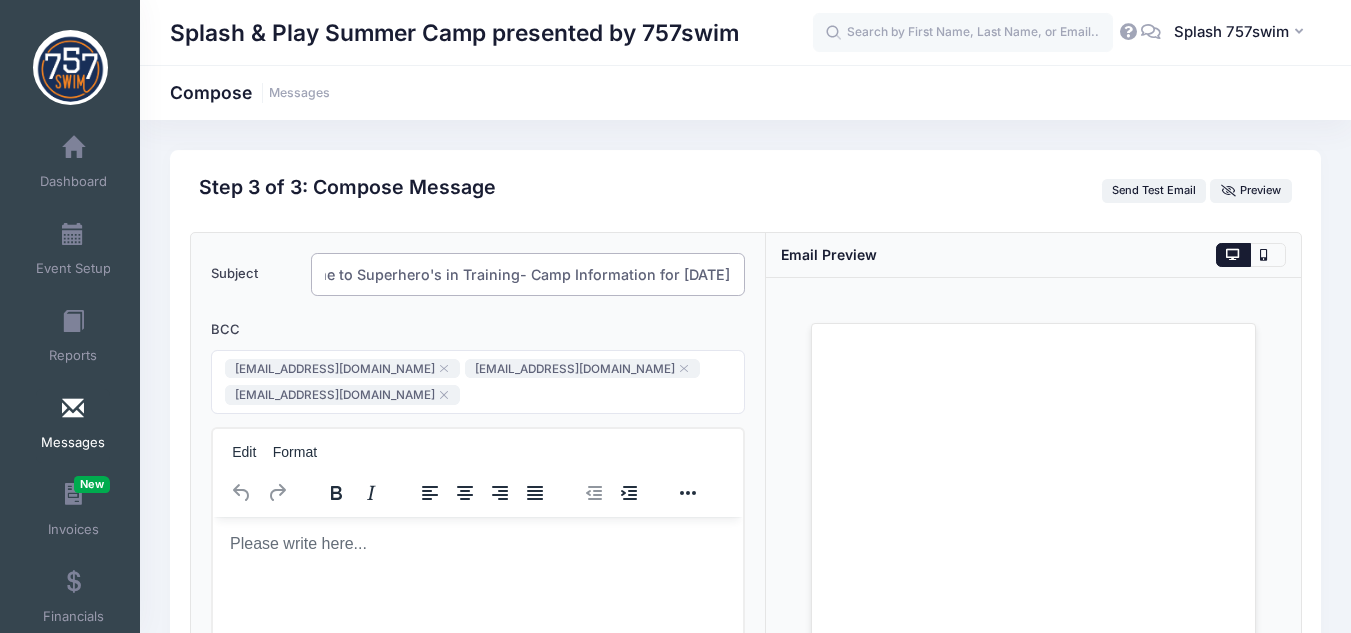 type on "Welcome to Superhero's in Training- Camp Information for Aug 4-8" 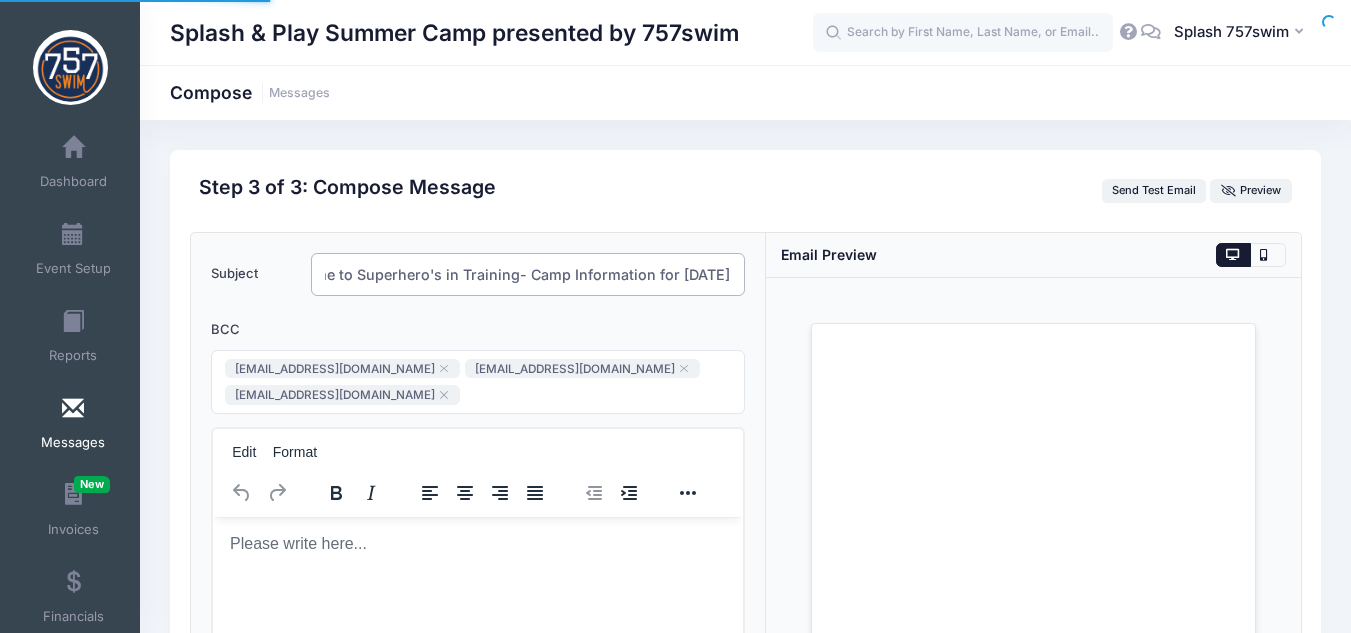 scroll, scrollTop: 0, scrollLeft: 0, axis: both 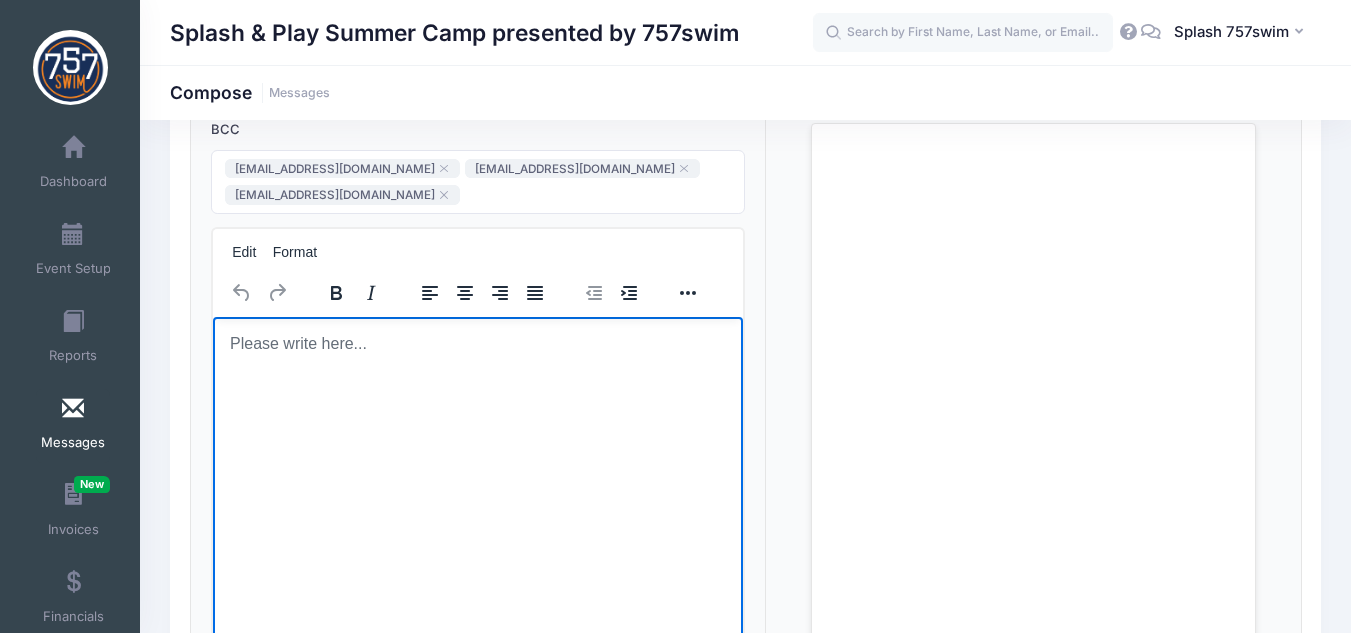 click at bounding box center (477, 343) 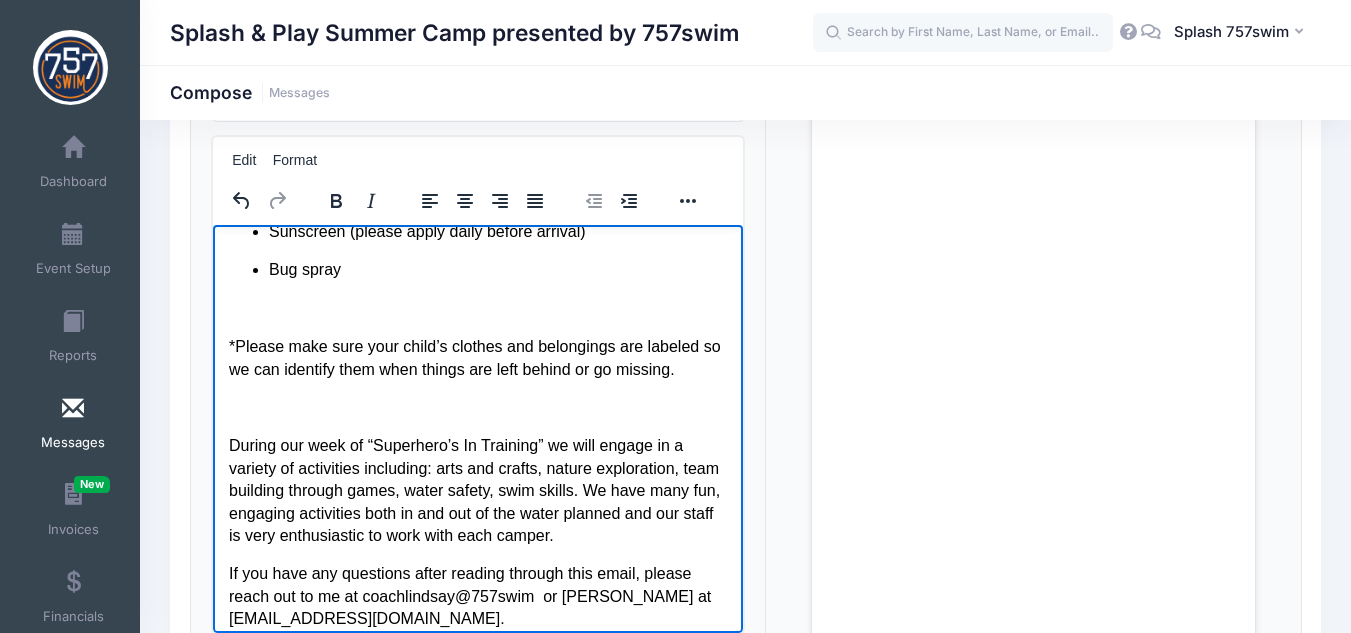 scroll, scrollTop: 1312, scrollLeft: 0, axis: vertical 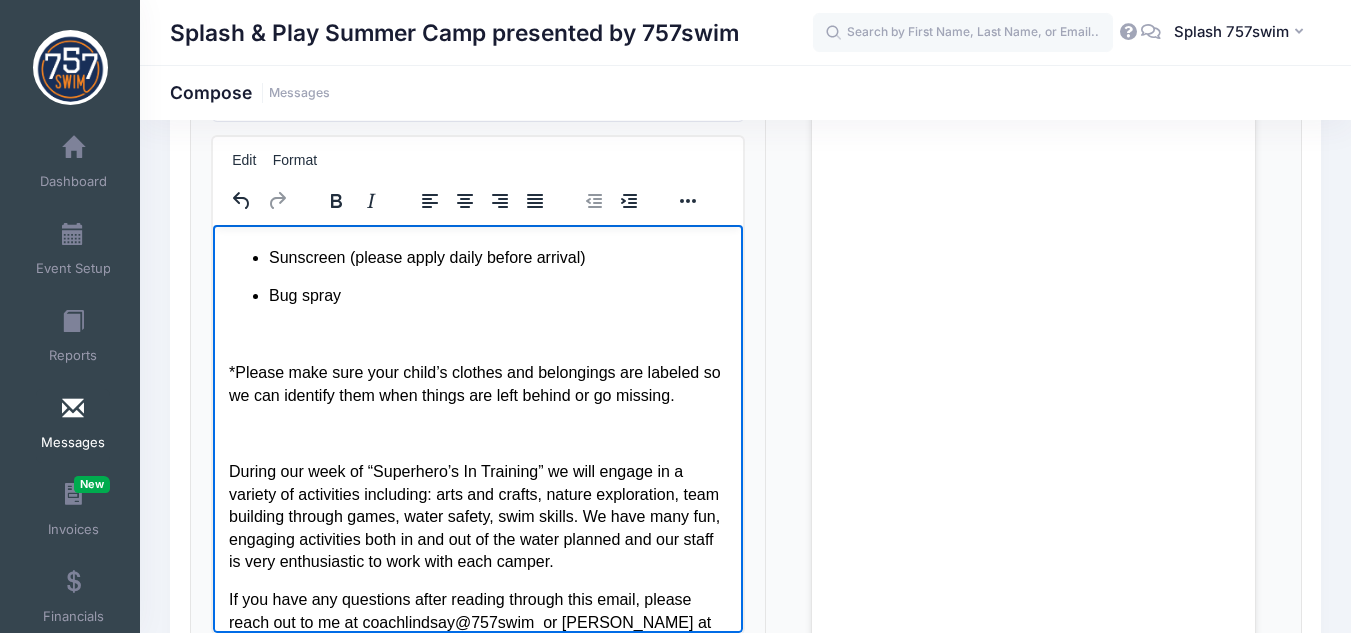 click at bounding box center [477, 433] 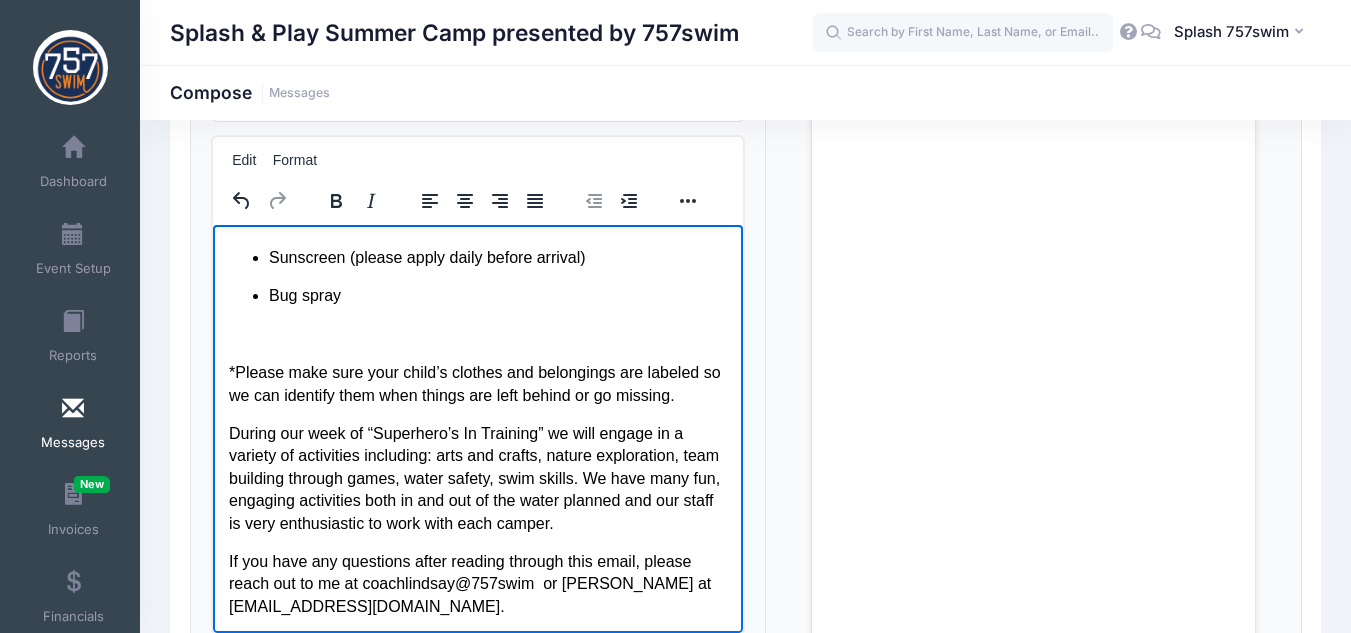 click on "Hello Splash & Play Camp Families, Thank you for joining us at 757swim! We are looking forward to welcoming your child for what will undoubtedly be a great week of camp in two short weeks, Monday August 4-- Friday, August 8.  My name is Lindsay Landers and I am the Camp Director. During our week-long adventures your child will be led through a week of fun and engaging activities led by Site Supervisor Danielle Overbeck leading camp counselors Lily, Bella, Luke and Josh .   Please read below to get to know Danielle. Hello, heroes and families! I’m Danielle Overbeck, and I’ll be your site supervisor this week at swim camp as we leap into a week full of superhero missions, epic adventures, and splash-powered fun! So get ready to suit up, power up, and dive into a week of heroic fun! And here’s one to kick things off:  Q- Why don’t superheroes use calendars? A- Because they always save the day!  Can’t wait to meet our newest squad of superheroes! Daily Schedule (see attached flyer) Materials List" at bounding box center [477, -129] 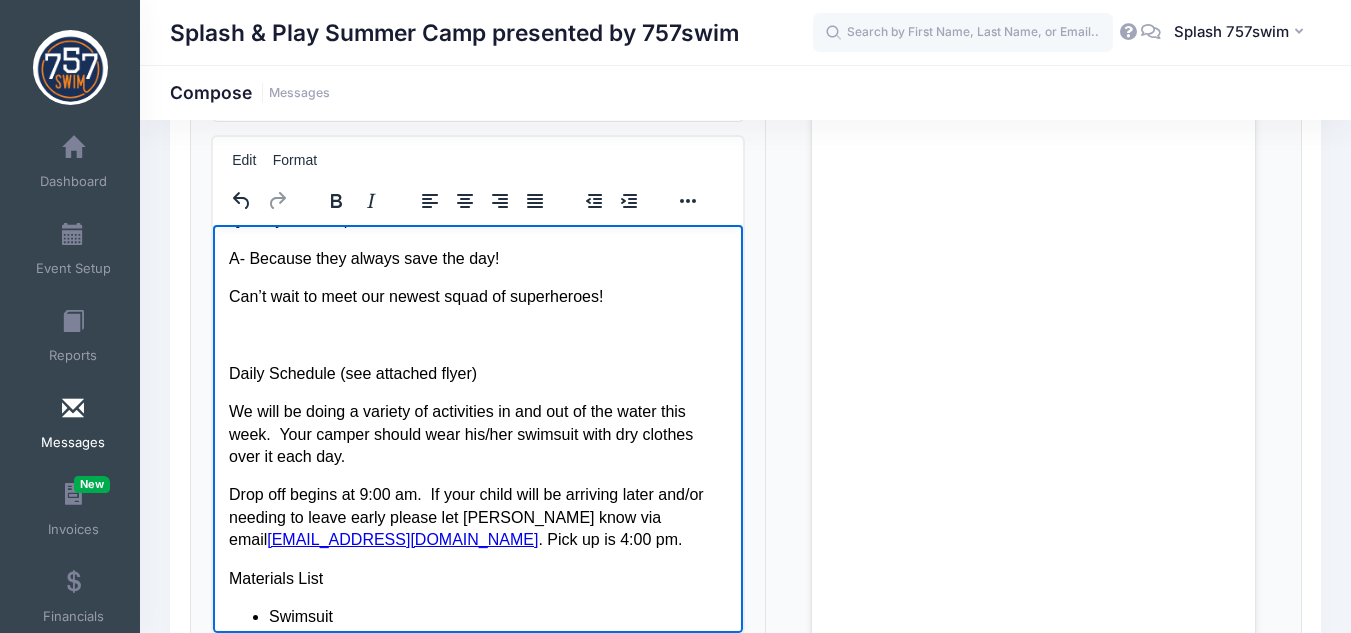 scroll, scrollTop: 612, scrollLeft: 0, axis: vertical 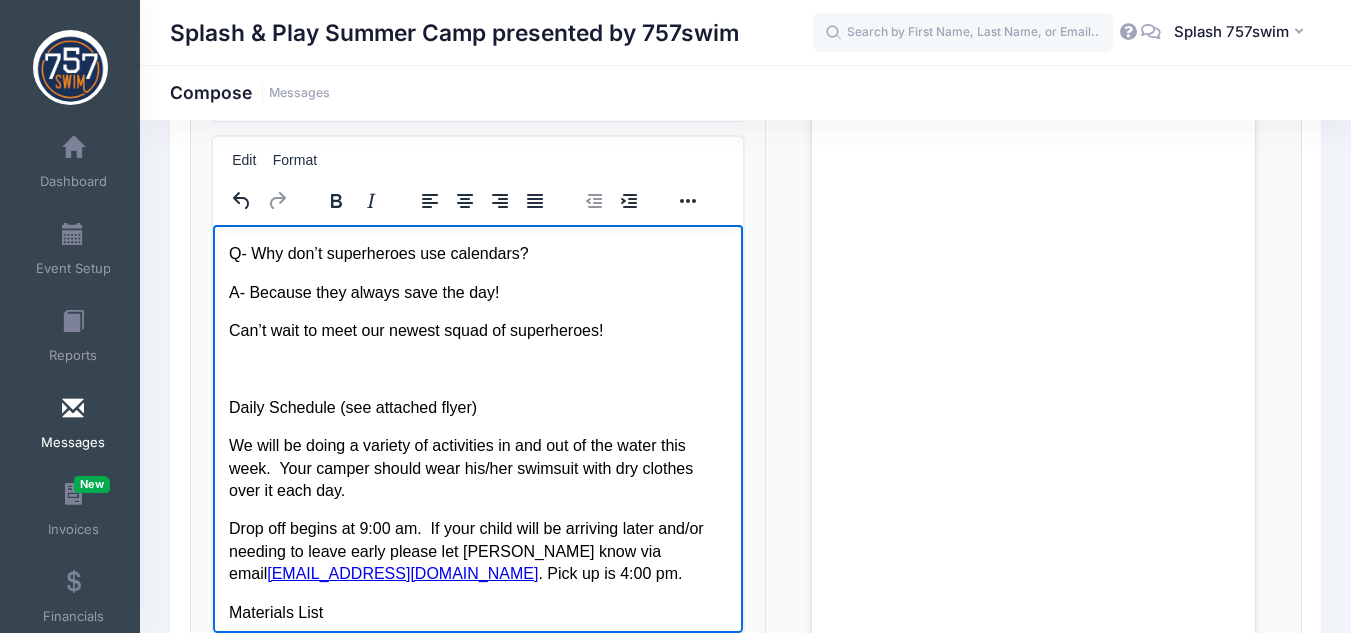 click on "Hello Splash & Play Camp Families, Thank you for joining us at 757swim! We are looking forward to welcoming your child for what will undoubtedly be a great week of camp in two short weeks, Monday August 4-- Friday, August 8.  My name is Lindsay Landers and I am the Camp Director. During our week-long adventures your child will be led through a week of fun and engaging activities led by Site Supervisor Danielle Overbeck leading camp counselors Lily, Bella, Luke and Josh .   Please read below to get to know Danielle. Hello, heroes and families! I’m Danielle Overbeck, and I’ll be your site supervisor this week at swim camp as we leap into a week full of superhero missions, epic adventures, and splash-powered fun! So get ready to suit up, power up, and dive into a week of heroic fun! And here’s one to kick things off:  Q- Why don’t superheroes use calendars? A- Because they always save the day!  Can’t wait to meet our newest squad of superheroes! Daily Schedule (see attached flyer) Materials List" at bounding box center [477, 552] 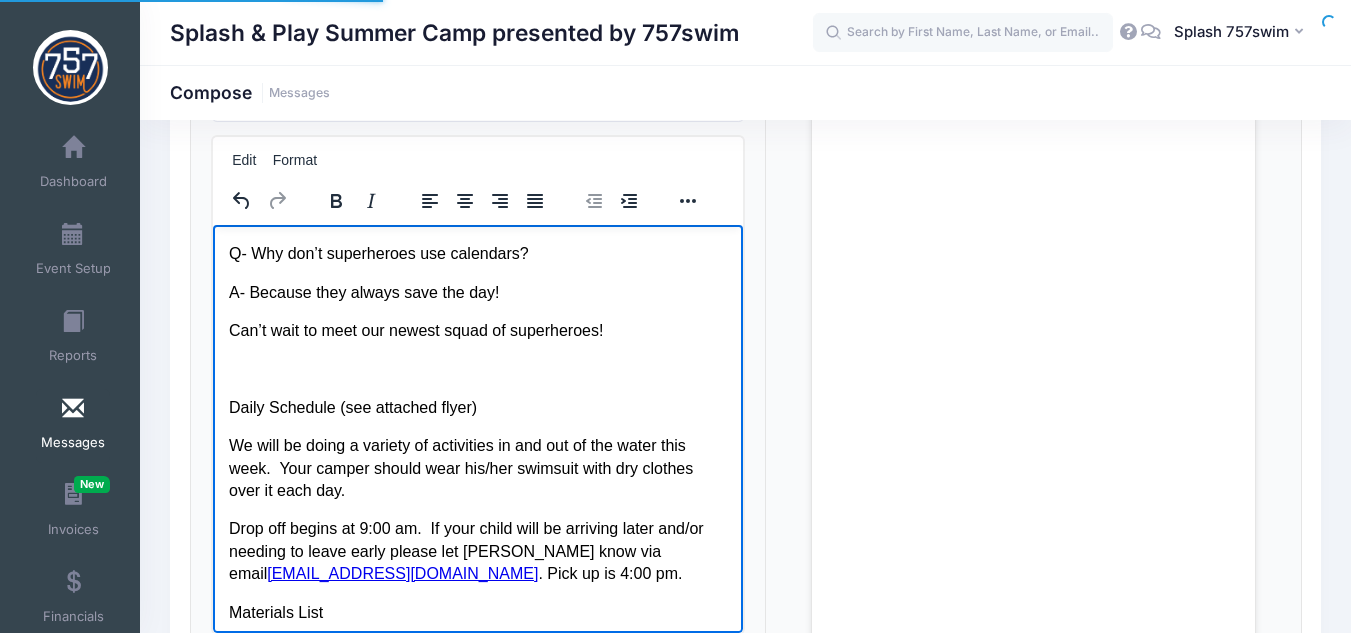 click on "Hello Splash & Play Camp Families, Thank you for joining us at 757swim! We are looking forward to welcoming your child for what will undoubtedly be a great week of camp in two short weeks, Monday August 4-- Friday, August 8.  My name is Lindsay Landers and I am the Camp Director. During our week-long adventures your child will be led through a week of fun and engaging activities led by Site Supervisor Danielle Overbeck leading camp counselors Lily, Bella, Luke and Josh .   Please read below to get to know Danielle. Hello, heroes and families! I’m Danielle Overbeck, and I’ll be your site supervisor this week at swim camp as we leap into a week full of superhero missions, epic adventures, and splash-powered fun! So get ready to suit up, power up, and dive into a week of heroic fun! And here’s one to kick things off:  Q- Why don’t superheroes use calendars? A- Because they always save the day!  Can’t wait to meet our newest squad of superheroes! Daily Schedule (see attached flyer) Materials List" at bounding box center (477, 552) 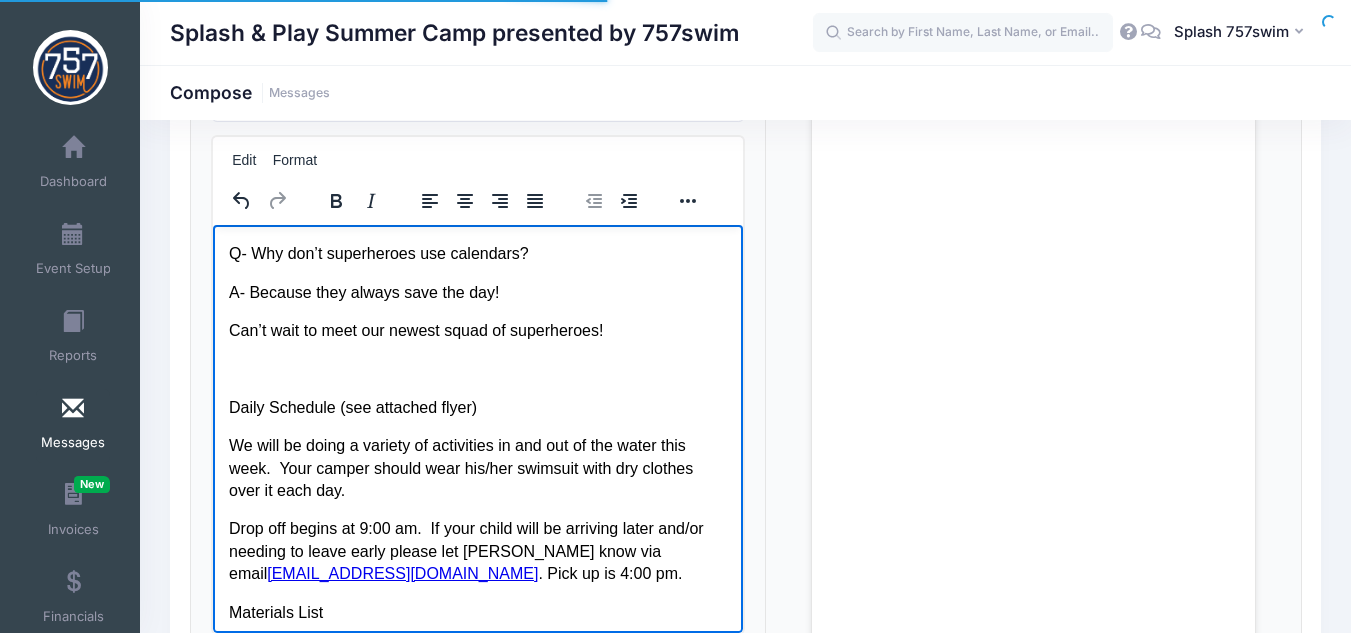 click at bounding box center (477, 368) 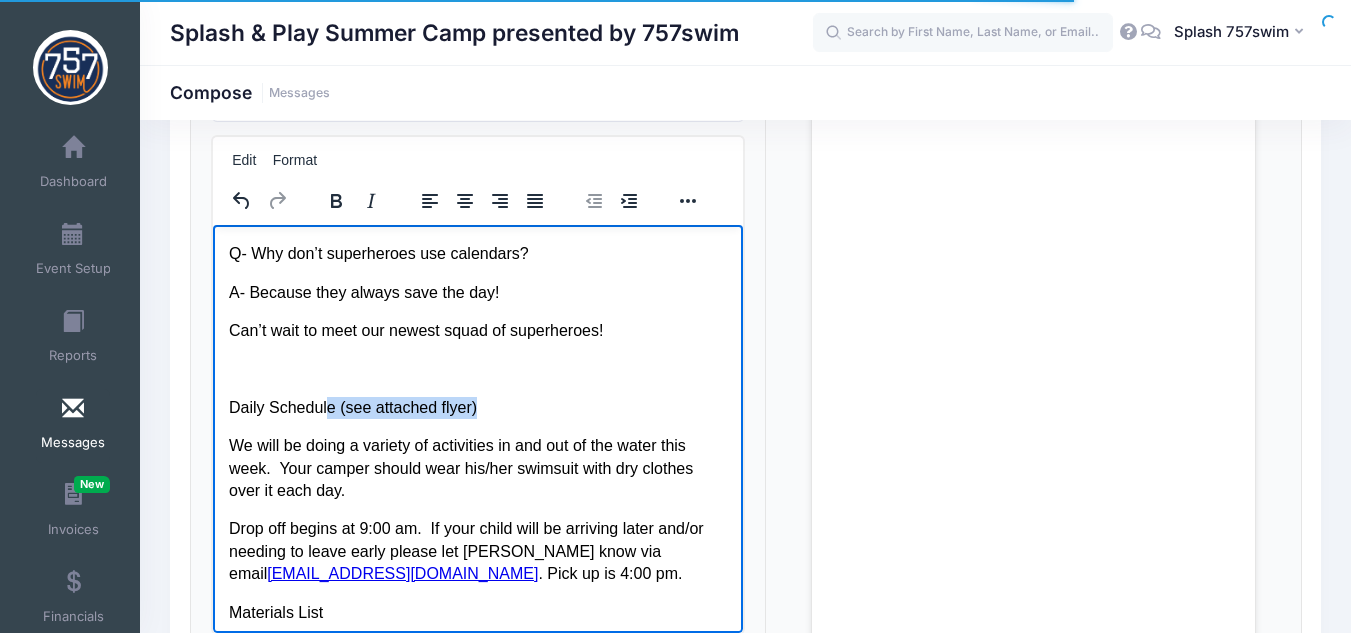 drag, startPoint x: 495, startPoint y: 412, endPoint x: 322, endPoint y: 407, distance: 173.07224 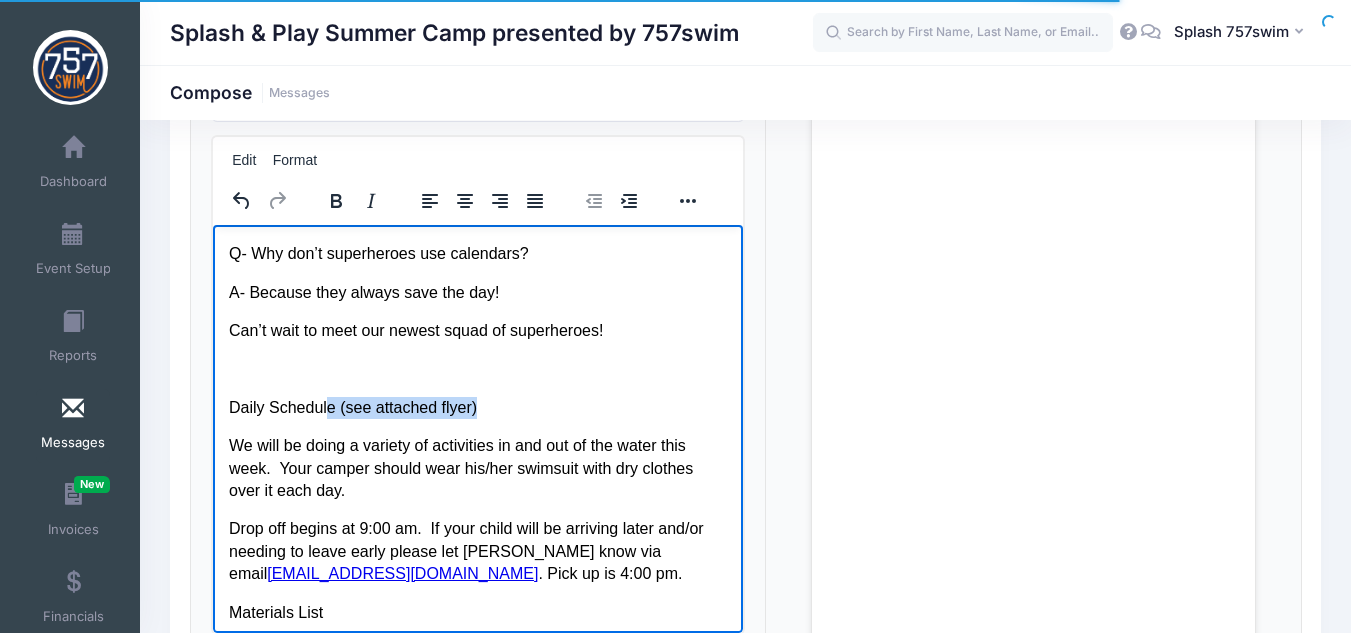 click on "Daily Schedule (see attached flyer)" at bounding box center [477, 407] 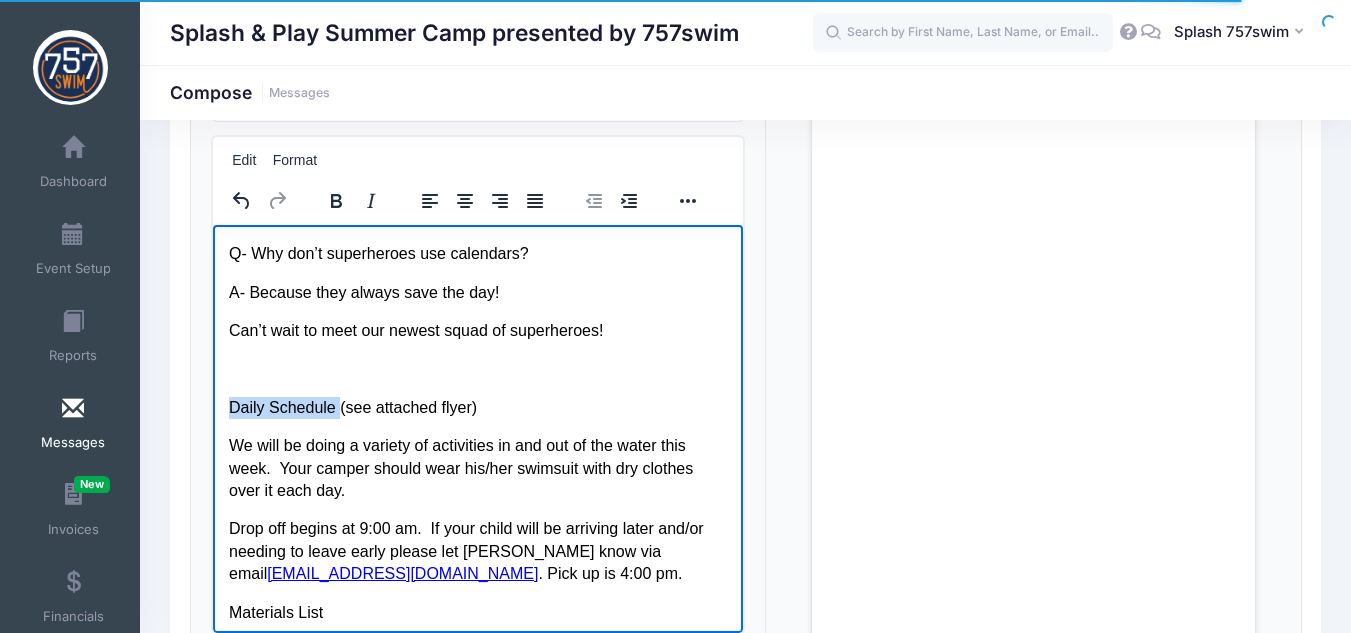 drag, startPoint x: 336, startPoint y: 406, endPoint x: 232, endPoint y: 417, distance: 104.58012 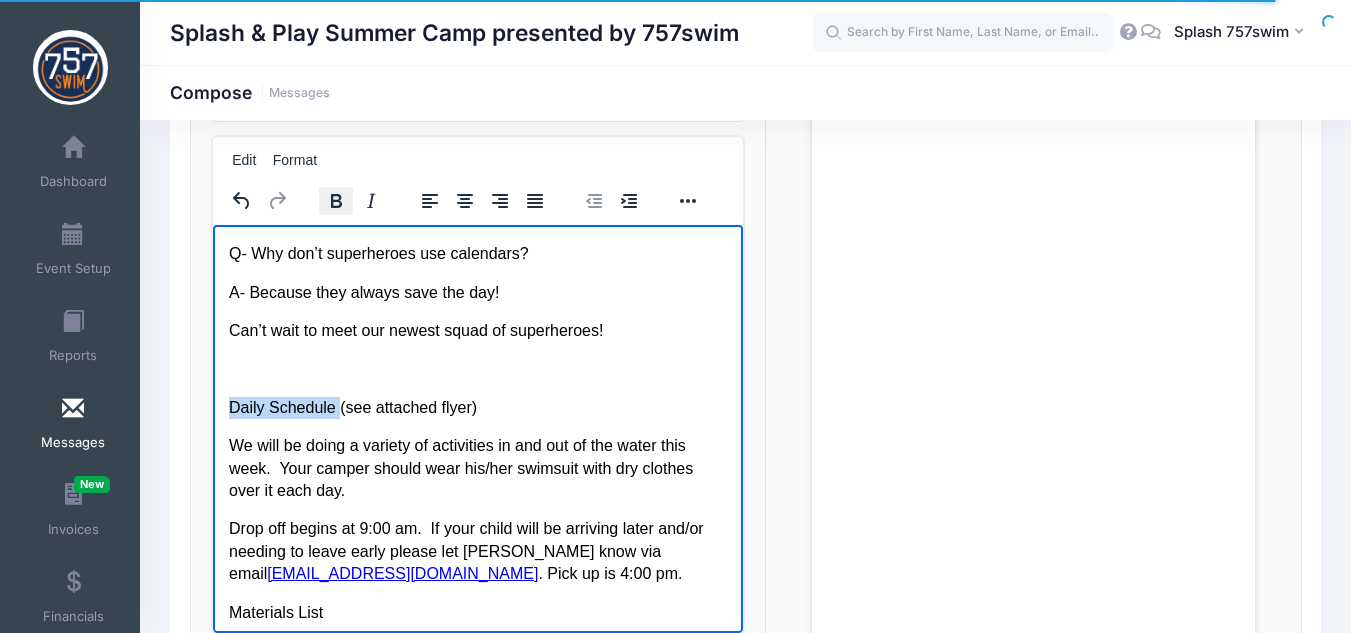 click 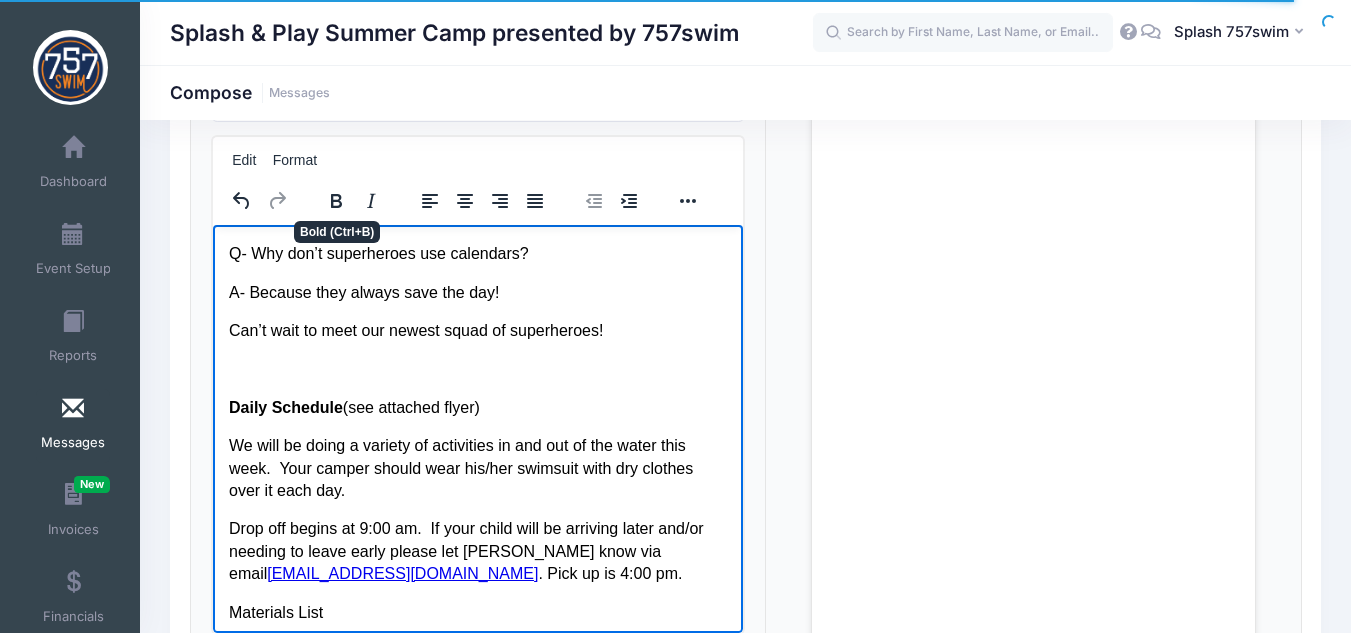 click at bounding box center [477, 368] 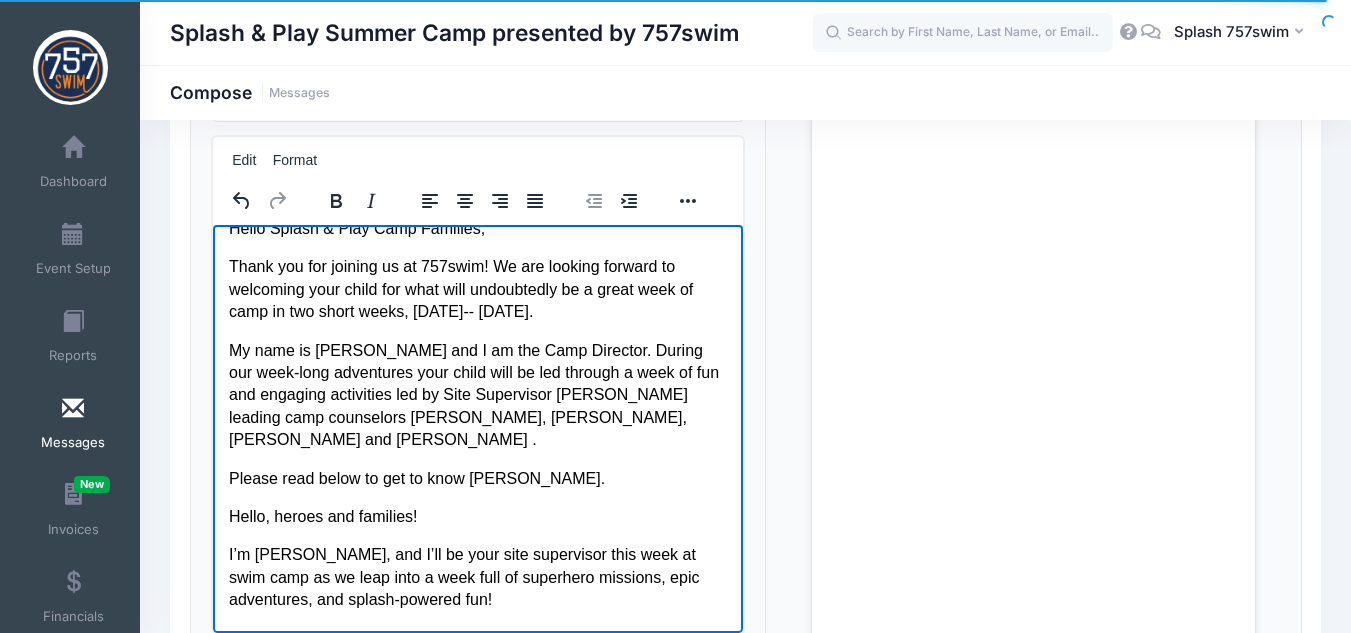 scroll, scrollTop: 0, scrollLeft: 0, axis: both 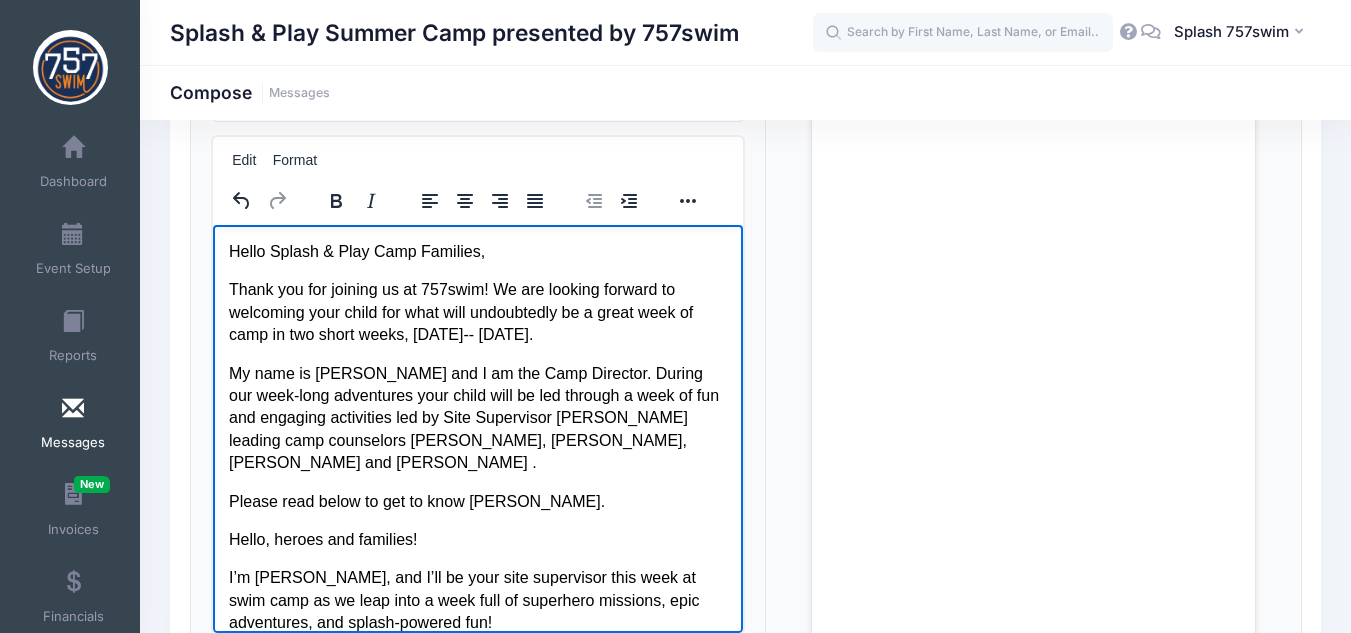 drag, startPoint x: 667, startPoint y: 333, endPoint x: 412, endPoint y: 337, distance: 255.03137 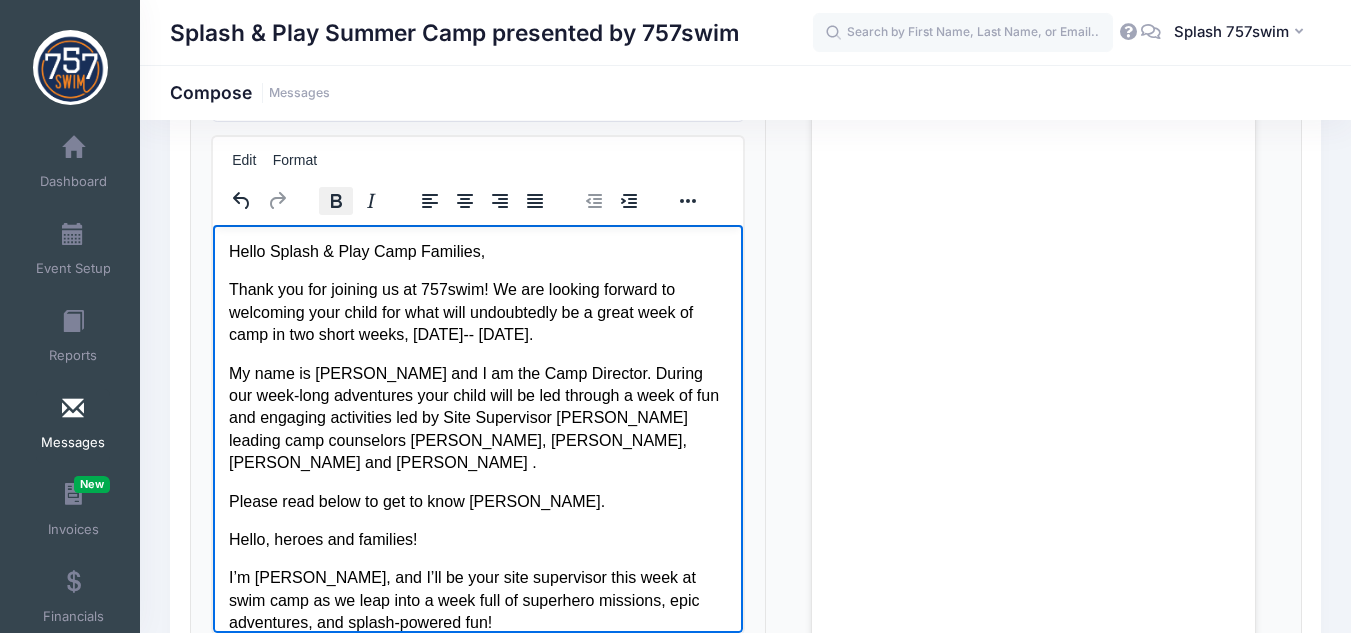 click 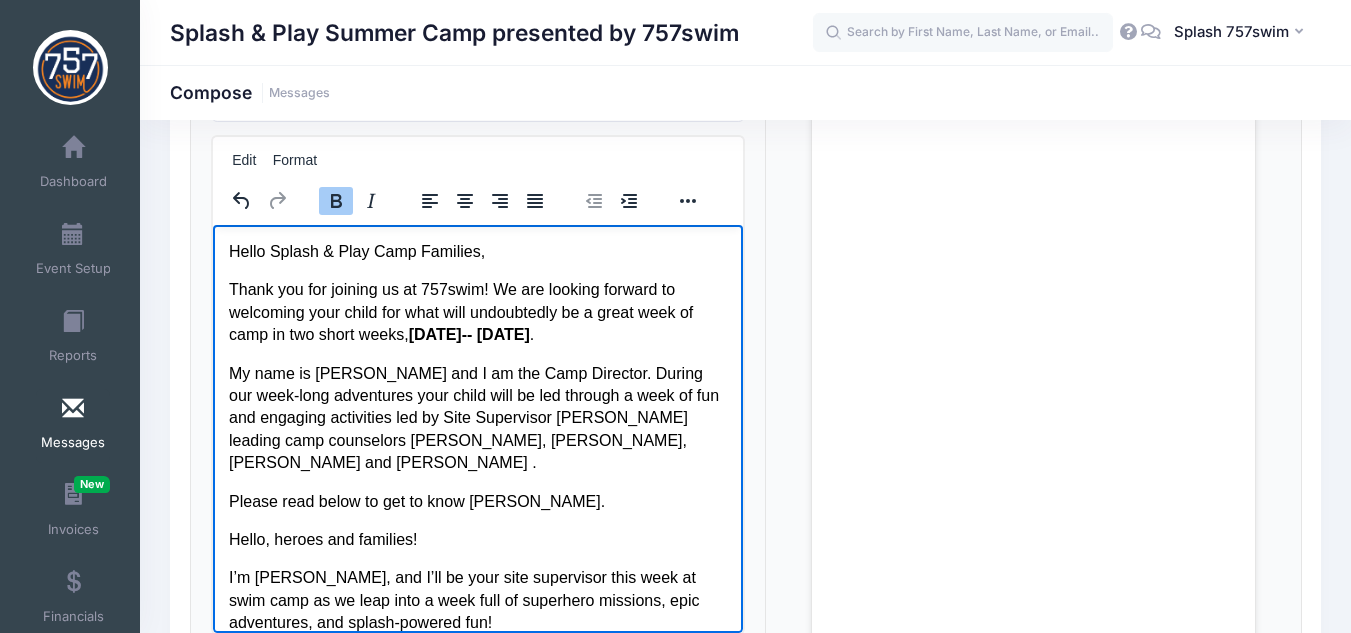 click on "Thank you for joining us at 757swim! We are looking forward to welcoming your child for what will undoubtedly be a great week of camp in two short weeks,  Monday August 4-- Friday, August 8 ." at bounding box center (477, 311) 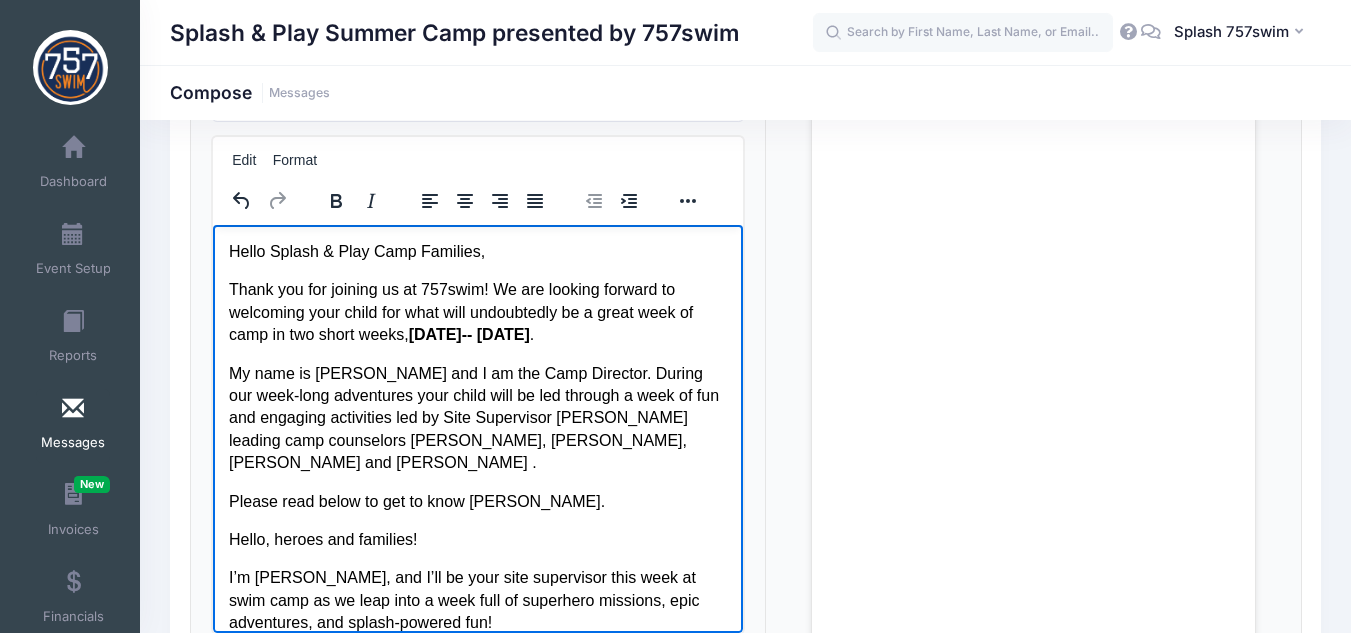 click on "Monday August 4-- Friday, August 8" at bounding box center (468, 333) 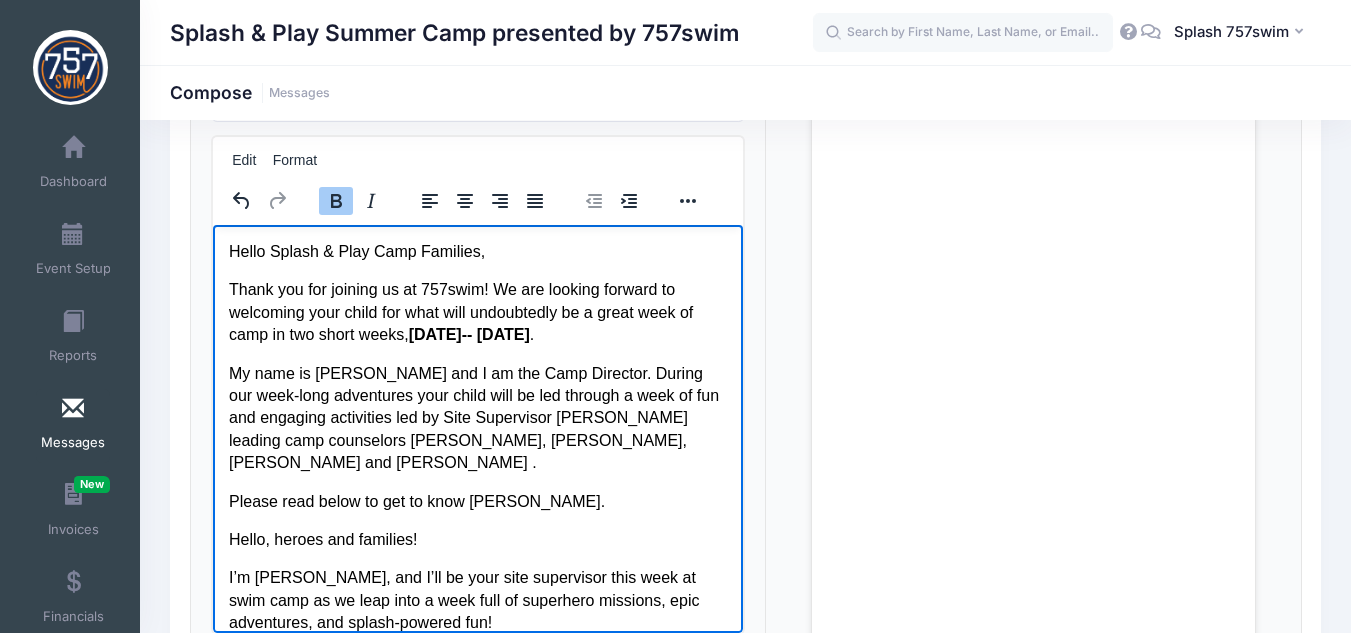 type 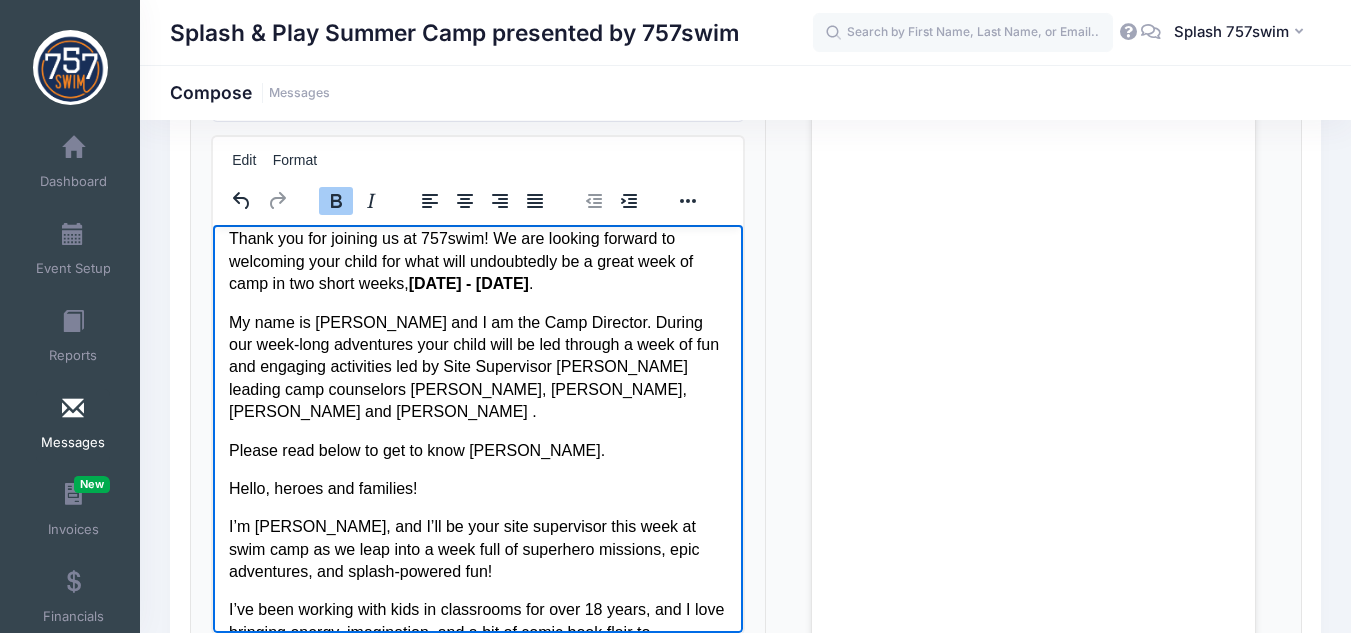 scroll, scrollTop: 100, scrollLeft: 0, axis: vertical 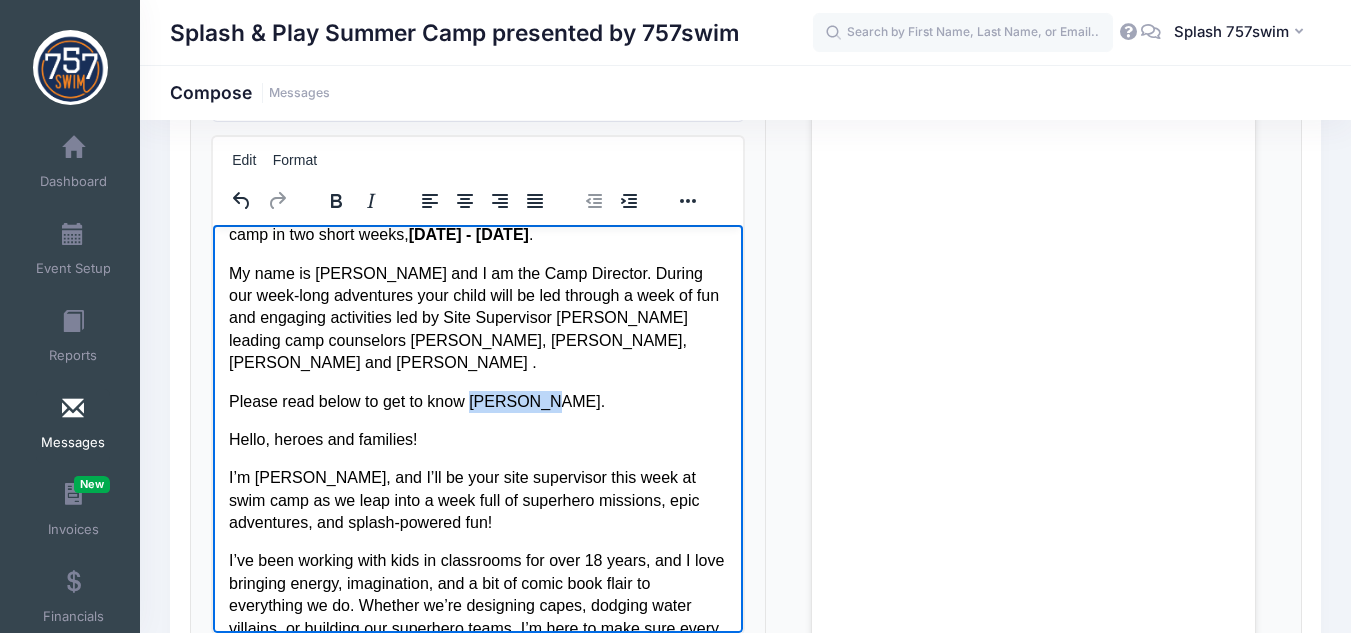 drag, startPoint x: 528, startPoint y: 378, endPoint x: 472, endPoint y: 386, distance: 56.568542 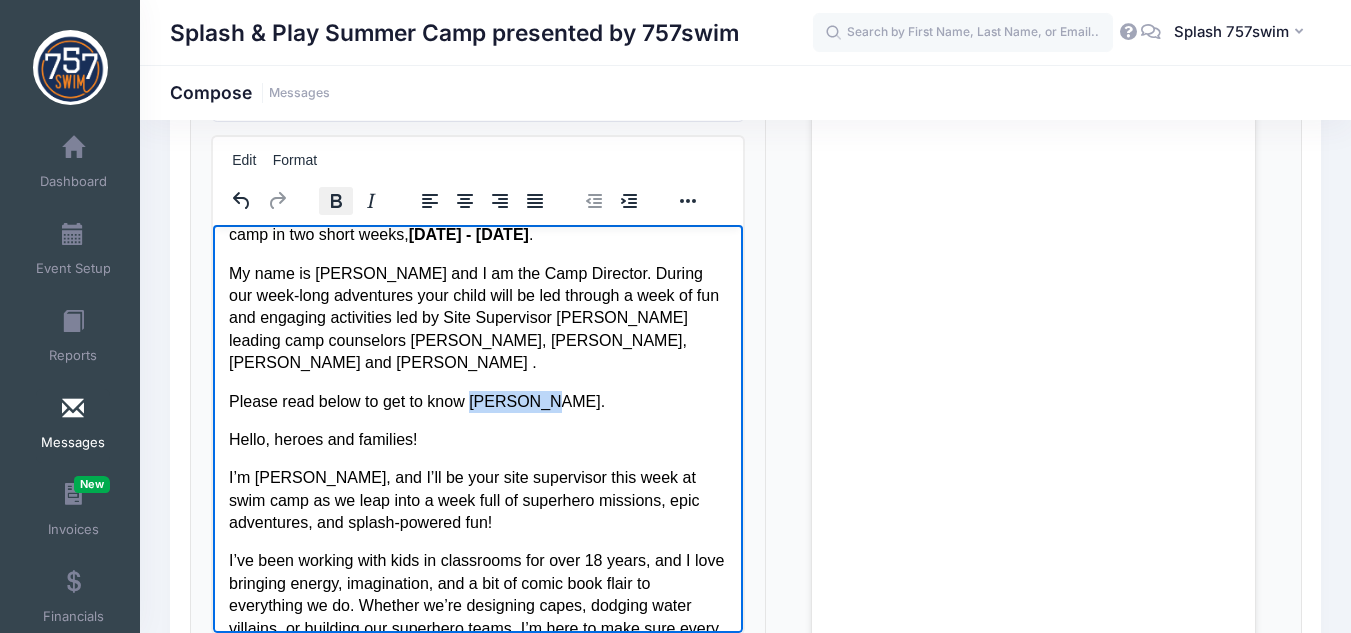 click 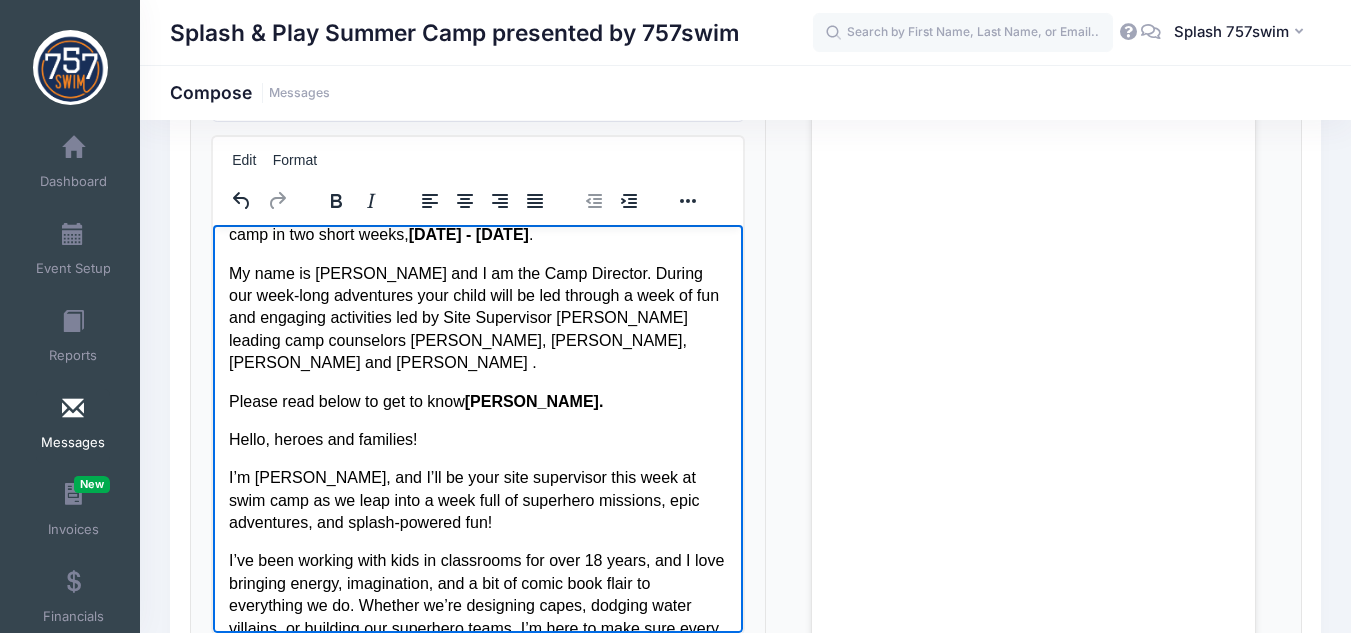 click on "My name is Lindsay Landers and I am the Camp Director. During our week-long adventures your child will be led through a week of fun and engaging activities led by Site Supervisor Danielle Overbeck leading camp counselors Lily, Bella, Luke and Josh ." at bounding box center [477, 318] 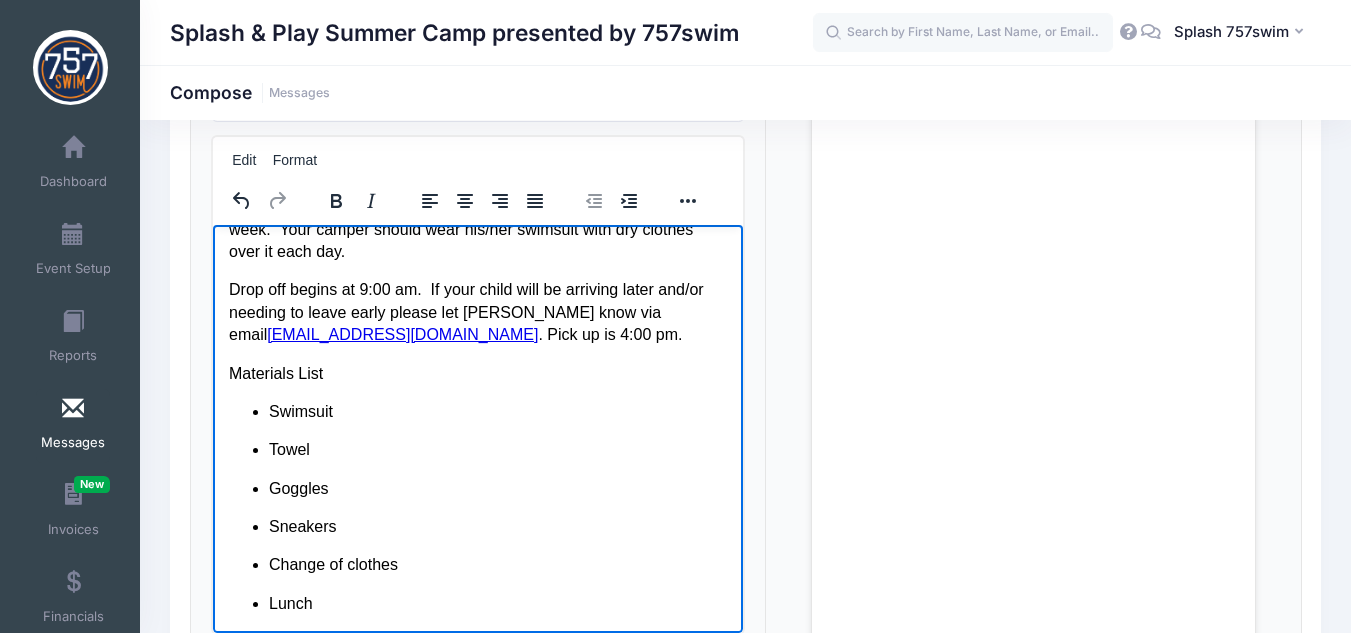 scroll, scrollTop: 900, scrollLeft: 0, axis: vertical 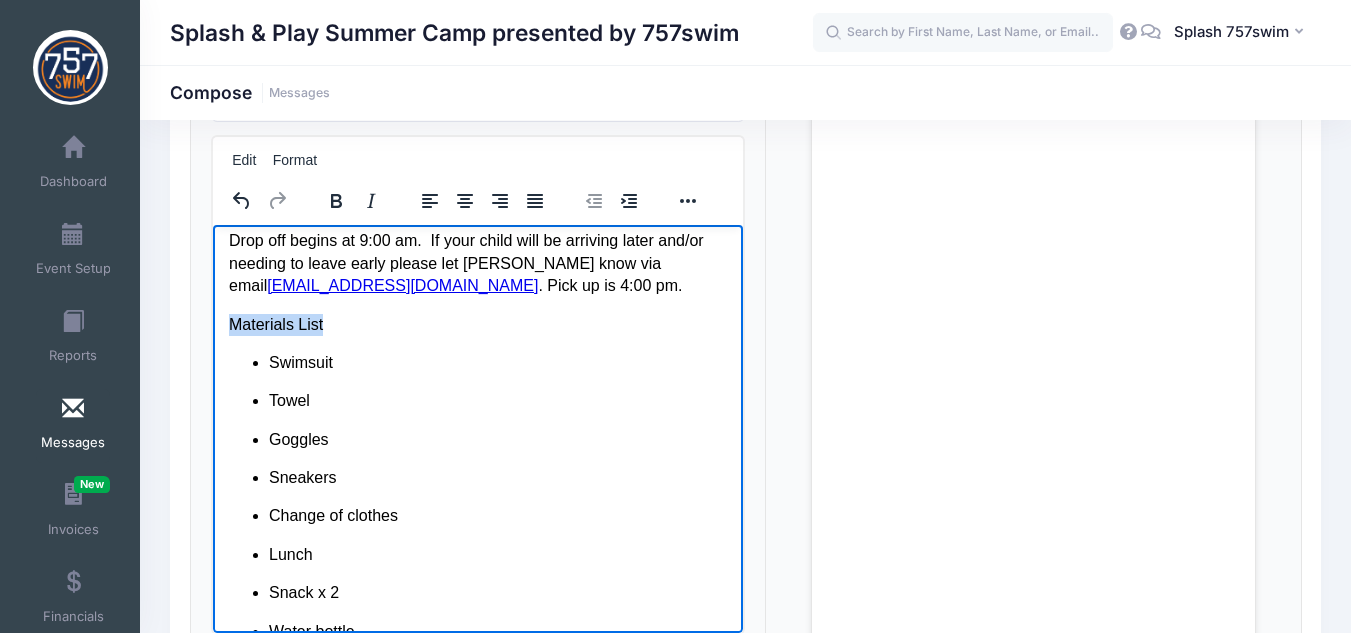 drag, startPoint x: 327, startPoint y: 331, endPoint x: 219, endPoint y: 329, distance: 108.01852 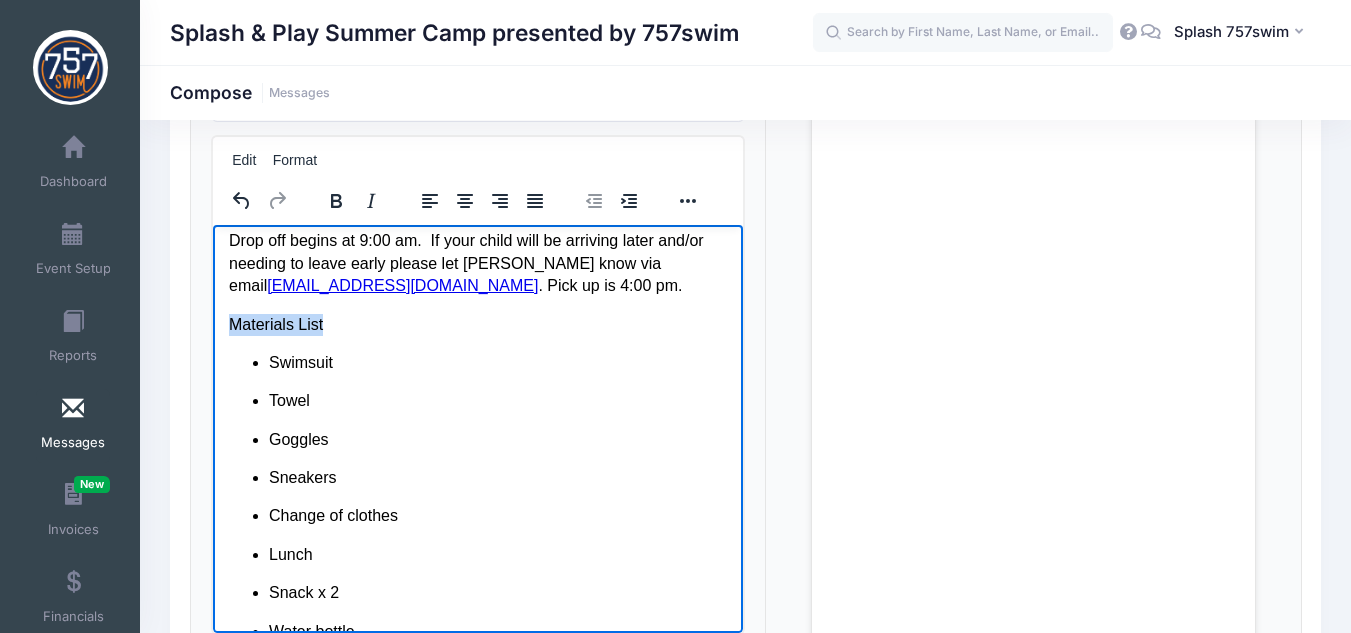click on "Hello Splash & Play Camp Families, Thank you for joining us at 757swim! We are looking forward to welcoming your child for what will undoubtedly be a great week of camp in two short weeks,  Monday August 4 - Friday, August 8 .  My name is Lindsay Landers and I am the Camp Director. During our week-long adventures your child will be led through a week of fun and engaging activities led by Site Supervisor Danielle Overbeck leading camp counselors Lily, Bella, Luke and Josh .   Please read below to get to know  Danielle. Hello, heroes and families! I’m Danielle Overbeck, and I’ll be your site supervisor this week at swim camp as we leap into a week full of superhero missions, epic adventures, and splash-powered fun! So get ready to suit up, power up, and dive into a week of heroic fun! And here’s one to kick things off:  Q- Why don’t superheroes use calendars? A- Because they always save the day!  Can’t wait to meet our newest squad of superheroes! Daily Schedule  (see attached flyer) Swimsuit" at bounding box center (477, 264) 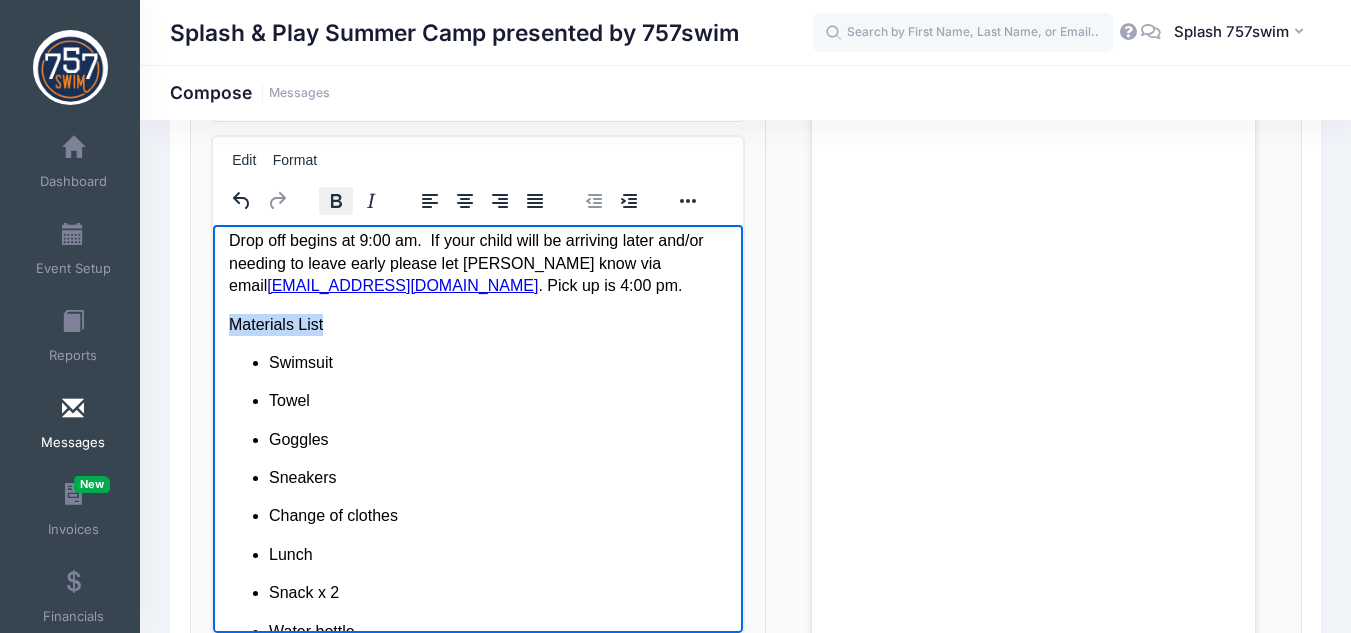 click 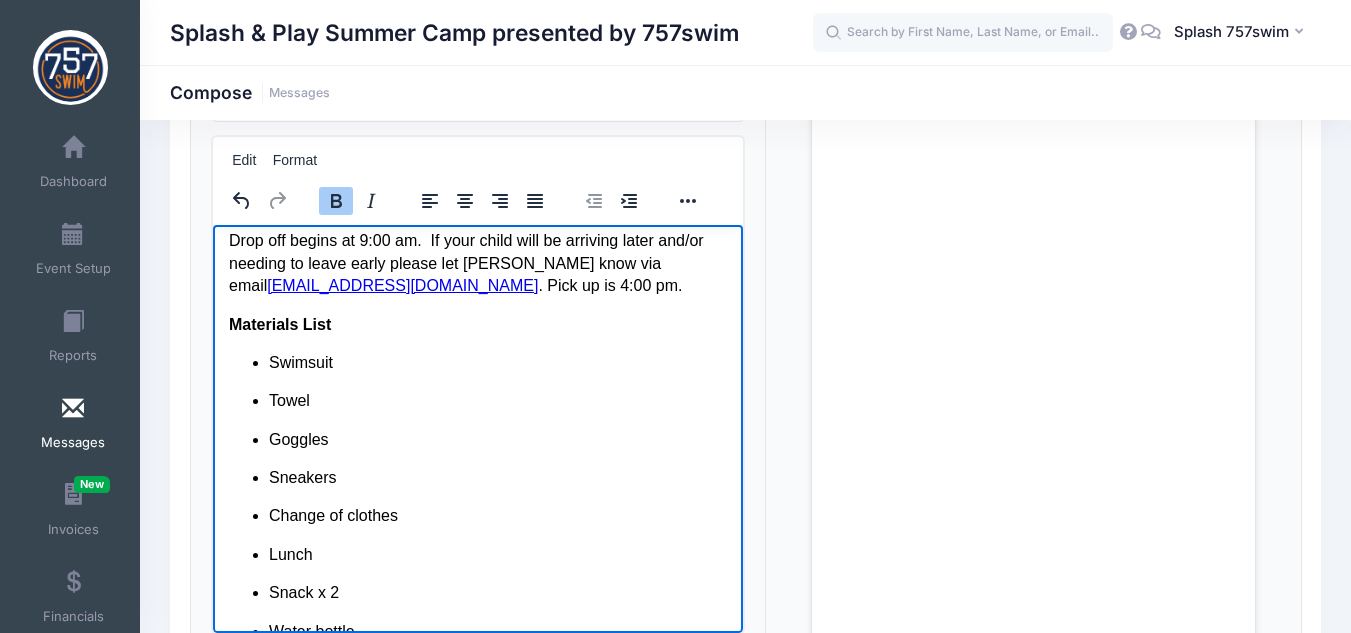 click on "Materials List" at bounding box center (477, 324) 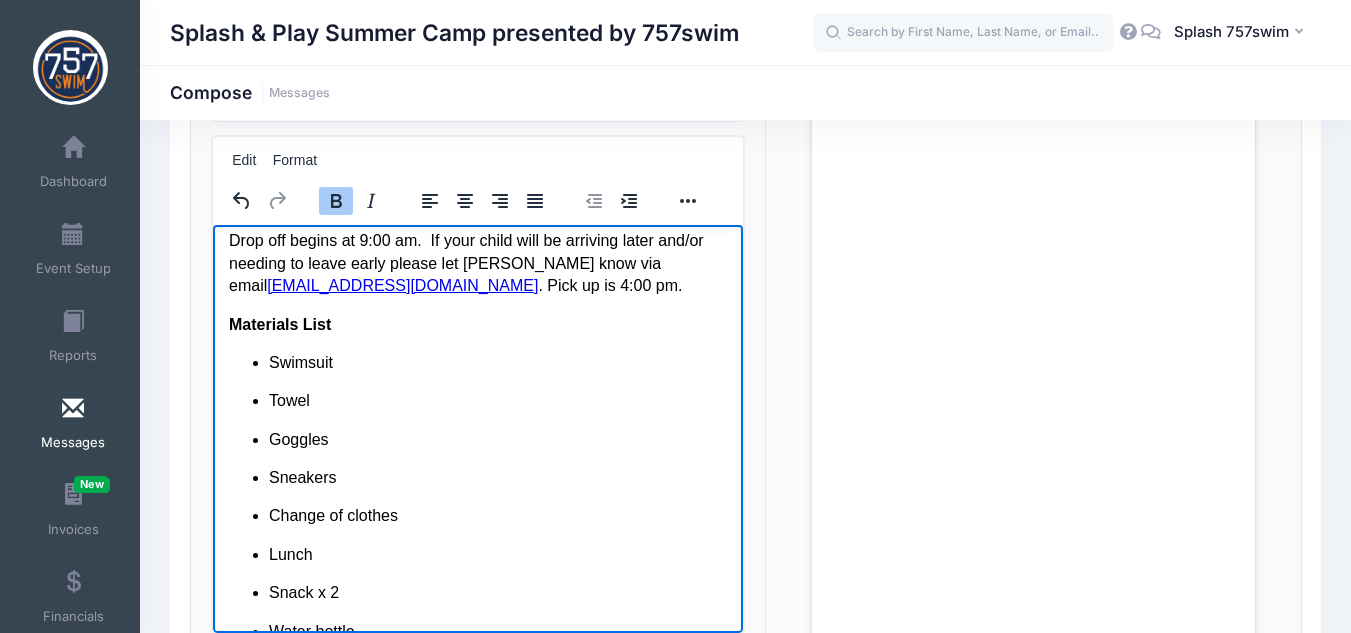 click on "Materials List" at bounding box center [279, 323] 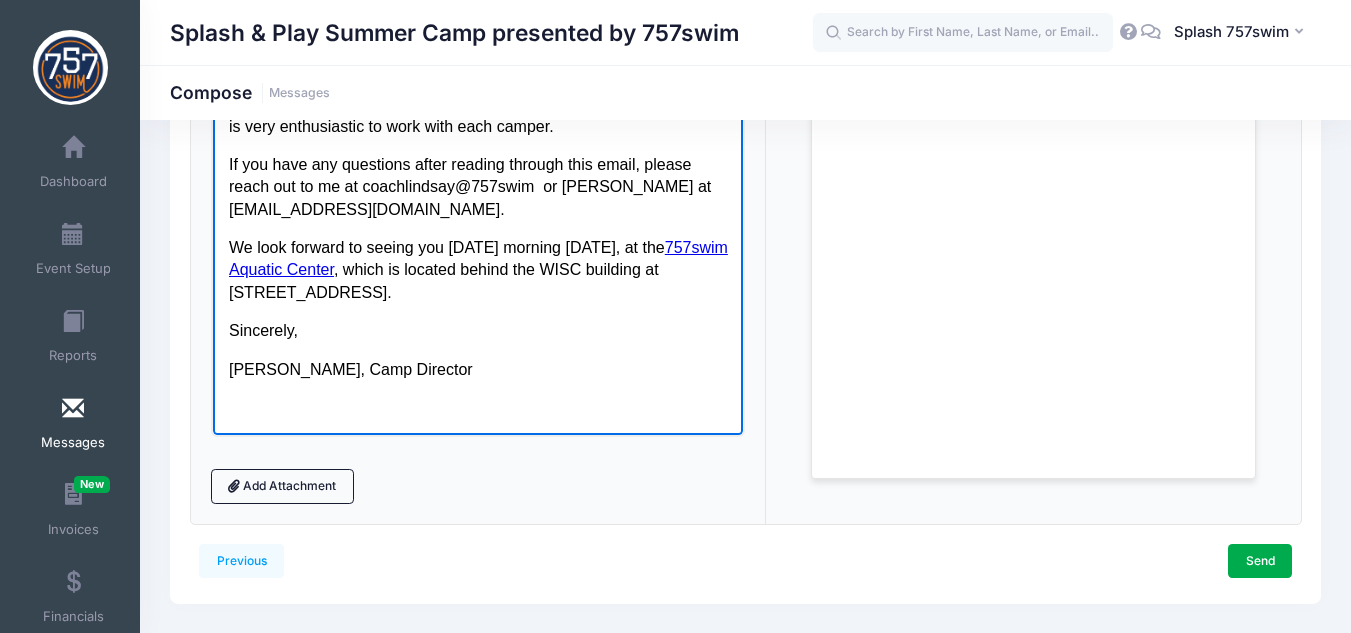 scroll, scrollTop: 492, scrollLeft: 0, axis: vertical 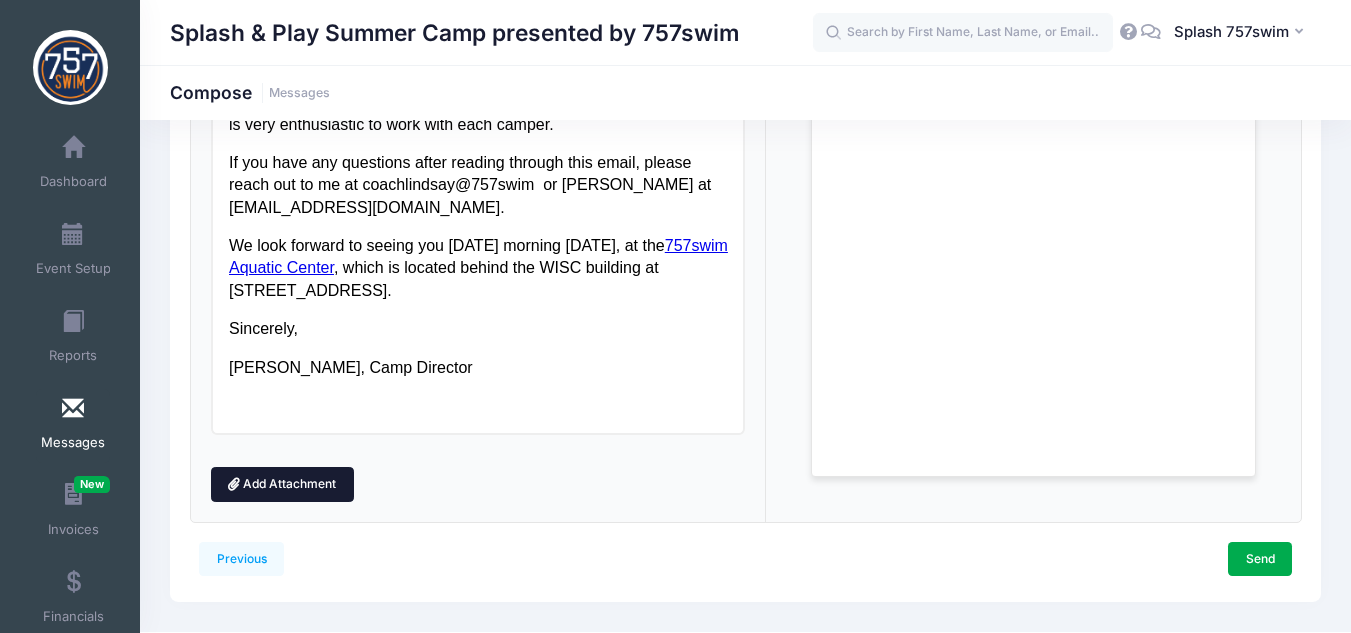 click on "Add Attachment" at bounding box center (282, 484) 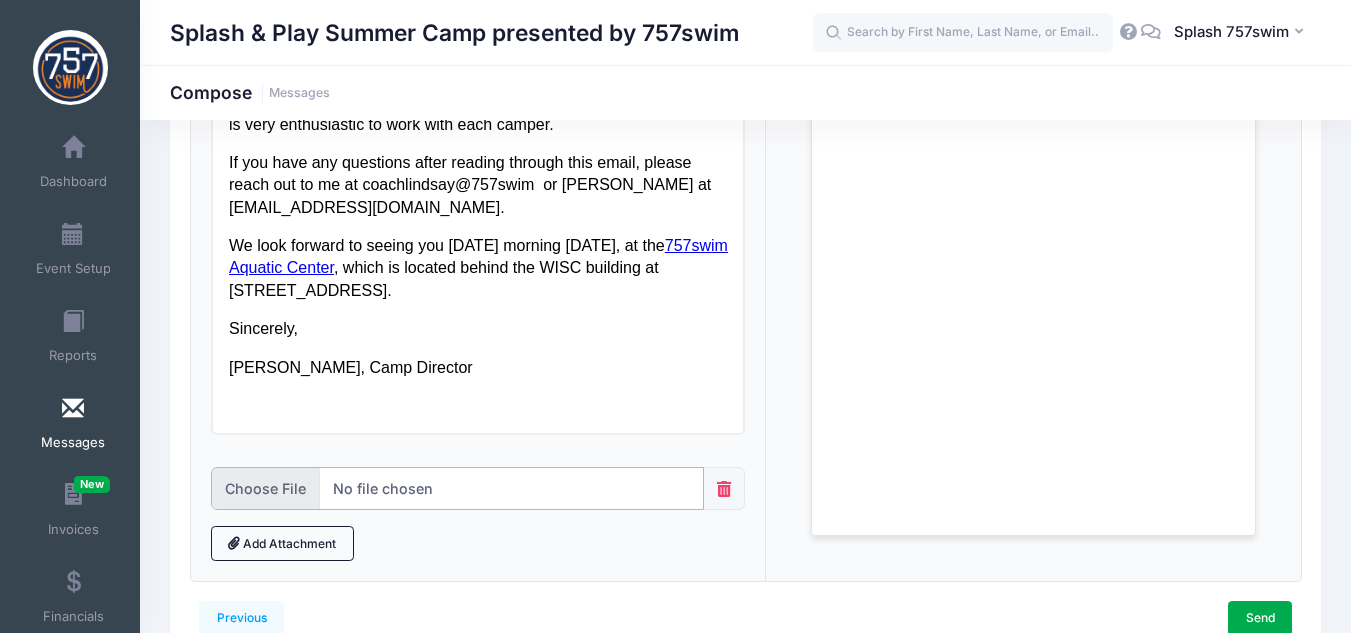 click at bounding box center (458, 488) 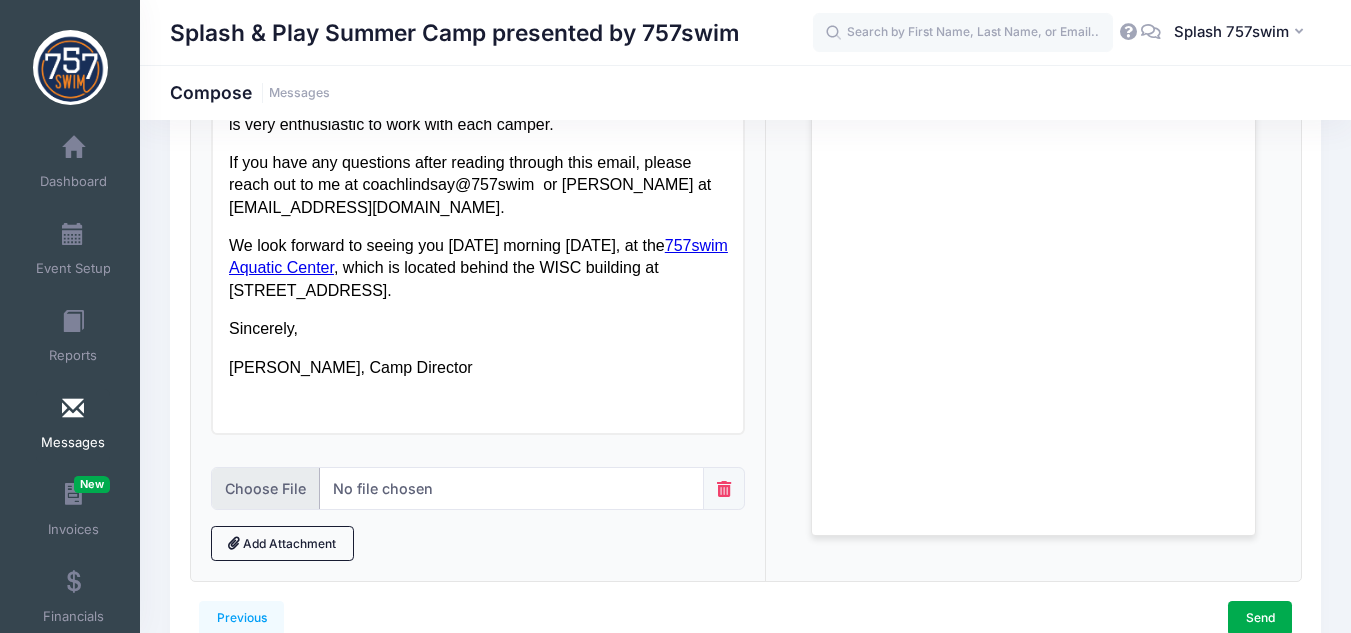 type on "C:\fakepath\Splash-andamp-Play-Daily-Schedule+-New-Apr-10 (1) (1).pdf" 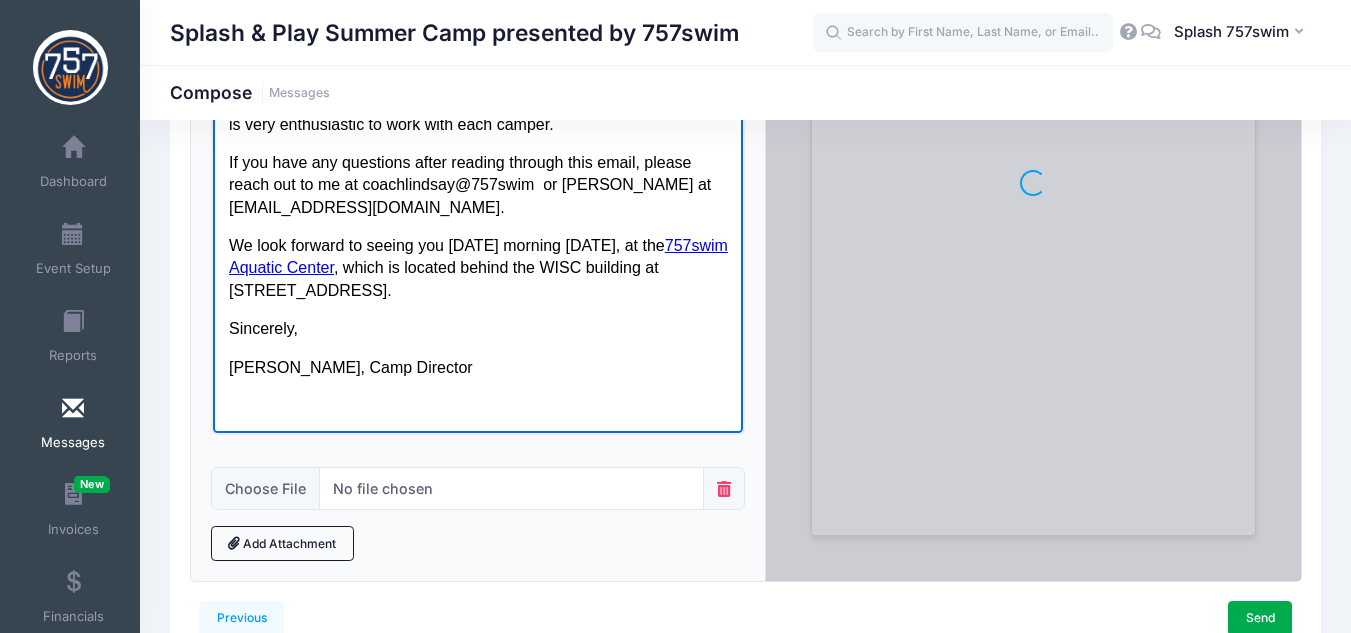 click on "We look forward to seeing you Monday morning August 4th, at the  757swim Aquatic Center , which is located behind the WISC building at 5720 Warhill Trail." at bounding box center [477, 267] 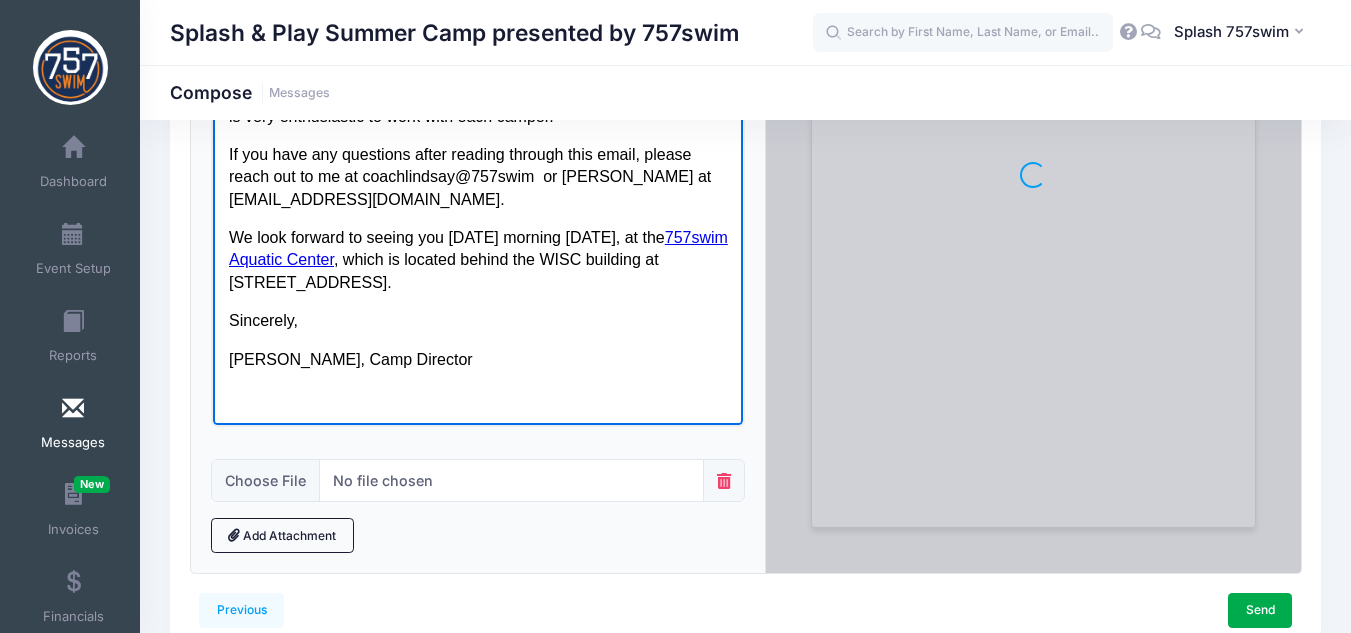 scroll, scrollTop: 596, scrollLeft: 0, axis: vertical 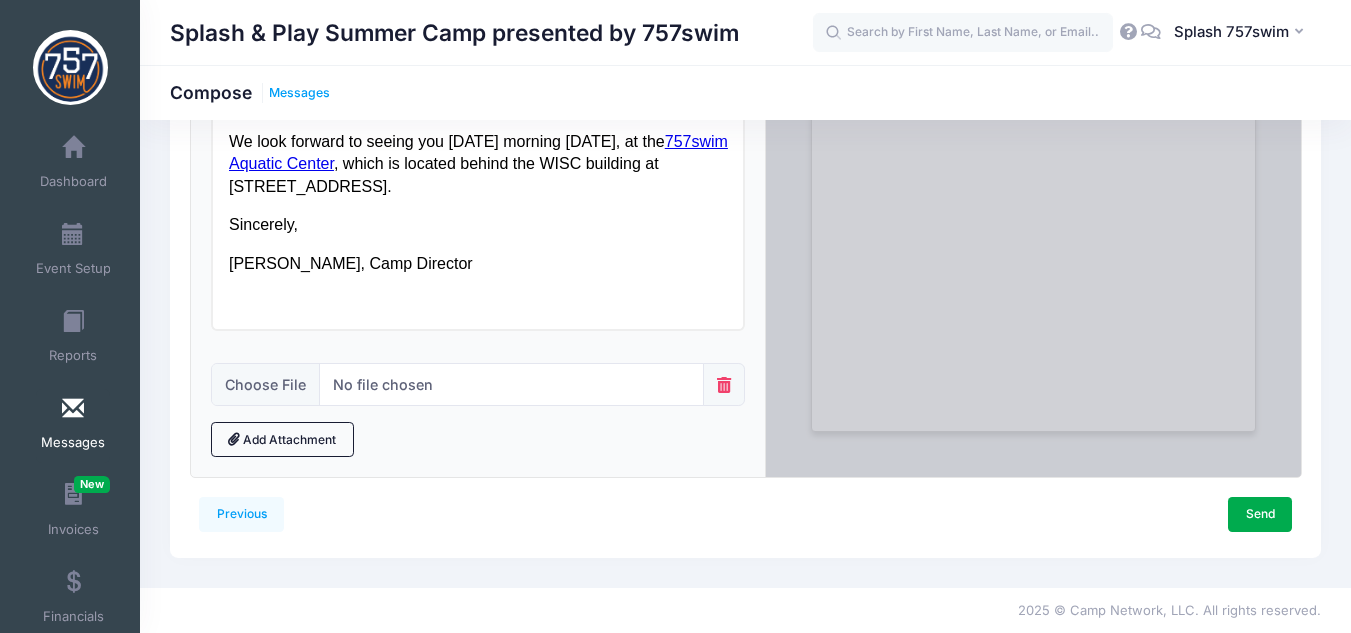 click on "Messages" at bounding box center (299, 93) 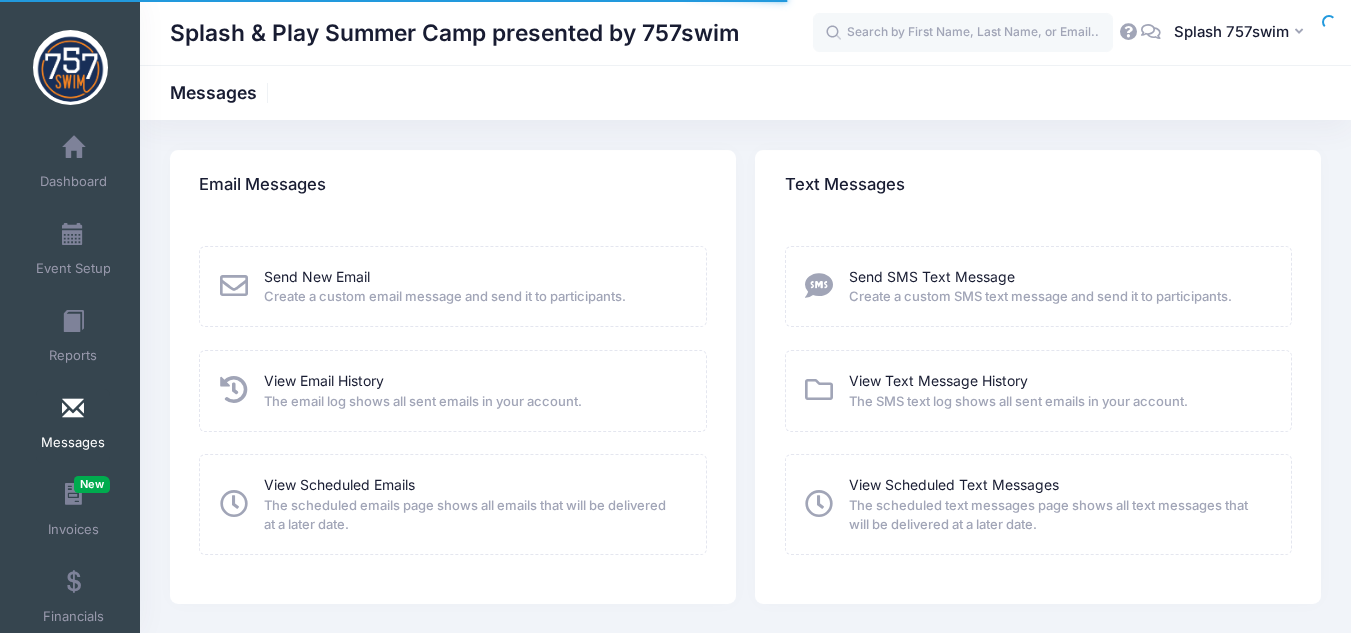scroll, scrollTop: 0, scrollLeft: 0, axis: both 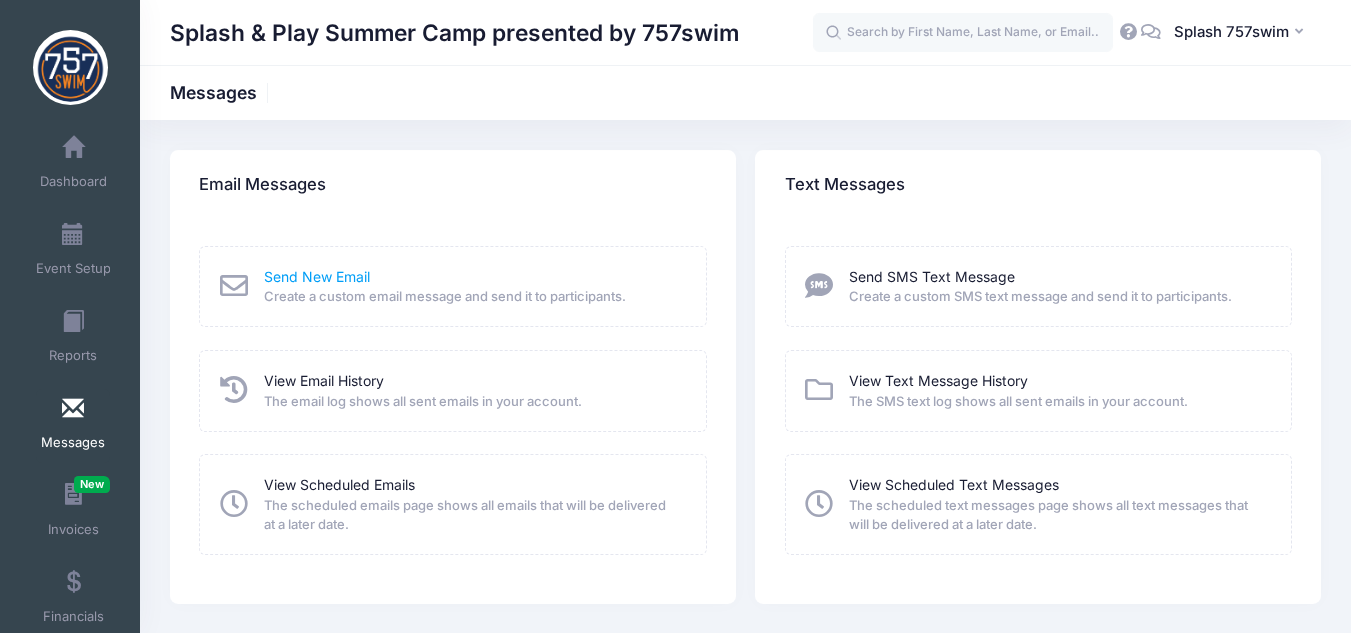 click on "Send New Email" at bounding box center (317, 276) 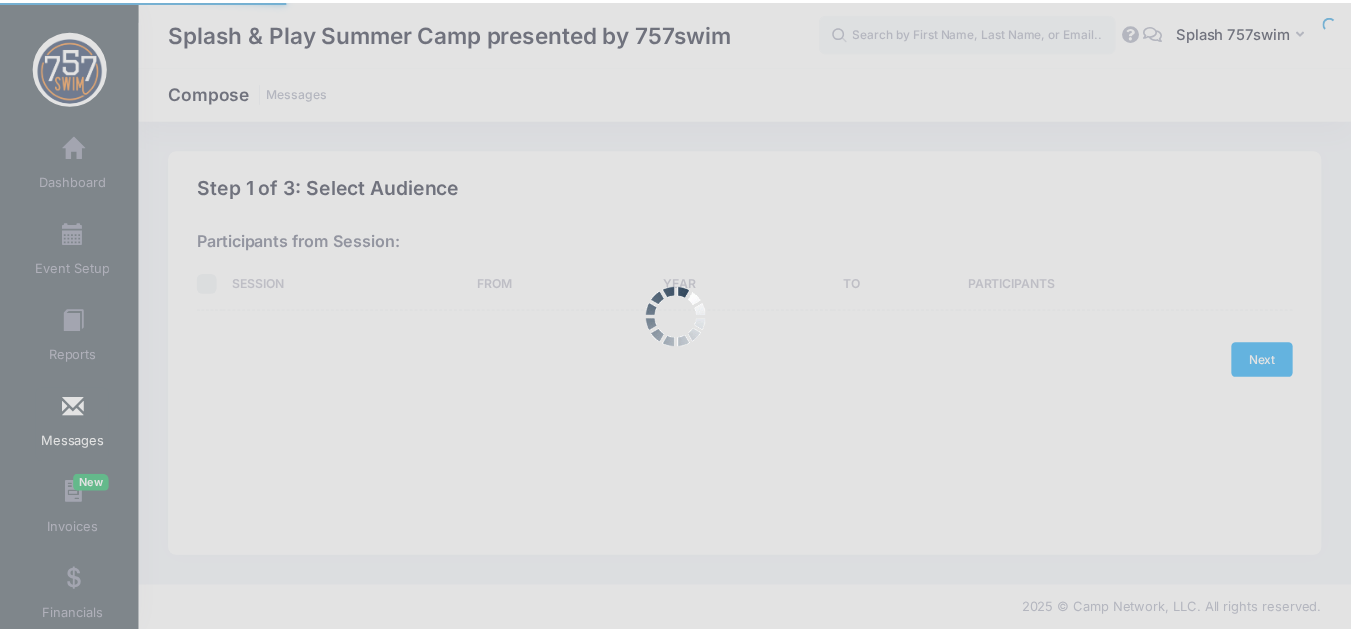 scroll, scrollTop: 0, scrollLeft: 0, axis: both 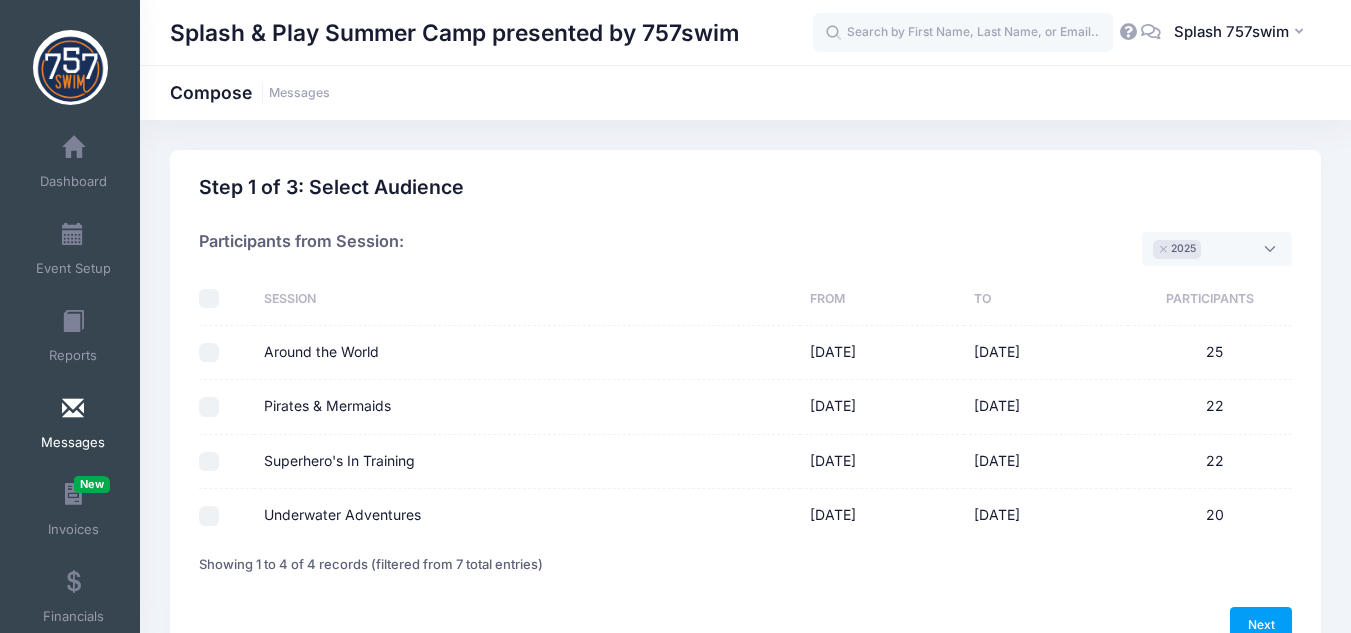 click on "Superhero's In Training" at bounding box center (209, 462) 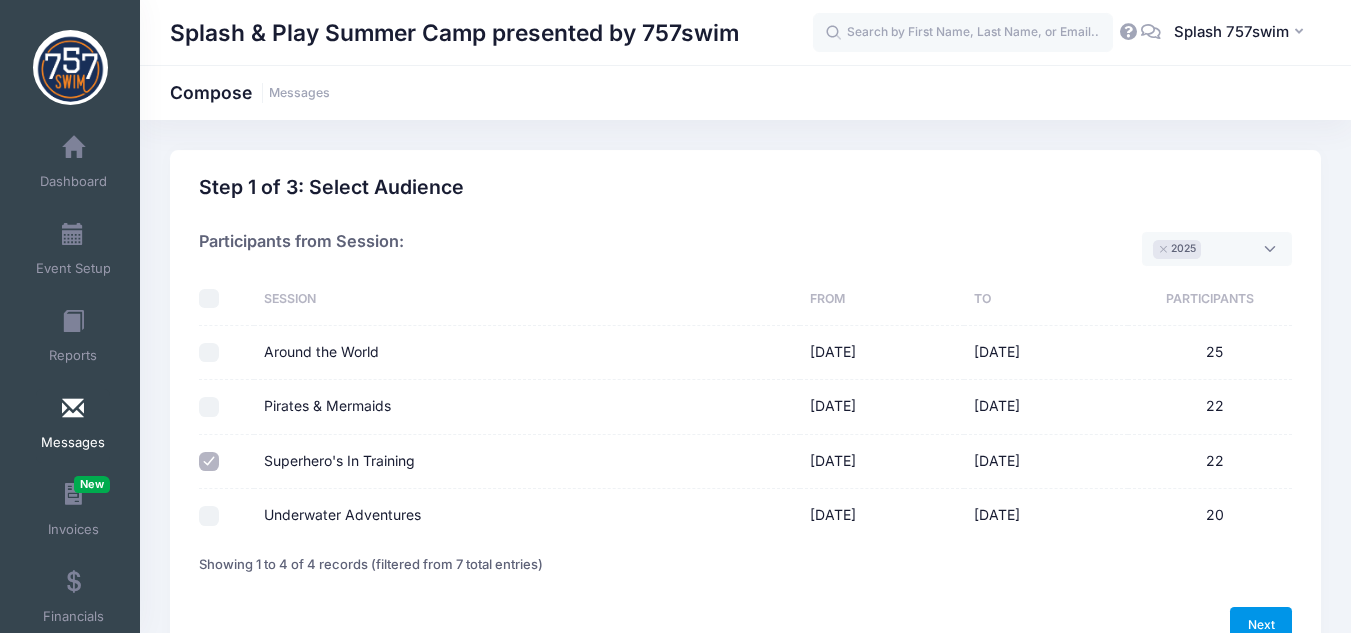 click on "Next" at bounding box center (1261, 624) 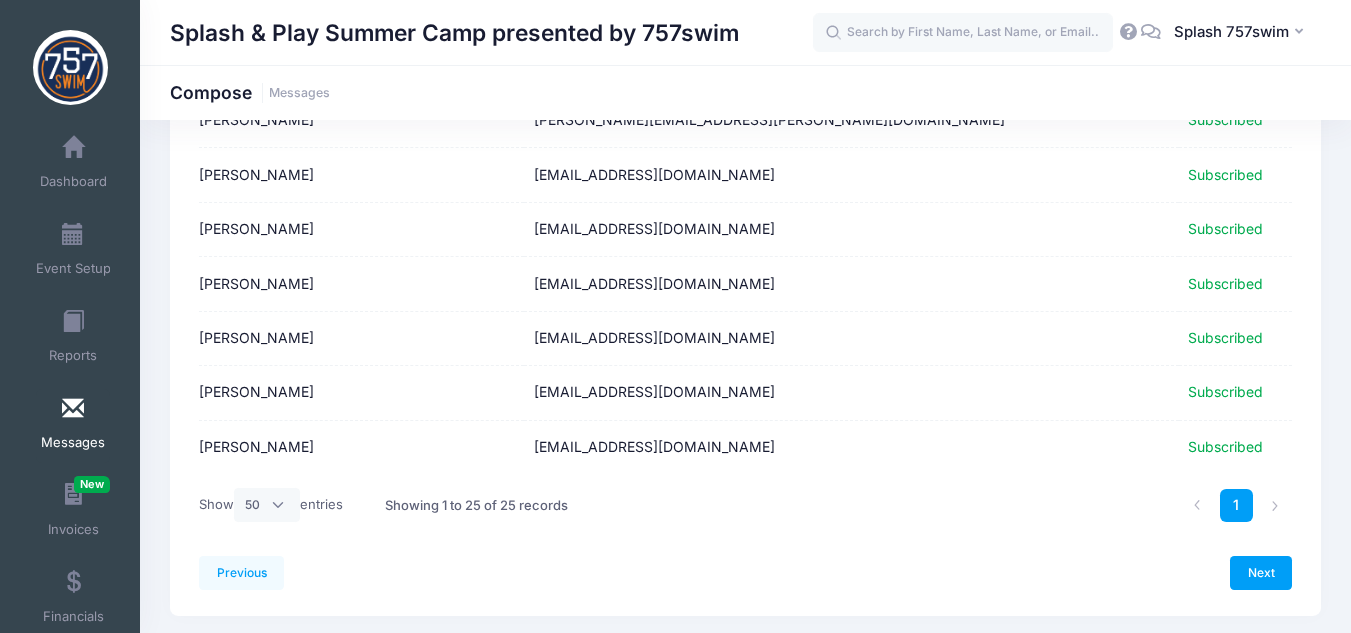 scroll, scrollTop: 1200, scrollLeft: 0, axis: vertical 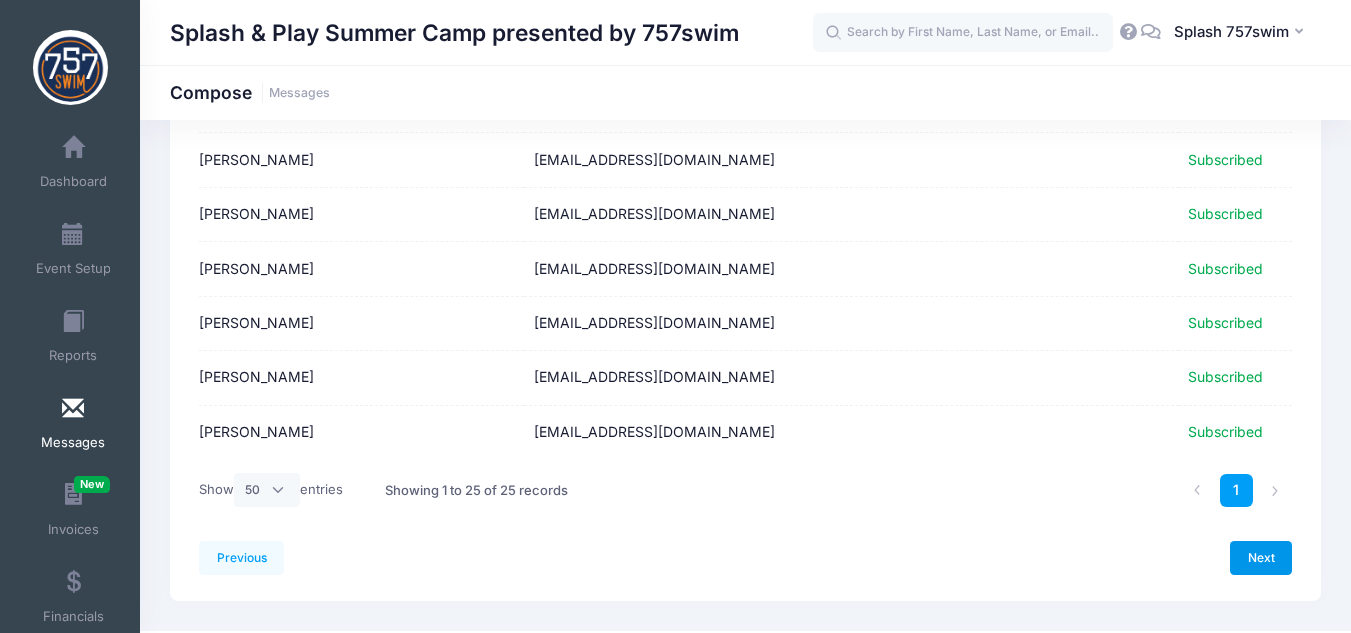 click on "Next" at bounding box center (1261, 558) 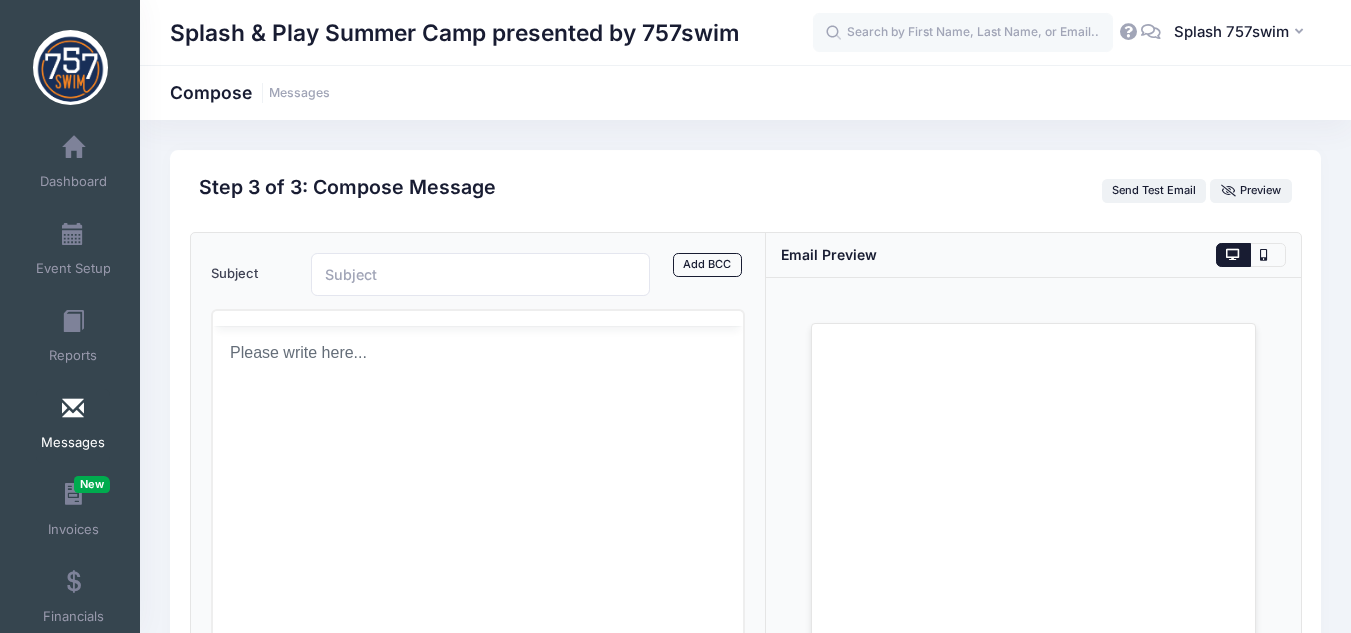 scroll, scrollTop: 0, scrollLeft: 0, axis: both 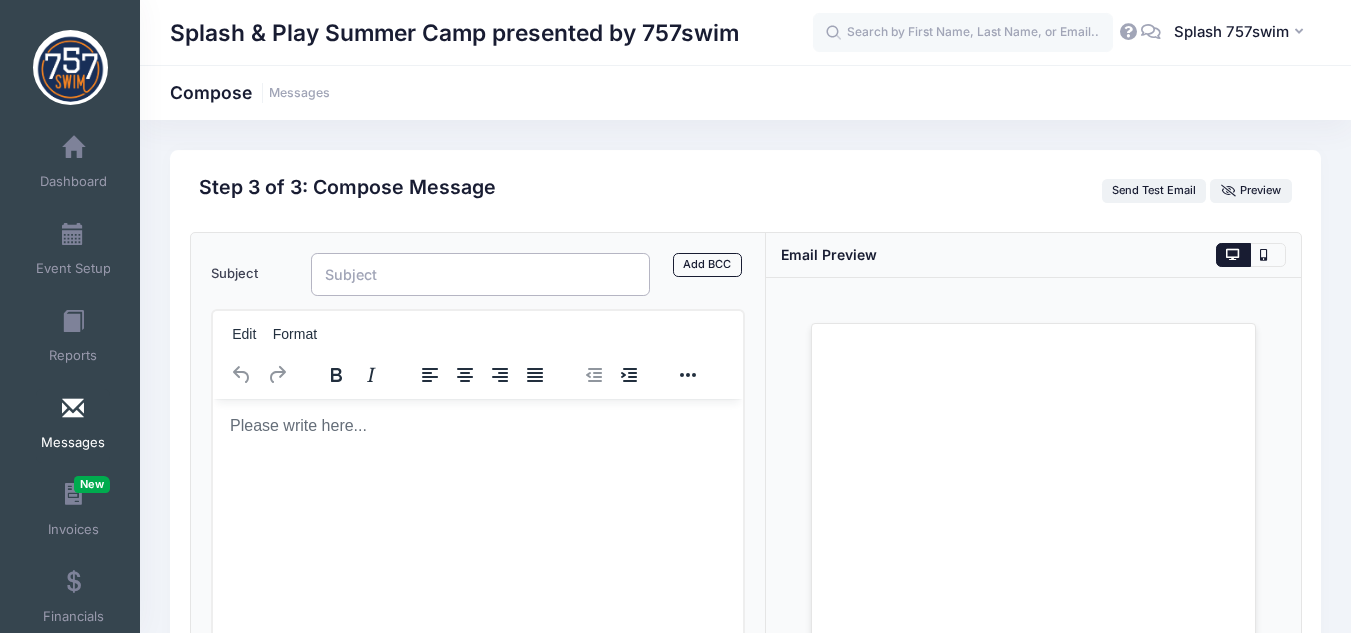 click on "Subject" at bounding box center (481, 274) 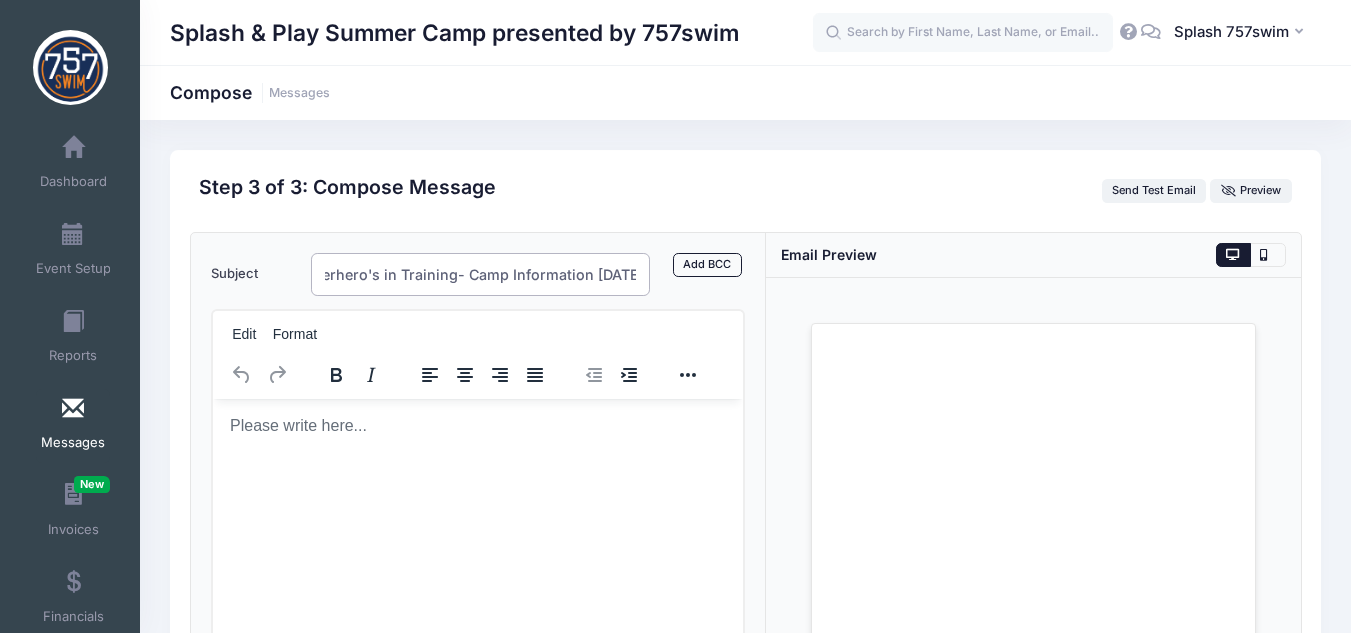 scroll, scrollTop: 0, scrollLeft: 124, axis: horizontal 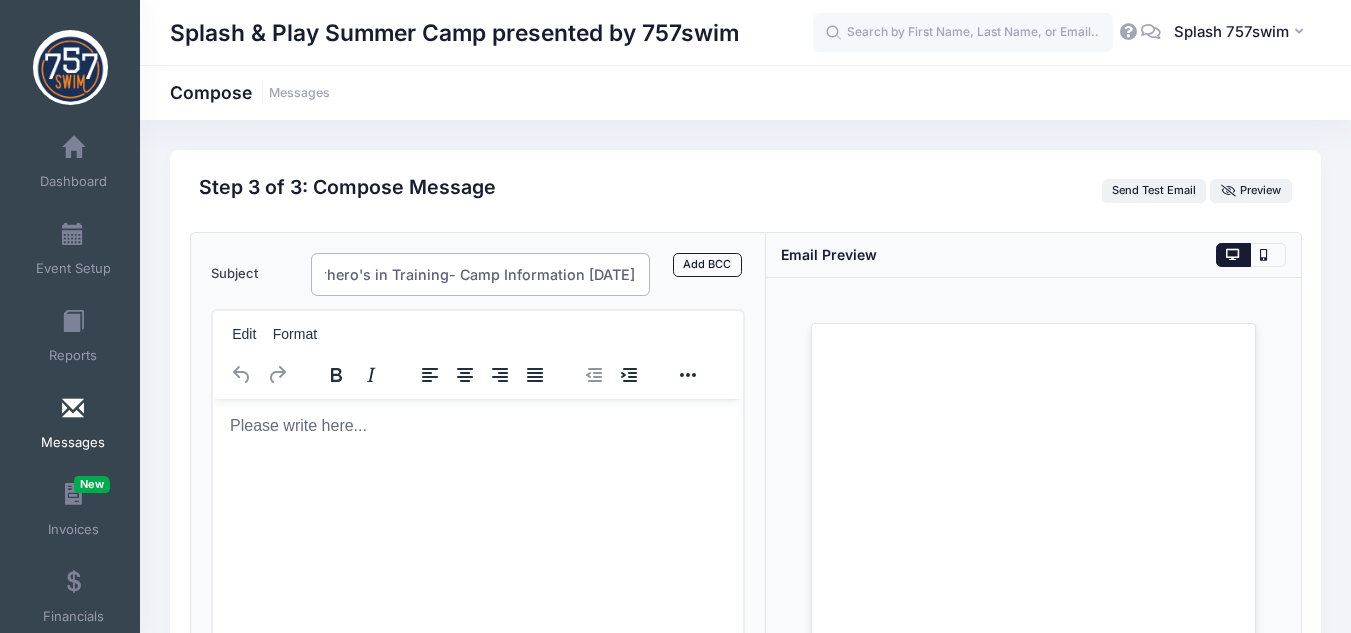 type on "Welcome to Superhero's in Training- Camp Information [DATE]-[DATE]" 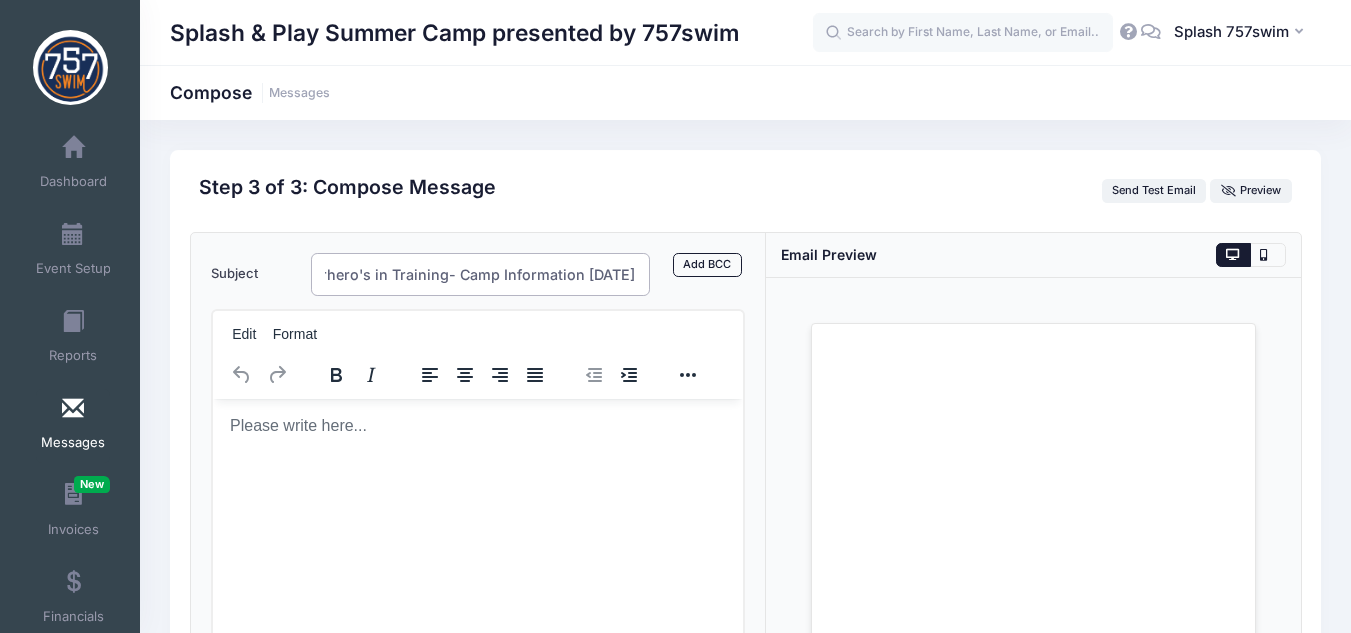 scroll, scrollTop: 0, scrollLeft: 0, axis: both 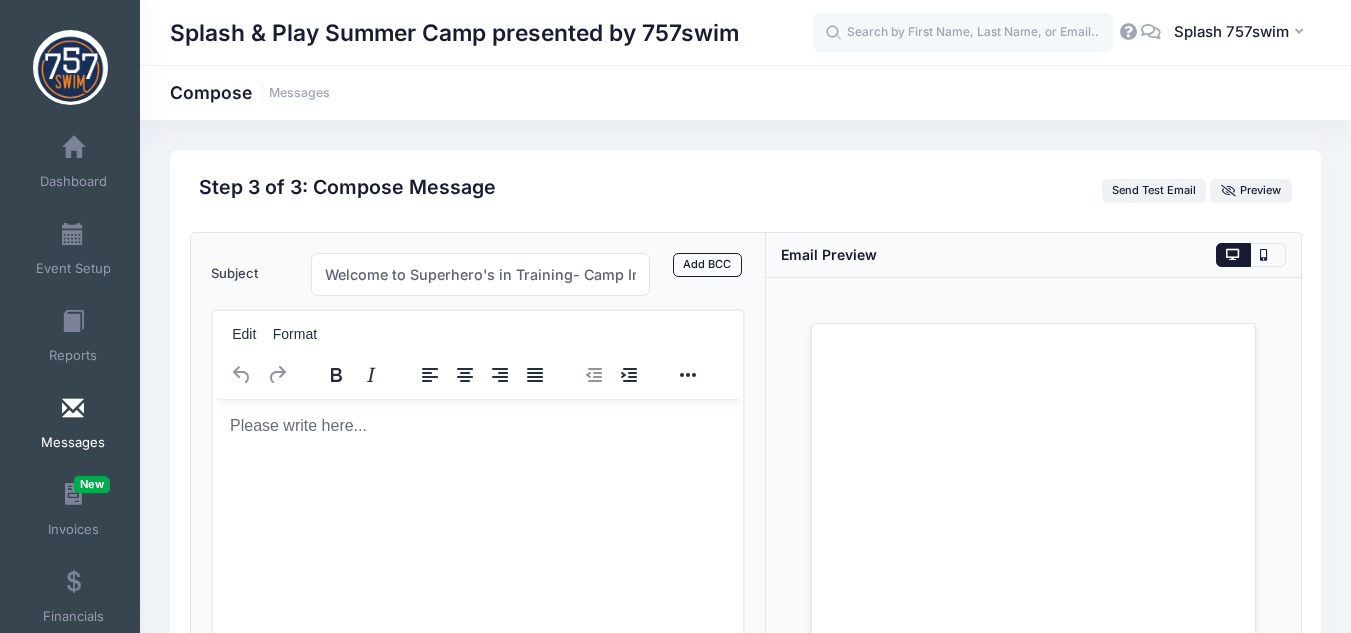 click at bounding box center [477, 425] 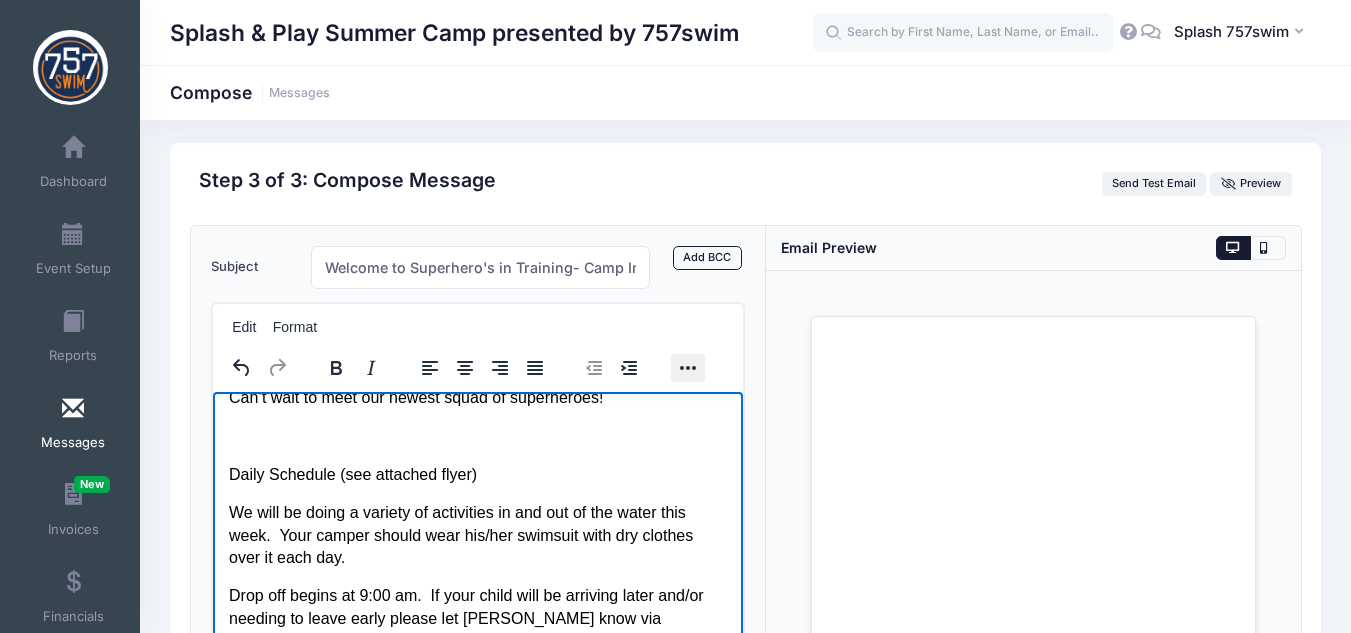 scroll, scrollTop: 0, scrollLeft: 0, axis: both 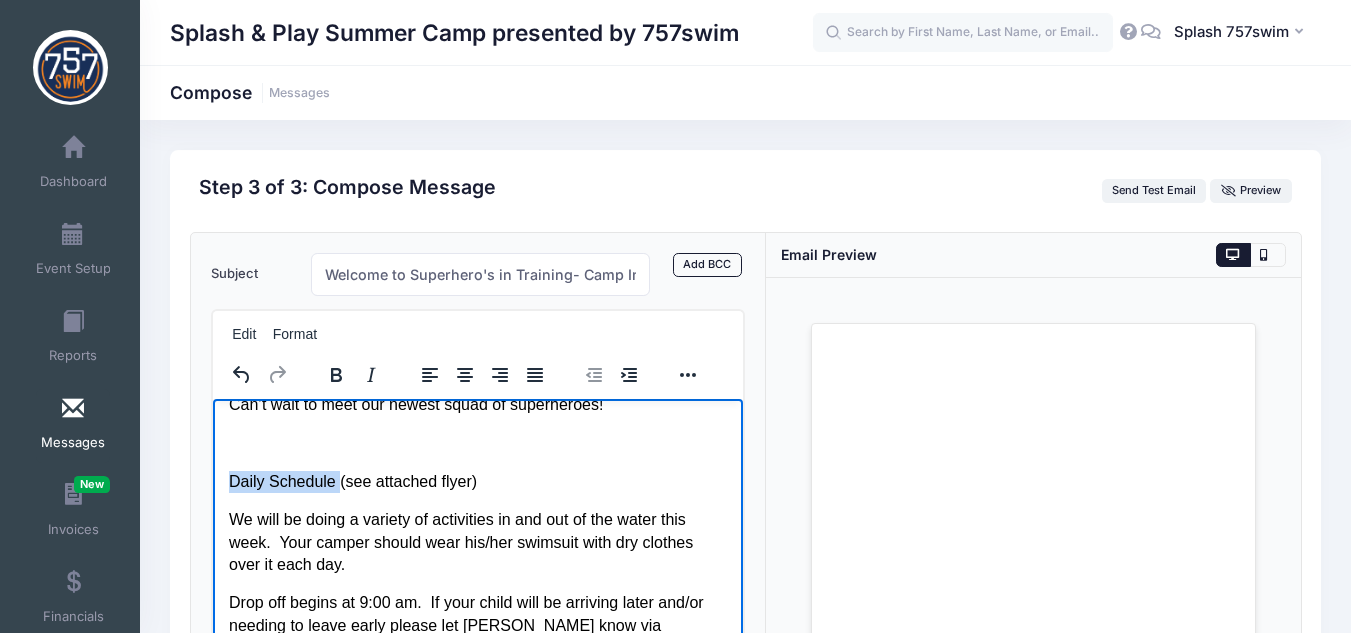 drag, startPoint x: 333, startPoint y: 479, endPoint x: 196, endPoint y: 477, distance: 137.0146 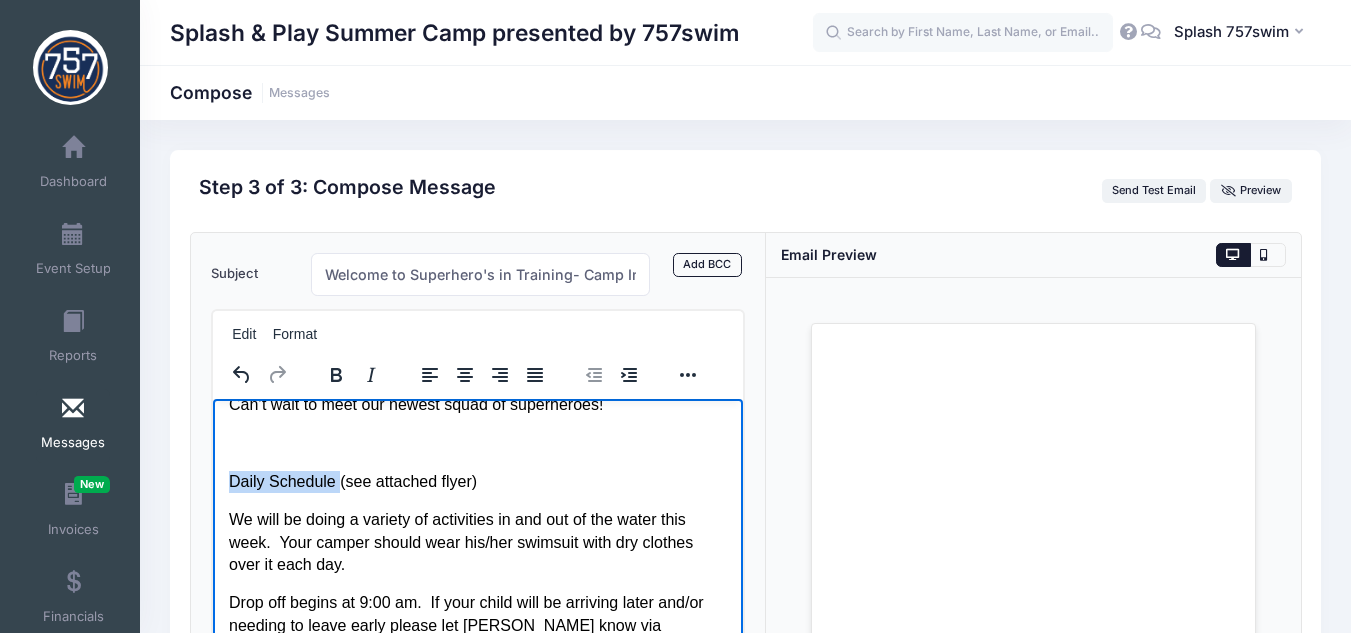 click on "Hello Splash & Play Camp Families, Thank you for joining us at 757swim! We are looking forward to welcoming your child for what will undoubtedly be a great week of camp in two short weeks, Monday August 4-- Friday, August 8.  My name is Lindsay Landers and I am the Camp Director. During our week-long adventures your child will be led through a week of fun and engaging activities led by Site Supervisor Danielle Overbeck leading camp counselors Lily, Bella, Luke and Josh .   Please read below to get to know Danielle. Hello, heroes and families! I’m Danielle Overbeck, and I’ll be your site supervisor this week at swim camp as we leap into a week full of superhero missions, epic adventures, and splash-powered fun! So get ready to suit up, power up, and dive into a week of heroic fun! And here’s one to kick things off:  Q- Why don’t superheroes use calendars? A- Because they always save the day!  Can’t wait to meet our newest squad of superheroes! Daily Schedule (see attached flyer) Materials List" at bounding box center [477, 665] 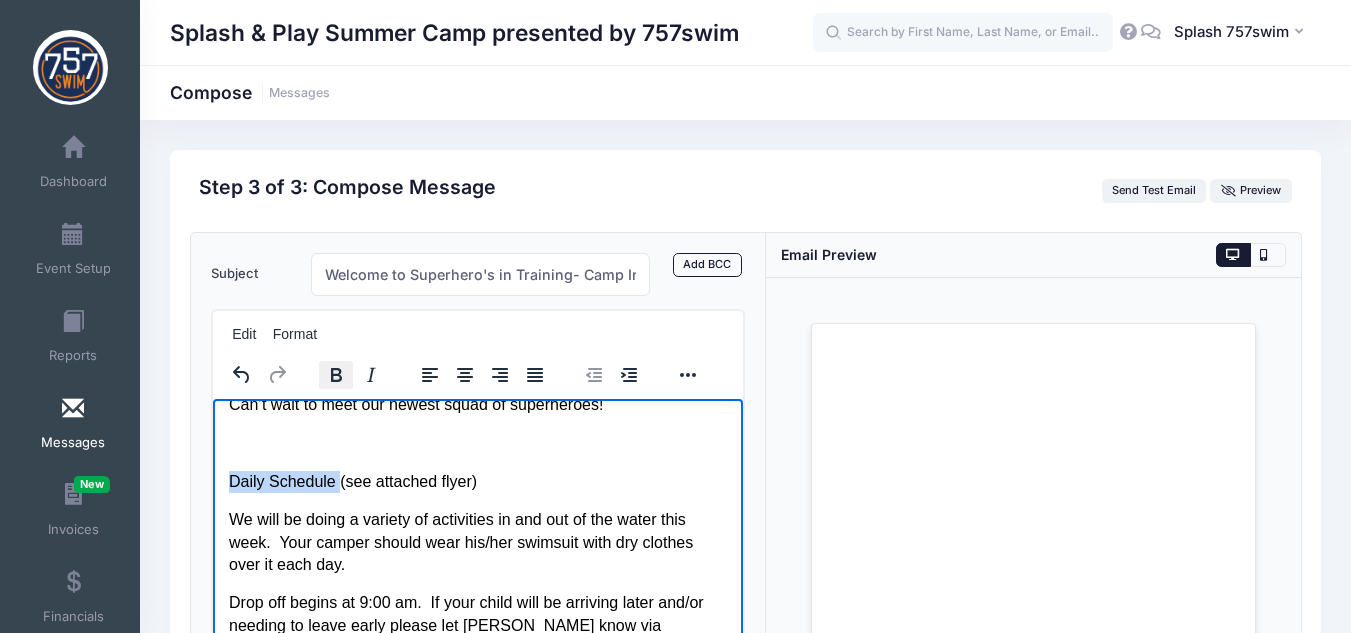 click 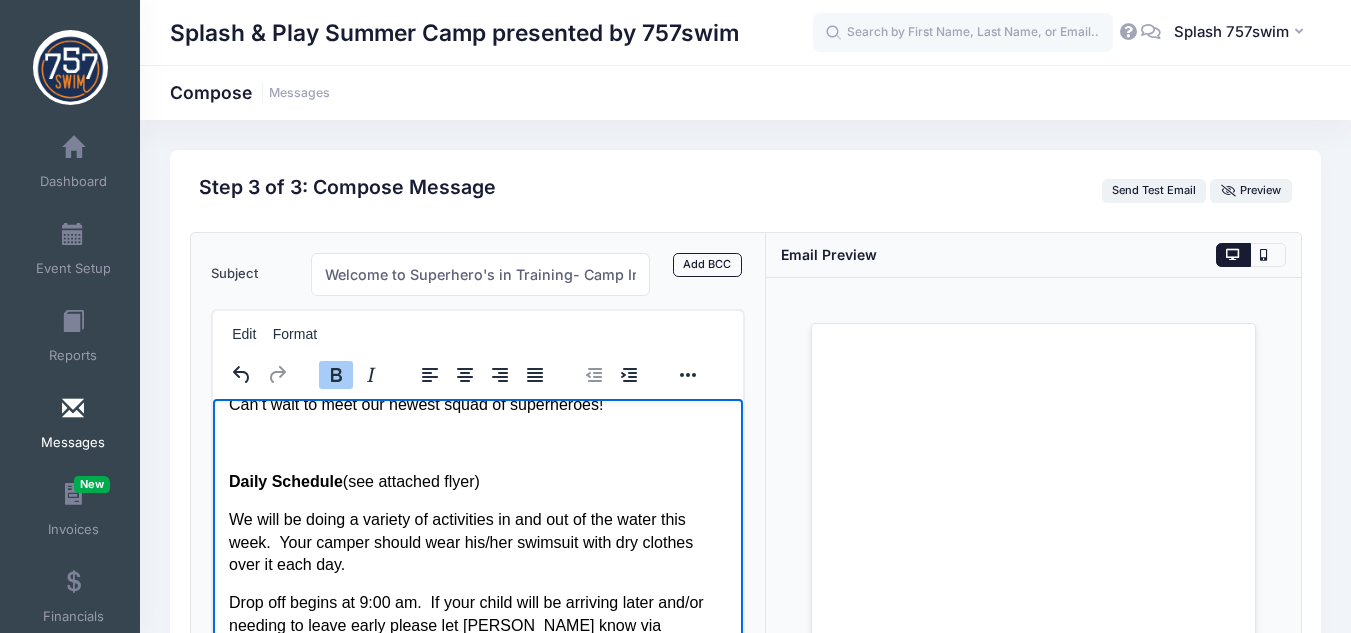 click at bounding box center (477, 442) 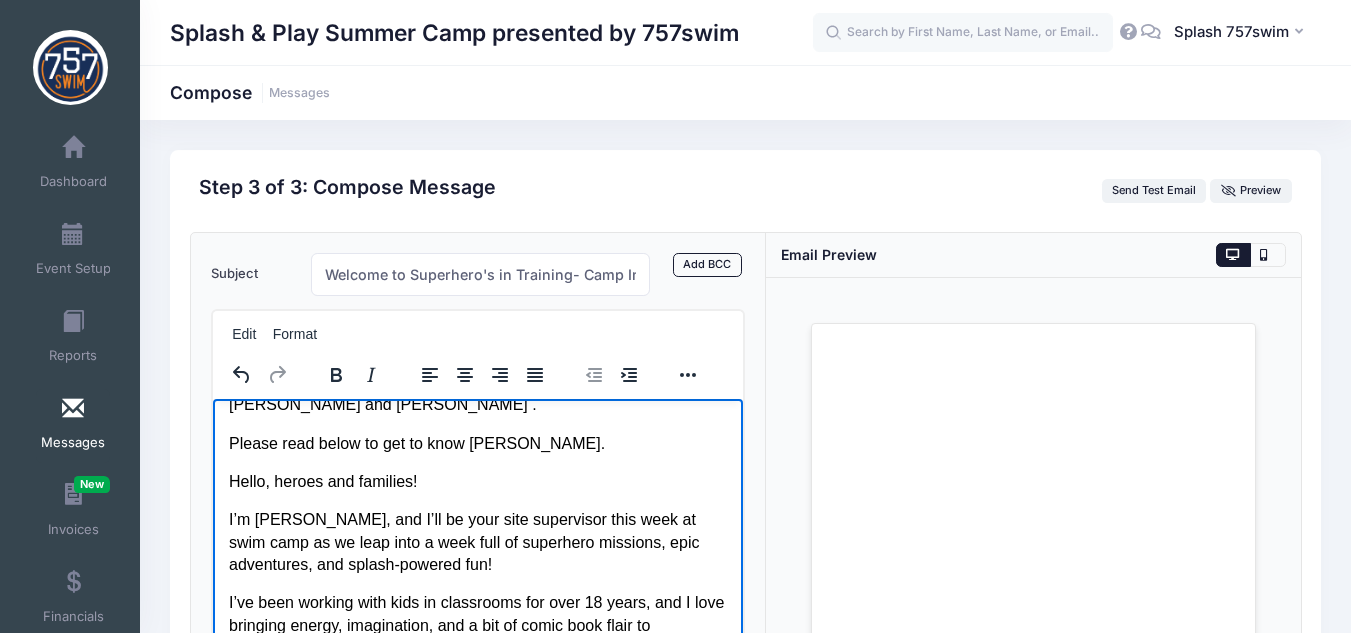 scroll, scrollTop: 212, scrollLeft: 0, axis: vertical 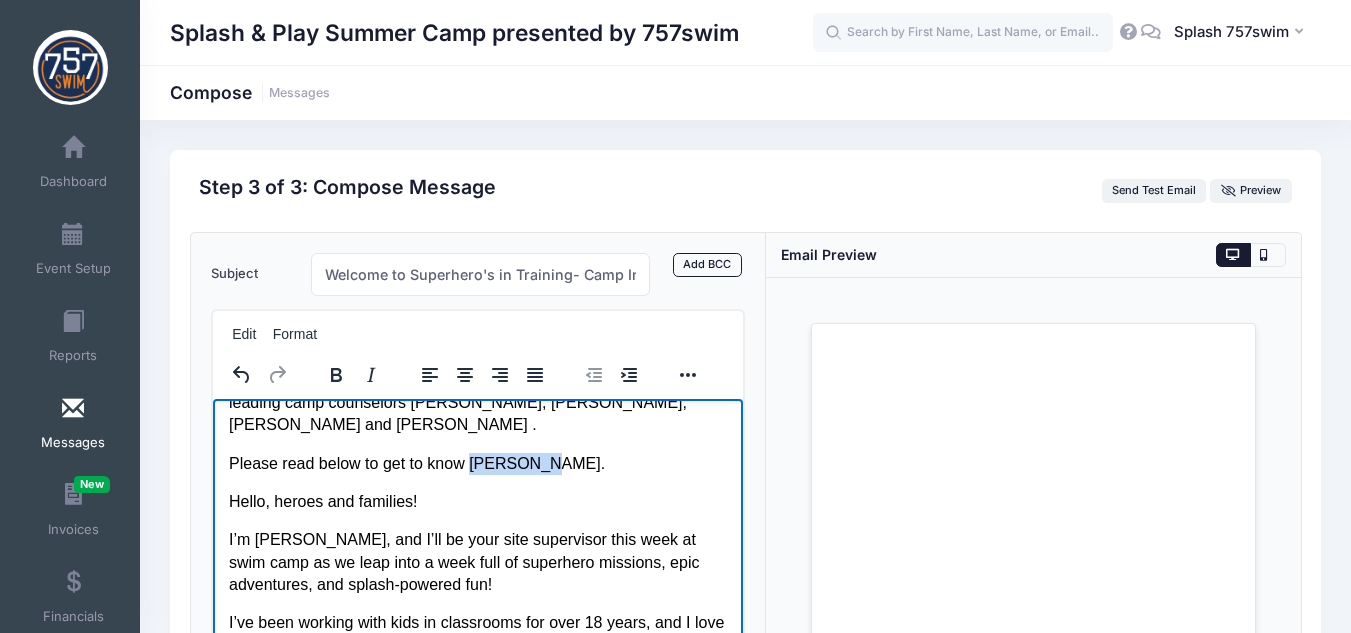 drag, startPoint x: 527, startPoint y: 441, endPoint x: 471, endPoint y: 442, distance: 56.008926 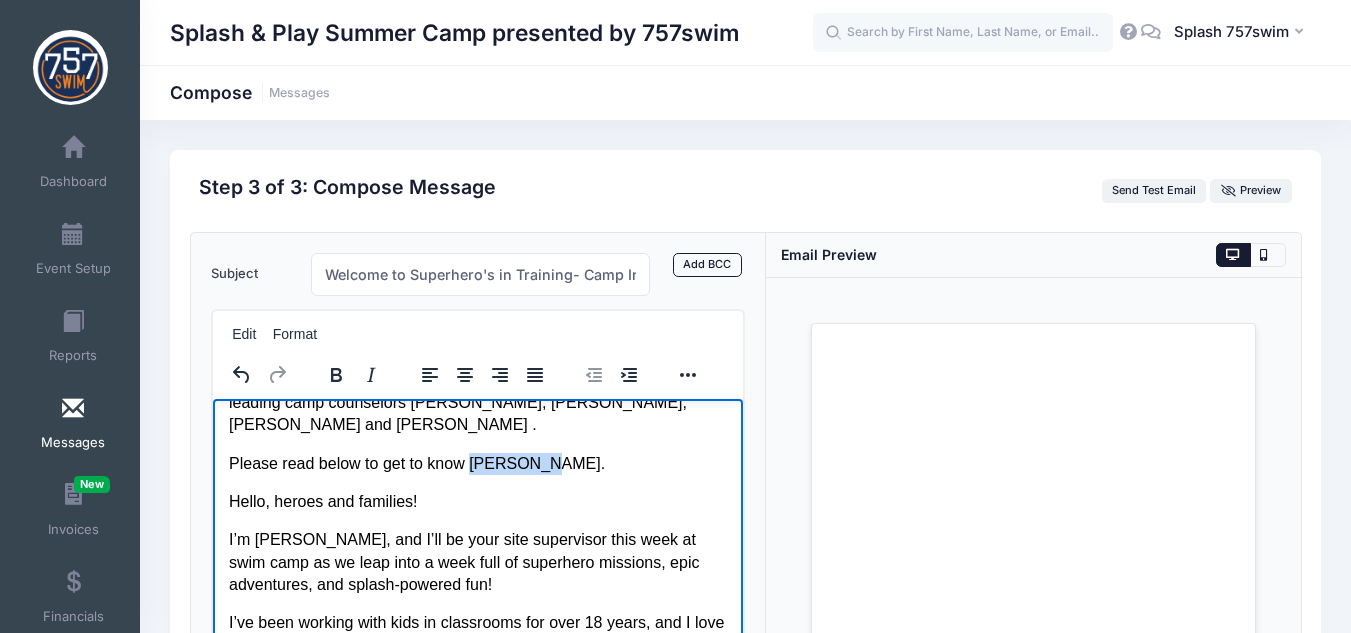 click on "Please read below to get to know Danielle." at bounding box center [477, 463] 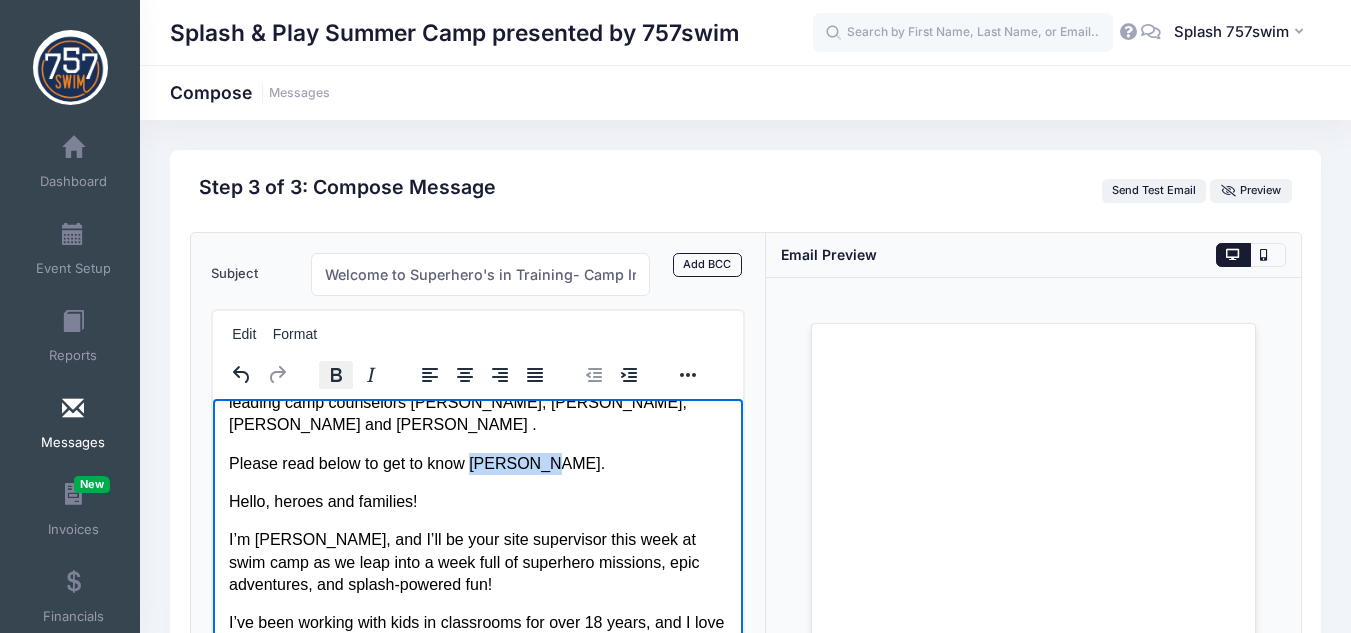 click 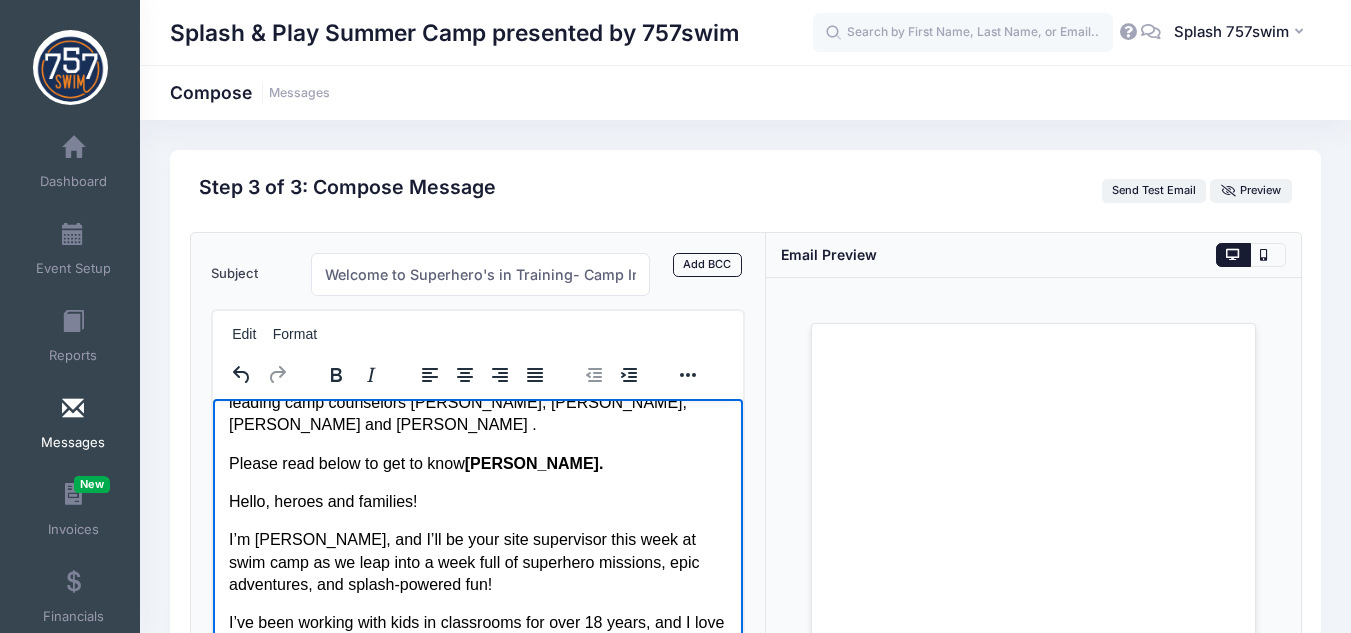click on "Hello, heroes and families!" at bounding box center [477, 501] 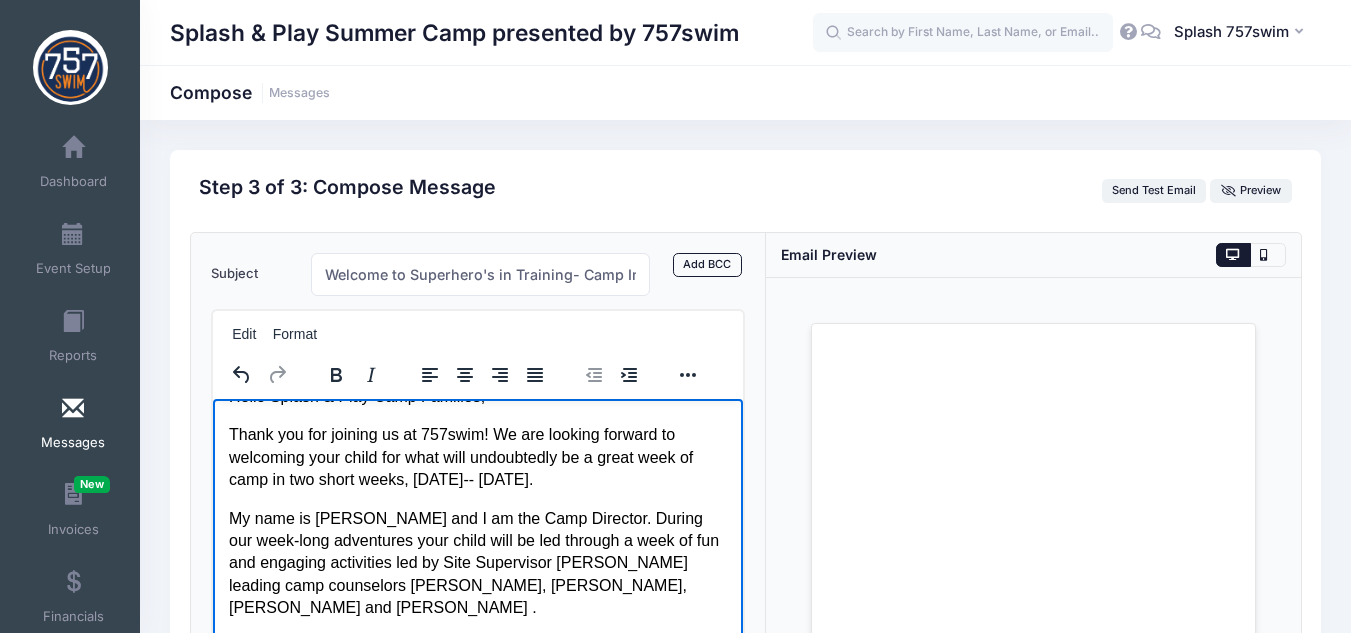 scroll, scrollTop: 12, scrollLeft: 0, axis: vertical 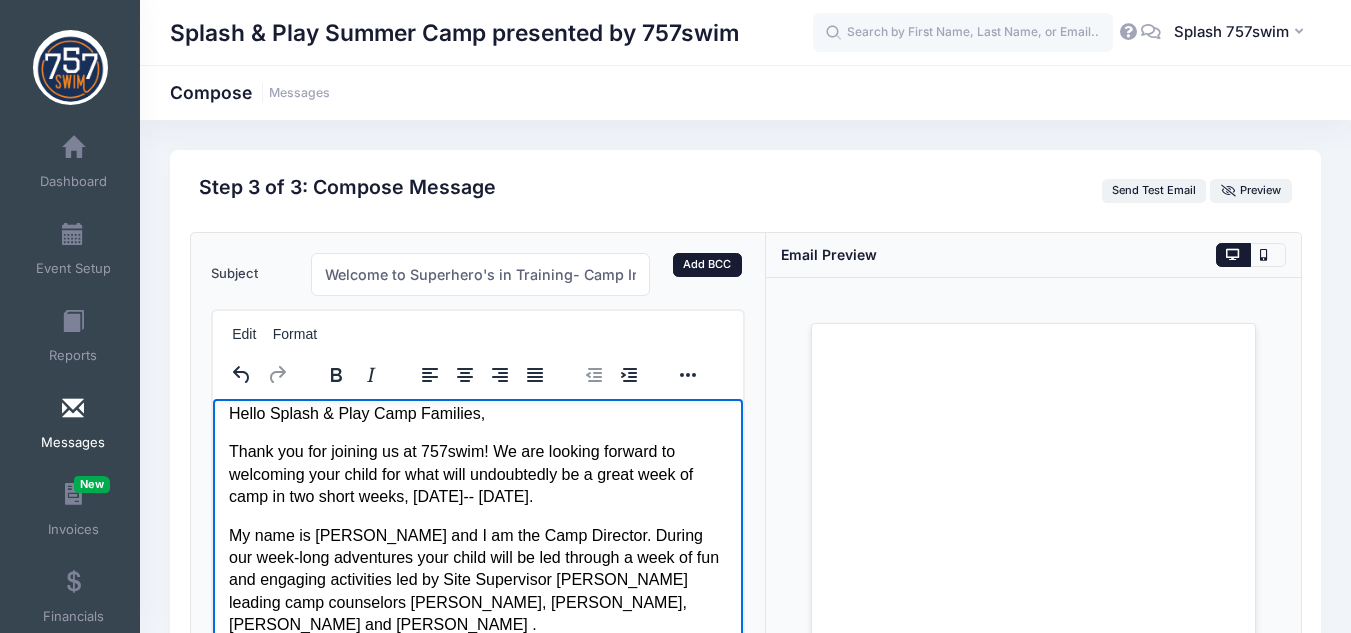 click on "Add BCC" at bounding box center (707, 265) 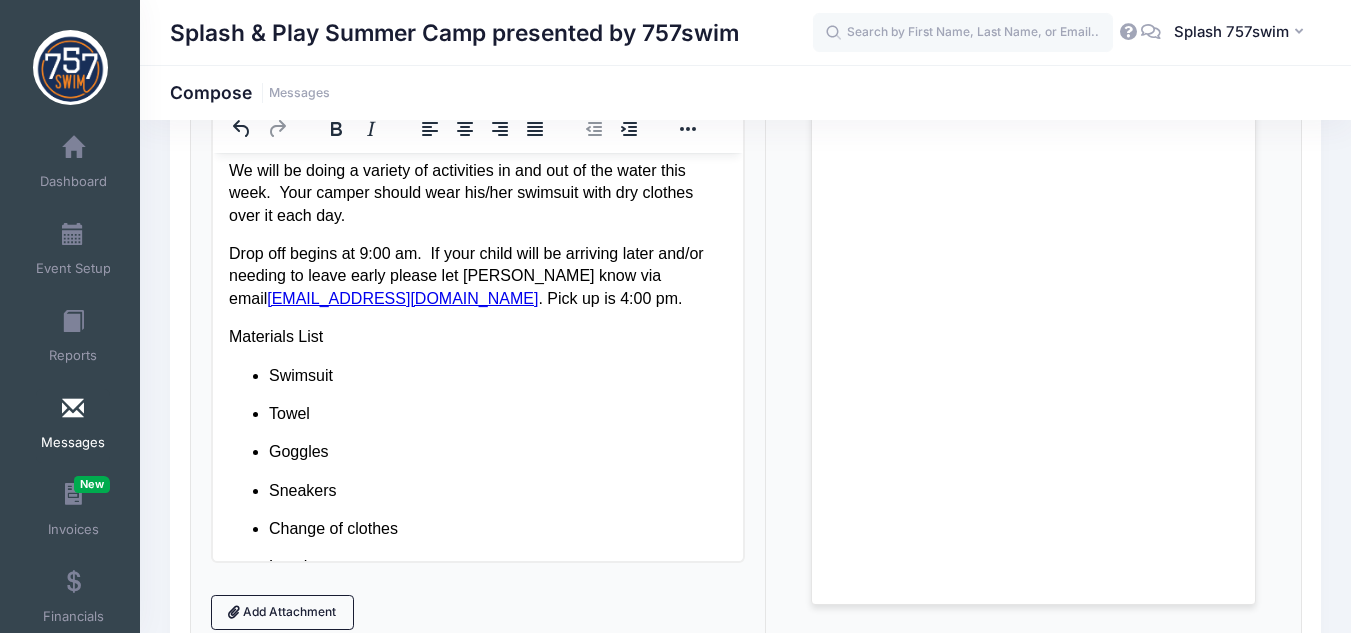 scroll, scrollTop: 812, scrollLeft: 0, axis: vertical 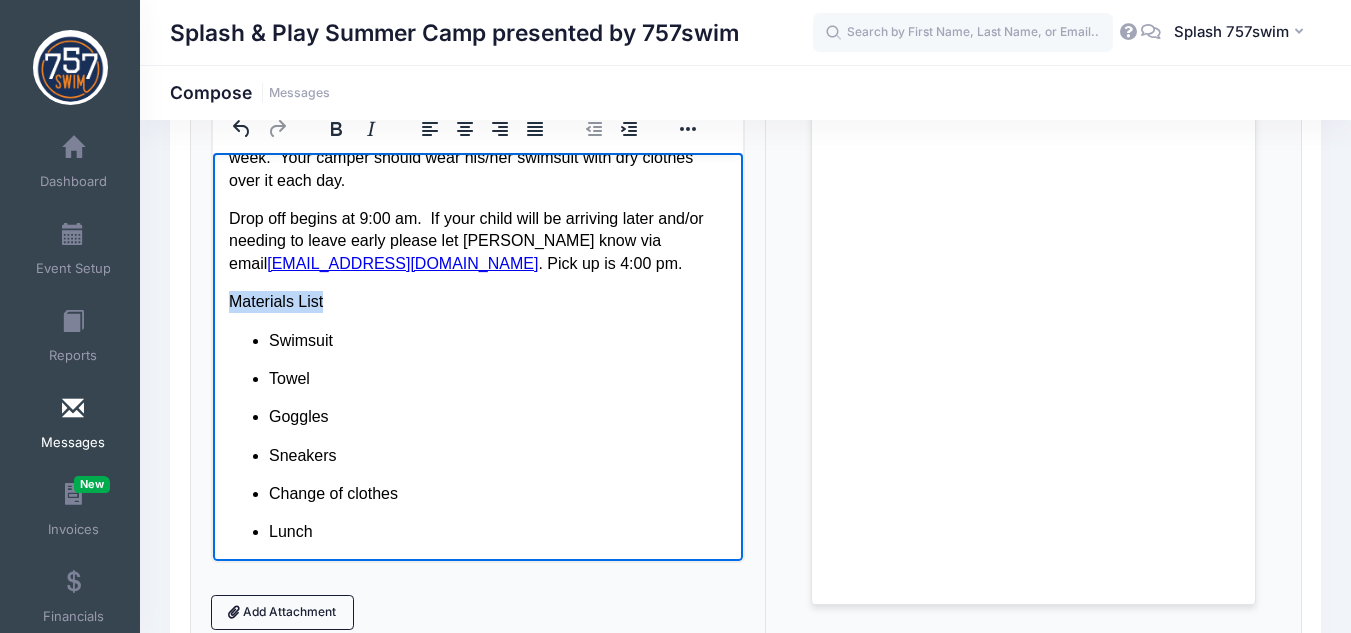 drag, startPoint x: 326, startPoint y: 299, endPoint x: 226, endPoint y: 302, distance: 100.04499 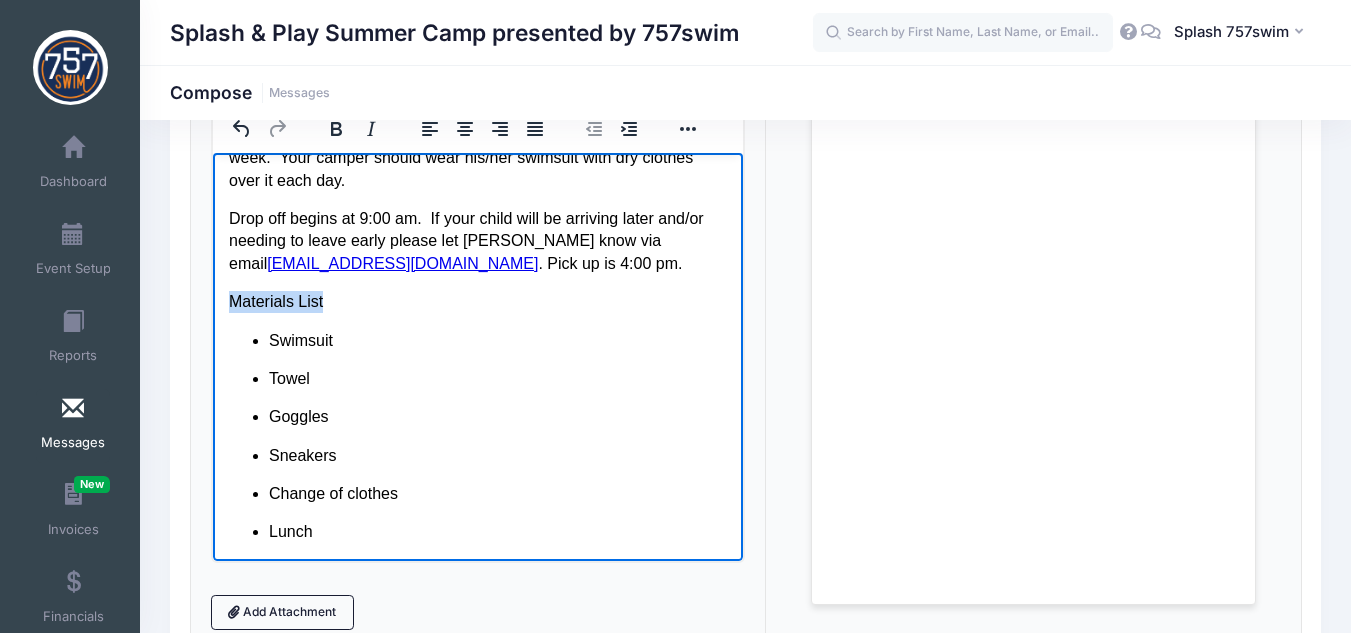 click on "Hello Splash & Play Camp Families, Thank you for joining us at 757swim! We are looking forward to welcoming your child for what will undoubtedly be a great week of camp in two short weeks, Monday August 4-- Friday, August 8.  My name is Lindsay Landers and I am the Camp Director. During our week-long adventures your child will be led through a week of fun and engaging activities led by Site Supervisor Danielle Overbeck leading camp counselors Lily, Bella, Luke and Josh .   Please read below to get to know  Danielle. Hello, heroes and families! I’m Danielle Overbeck, and I’ll be your site supervisor this week at swim camp as we leap into a week full of superhero missions, epic adventures, and splash-powered fun! So get ready to suit up, power up, and dive into a week of heroic fun! And here’s one to kick things off:  Q- Why don’t superheroes use calendars? A- Because they always save the day!  Can’t wait to meet our newest squad of superheroes! Daily Schedule  (see attached flyer) Materials List" at bounding box center [477, 299] 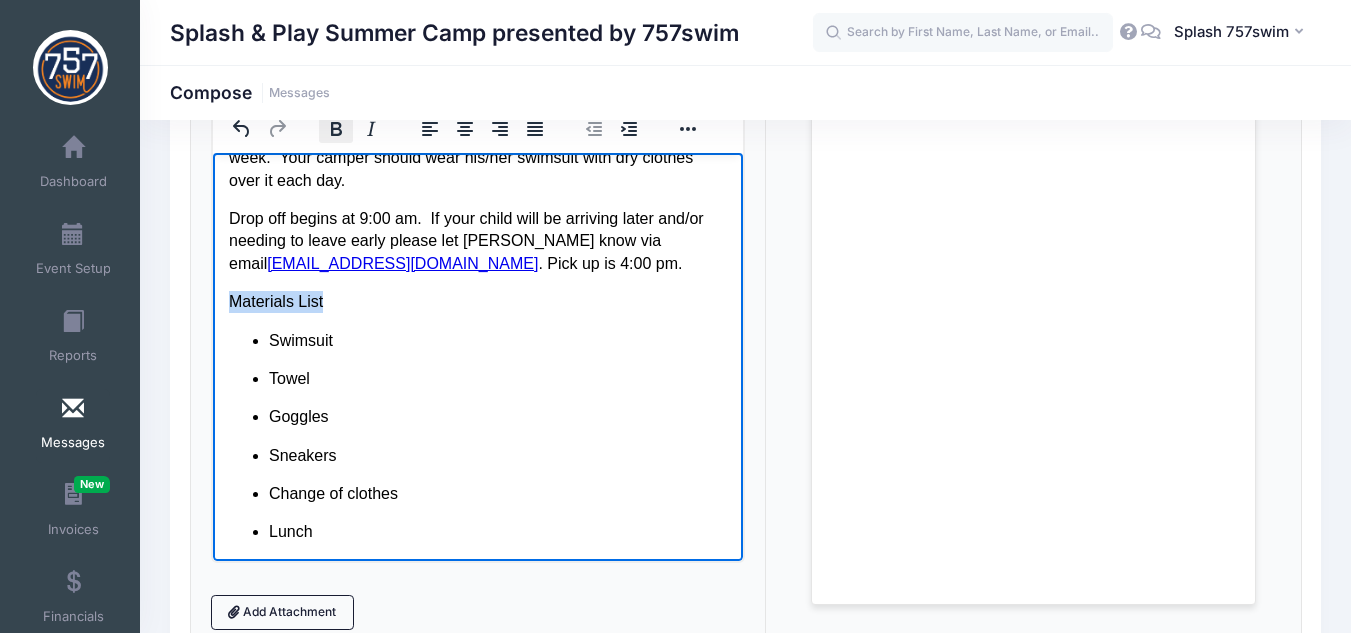 click 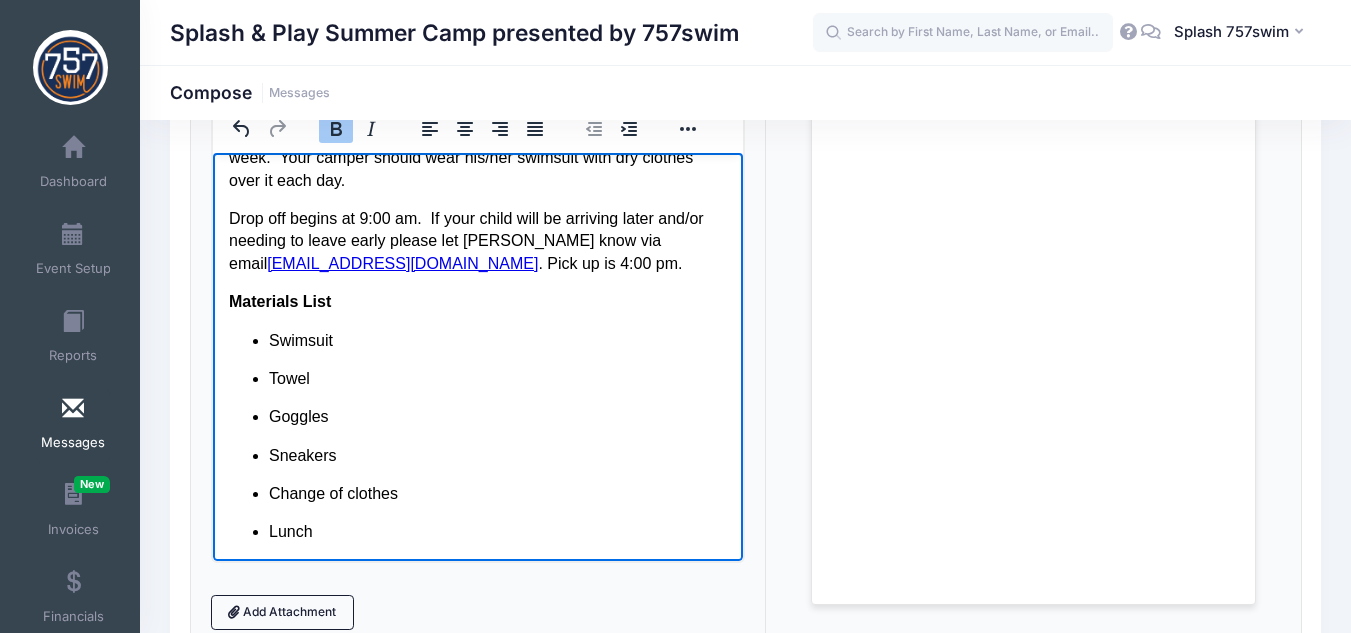 click on "Materials List" at bounding box center [279, 300] 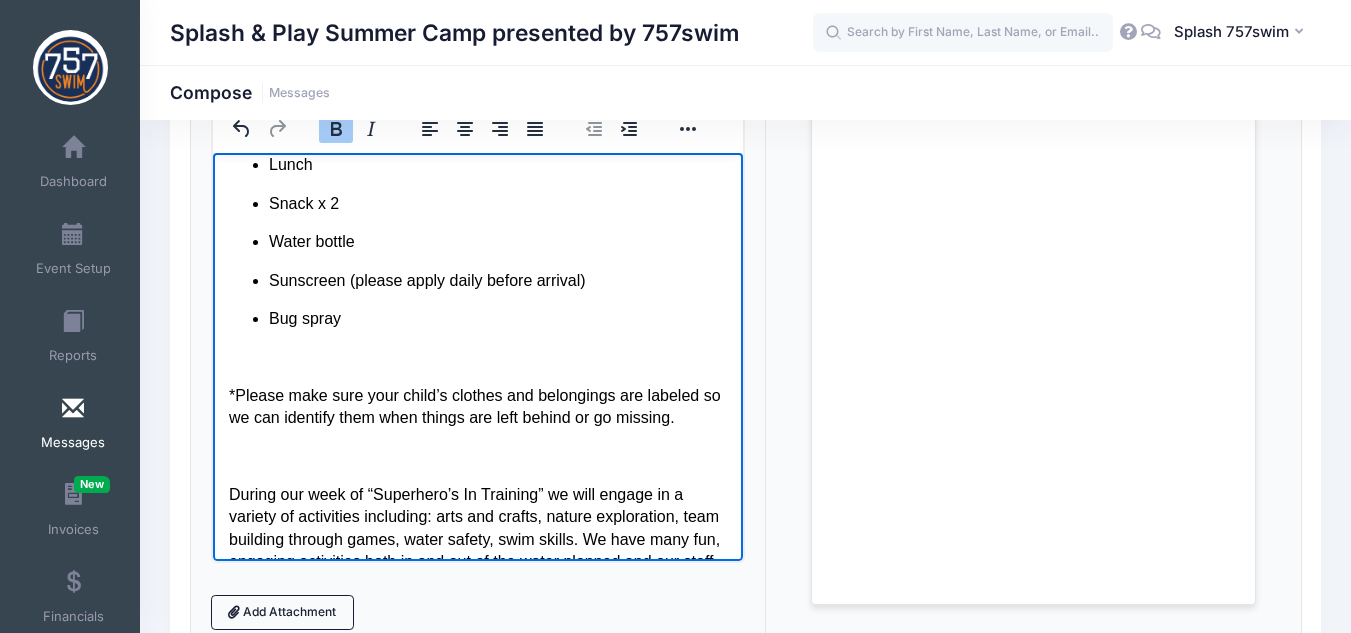 scroll, scrollTop: 1212, scrollLeft: 0, axis: vertical 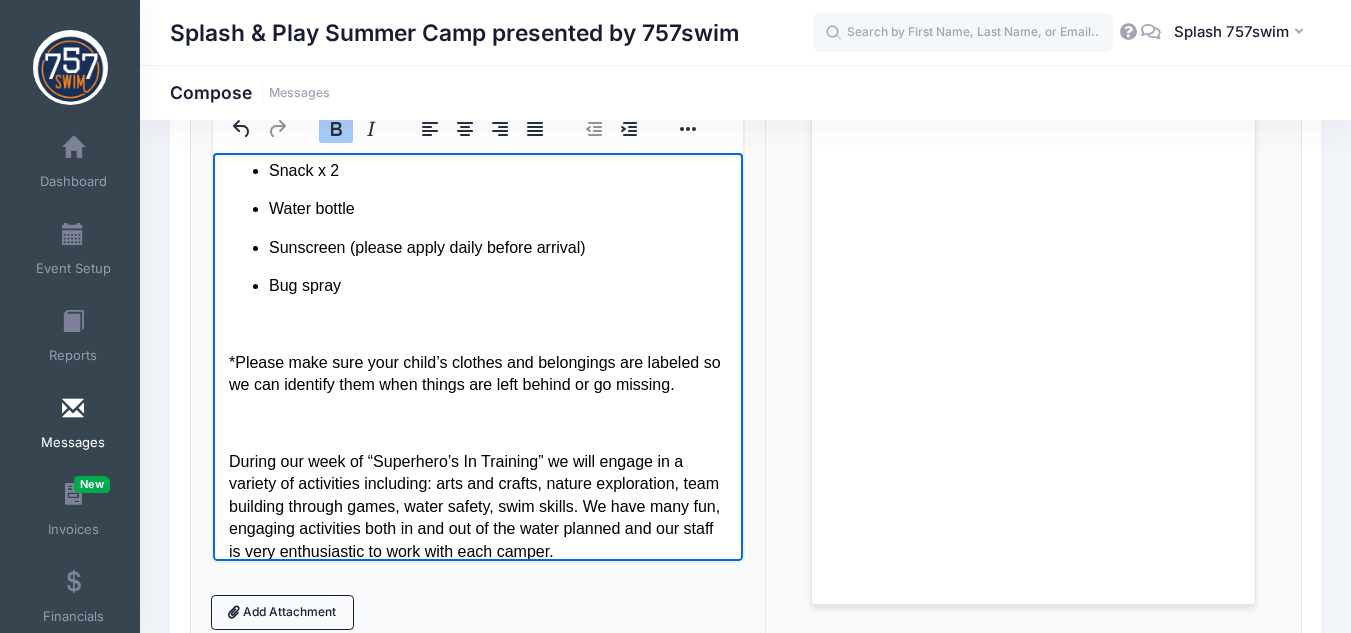 click on "Hello Splash & Play Camp Families, Thank you for joining us at 757swim! We are looking forward to welcoming your child for what will undoubtedly be a great week of camp in two short weeks, Monday August 4-- Friday, August 8.  My name is Lindsay Landers and I am the Camp Director. During our week-long adventures your child will be led through a week of fun and engaging activities led by Site Supervisor Danielle Overbeck leading camp counselors Lily, Bella, Luke and Josh .   Please read below to get to know  Danielle. Hello, heroes and families! I’m Danielle Overbeck, and I’ll be your site supervisor this week at swim camp as we leap into a week full of superhero missions, epic adventures, and splash-powered fun! So get ready to suit up, power up, and dive into a week of heroic fun! And here’s one to kick things off:  Q- Why don’t superheroes use calendars? A- Because they always save the day!  Can’t wait to meet our newest squad of superheroes! Daily Schedule  (see attached flyer) Materials List" at bounding box center [477, -101] 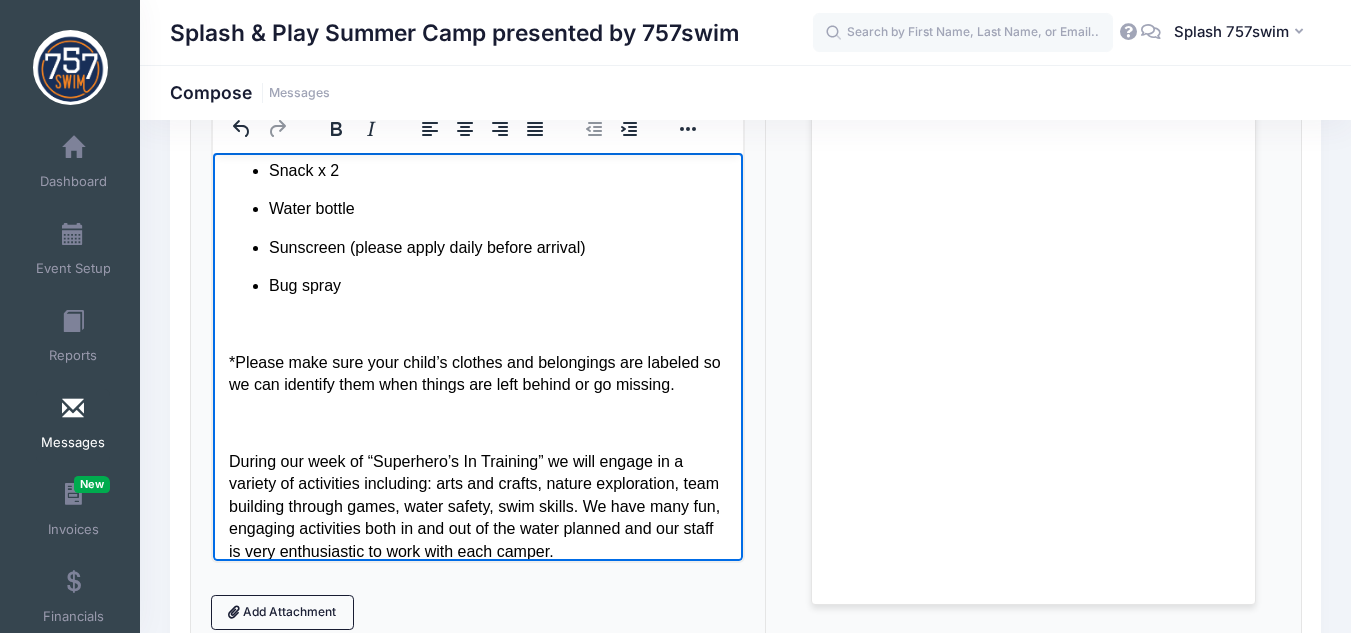 click at bounding box center [477, 323] 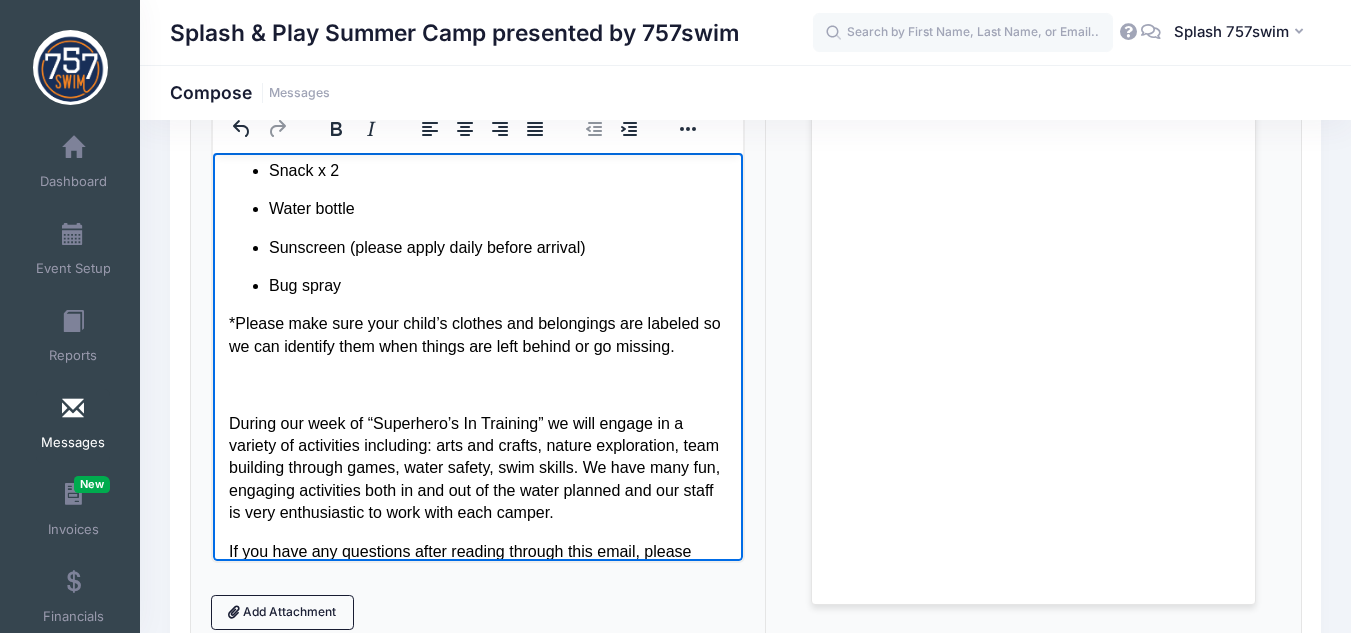 click on "Hello Splash & Play Camp Families, Thank you for joining us at 757swim! We are looking forward to welcoming your child for what will undoubtedly be a great week of camp in two short weeks, Monday August 4-- Friday, August 8.  My name is Lindsay Landers and I am the Camp Director. During our week-long adventures your child will be led through a week of fun and engaging activities led by Site Supervisor Danielle Overbeck leading camp counselors Lily, Bella, Luke and Josh .   Please read below to get to know  Danielle. Hello, heroes and families! I’m Danielle Overbeck, and I’ll be your site supervisor this week at swim camp as we leap into a week full of superhero missions, epic adventures, and splash-powered fun! So get ready to suit up, power up, and dive into a week of heroic fun! And here’s one to kick things off:  Q- Why don’t superheroes use calendars? A- Because they always save the day!  Can’t wait to meet our newest squad of superheroes! Daily Schedule  (see attached flyer) Materials List" at bounding box center (477, -120) 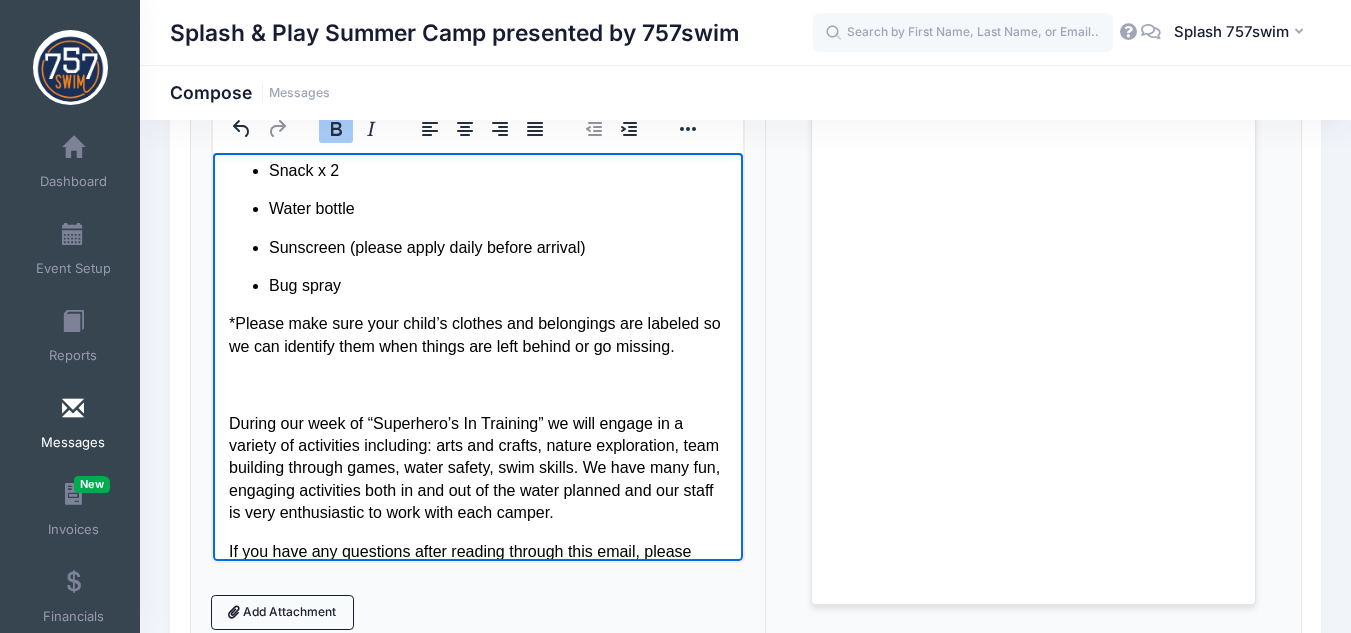 click at bounding box center (477, 384) 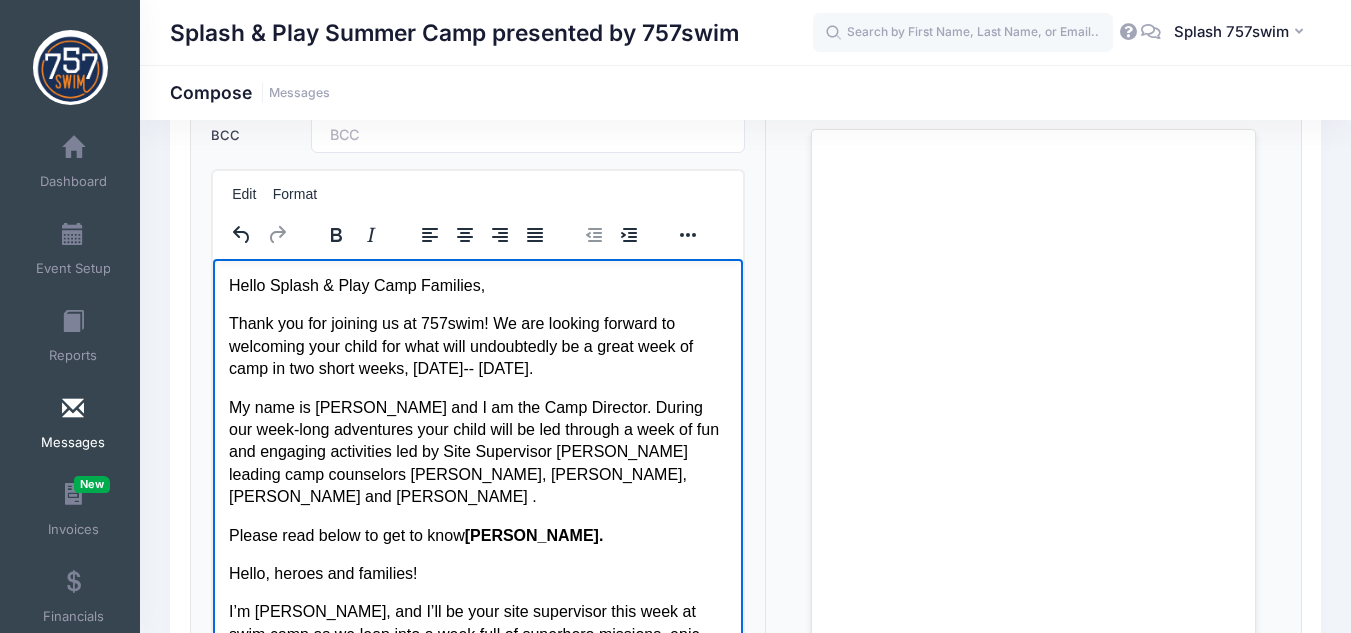 scroll, scrollTop: 0, scrollLeft: 0, axis: both 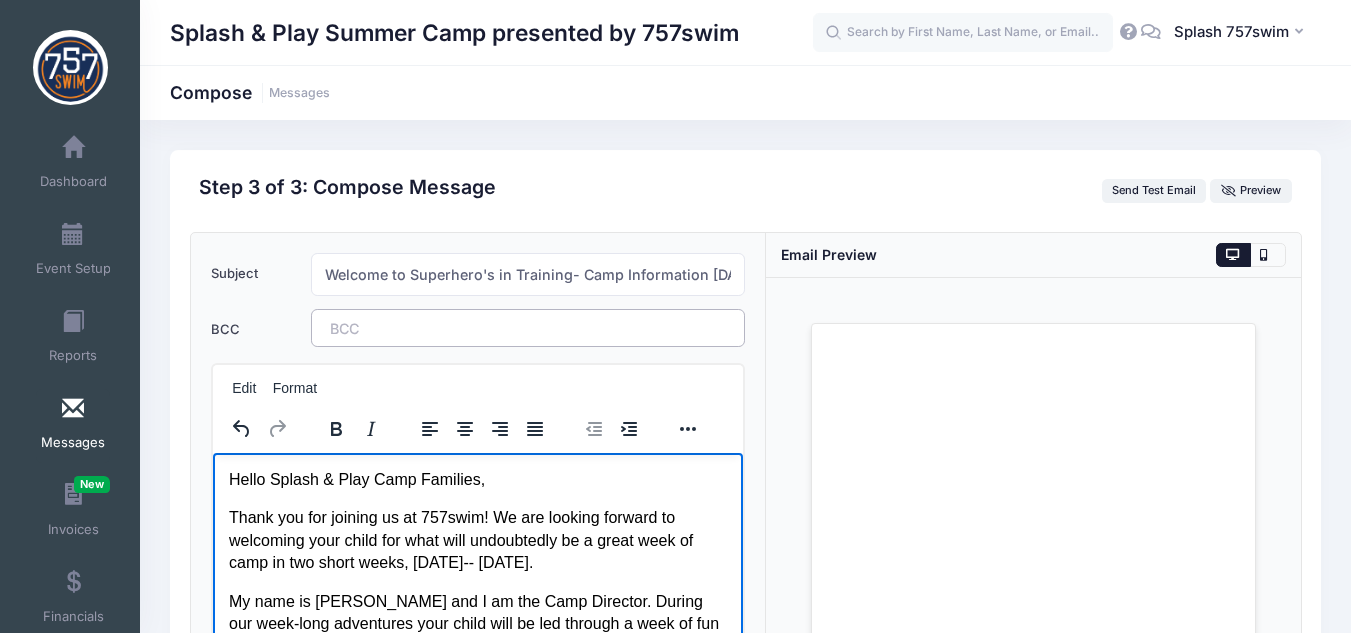click on "​" at bounding box center (528, 328) 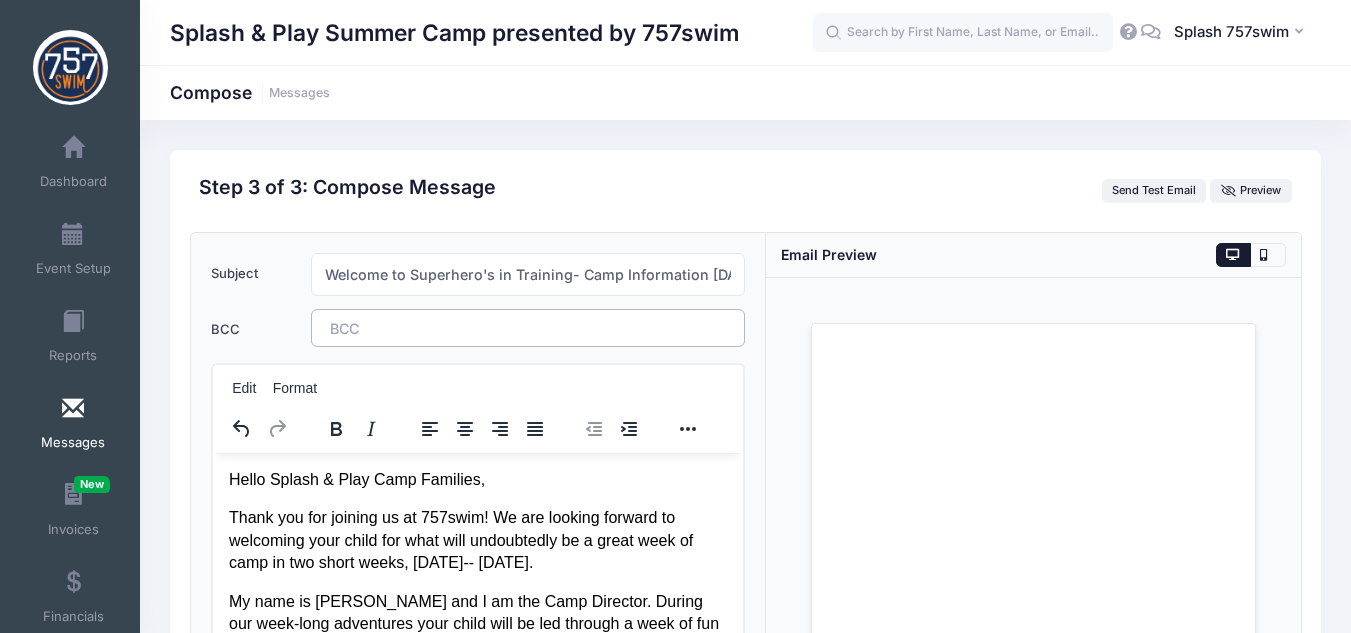 type 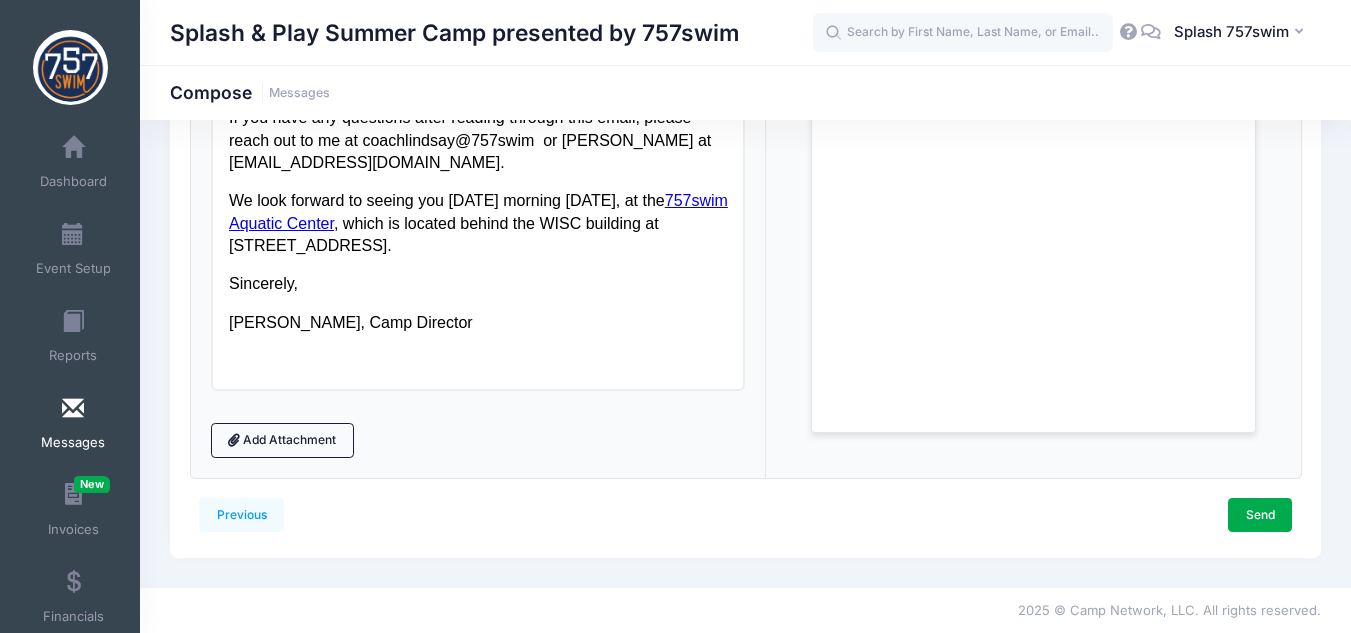 scroll, scrollTop: 537, scrollLeft: 0, axis: vertical 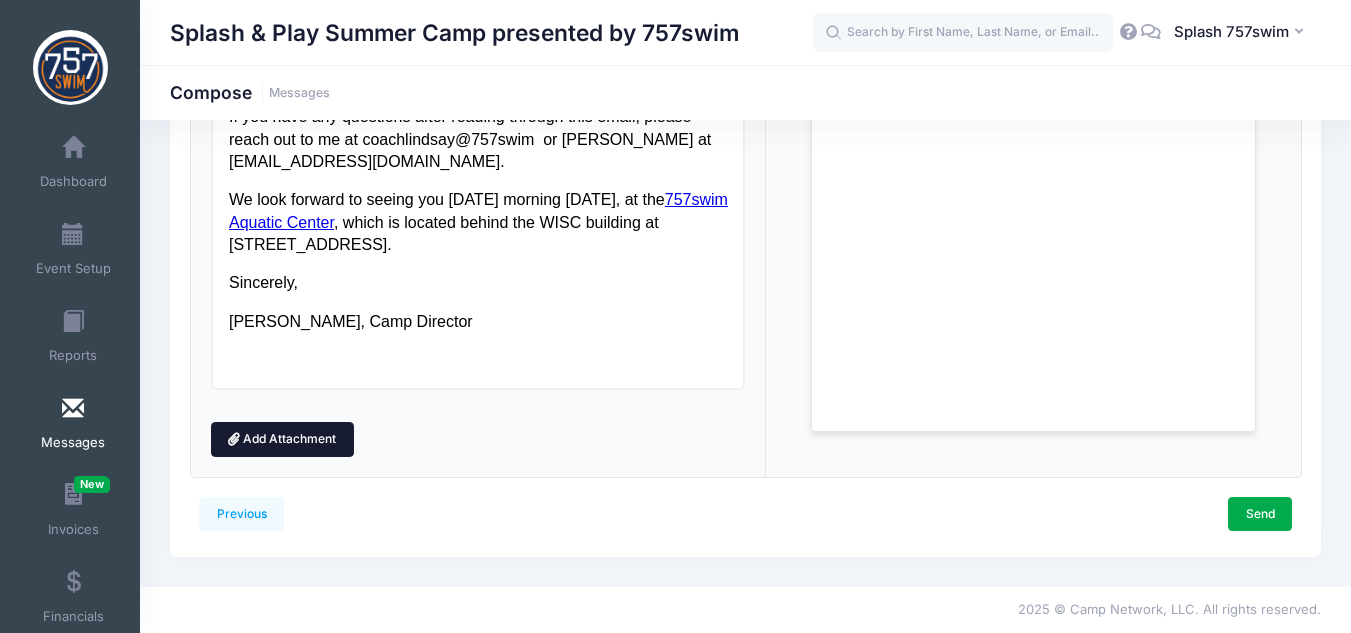 click on "Add Attachment" at bounding box center (282, 439) 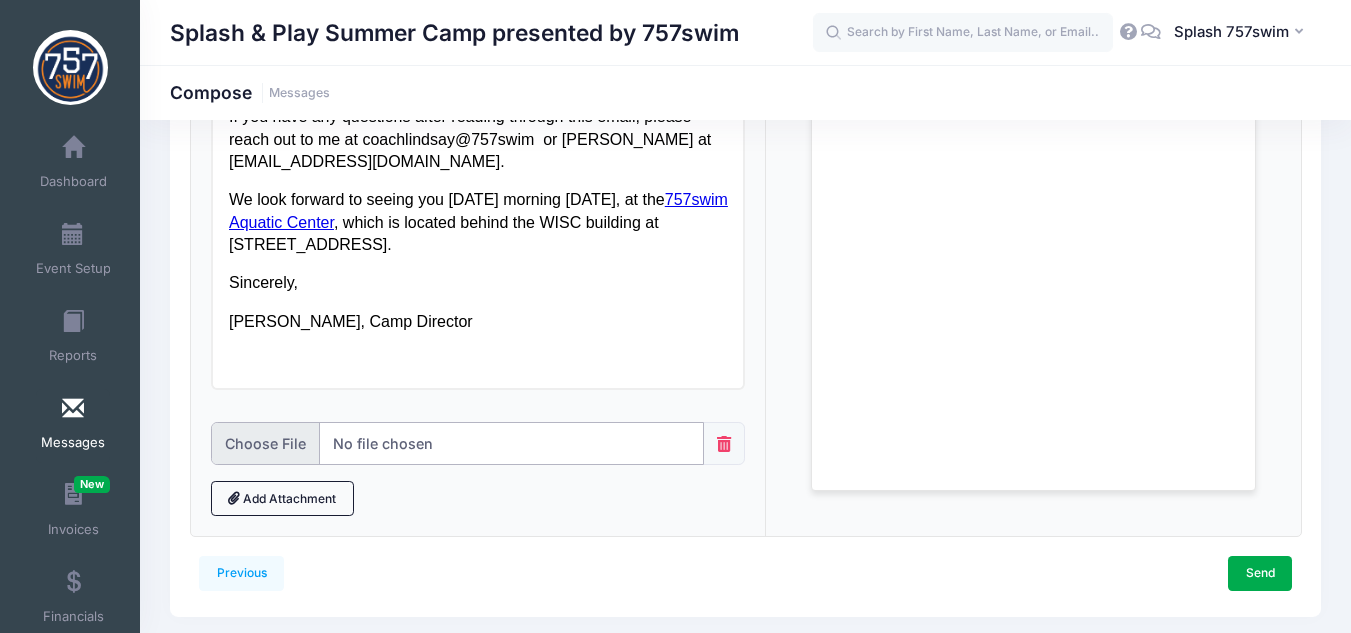 click at bounding box center [458, 443] 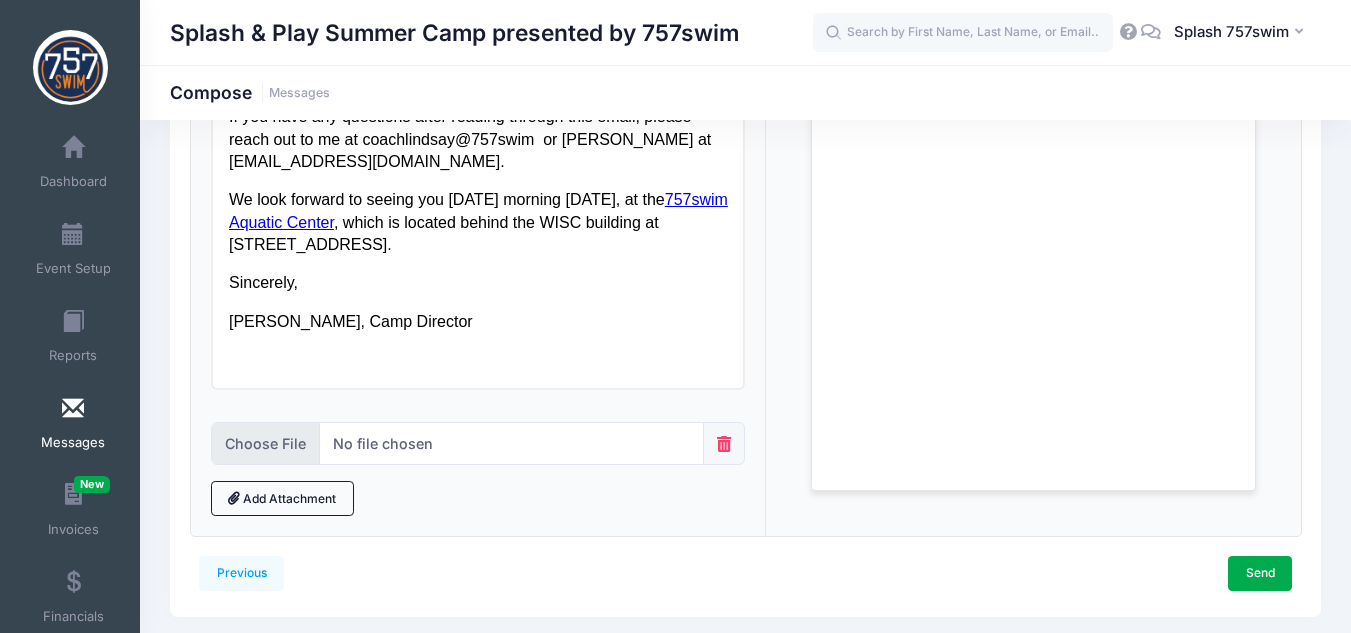 type on "C:\fakepath\Splash-andamp-Play-Daily-Schedule+-New-Apr-10 (1) (1).pdf" 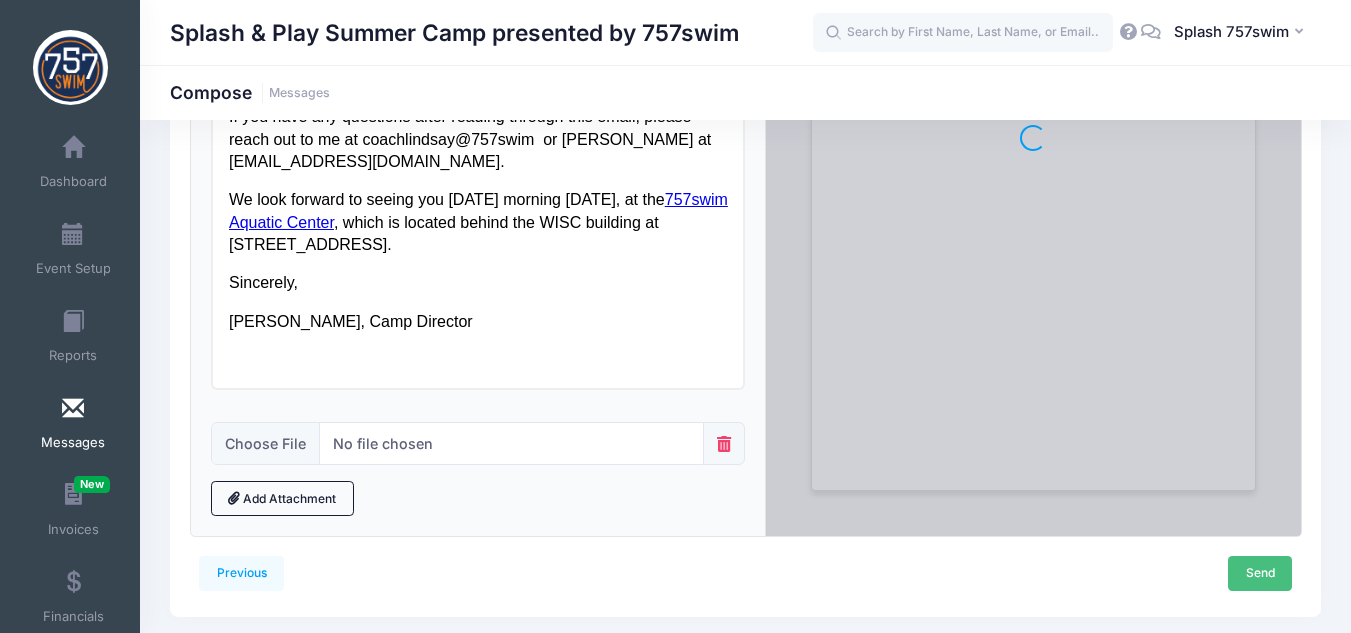 click on "Send" at bounding box center (1260, 573) 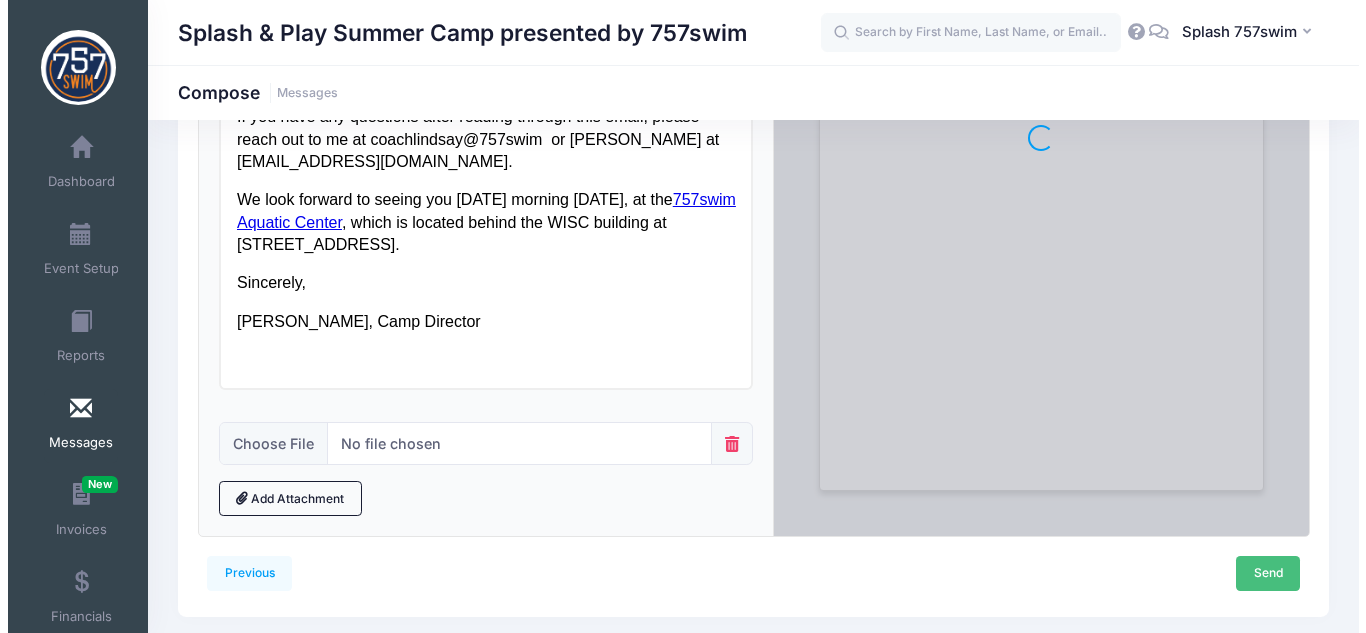 scroll, scrollTop: 0, scrollLeft: 0, axis: both 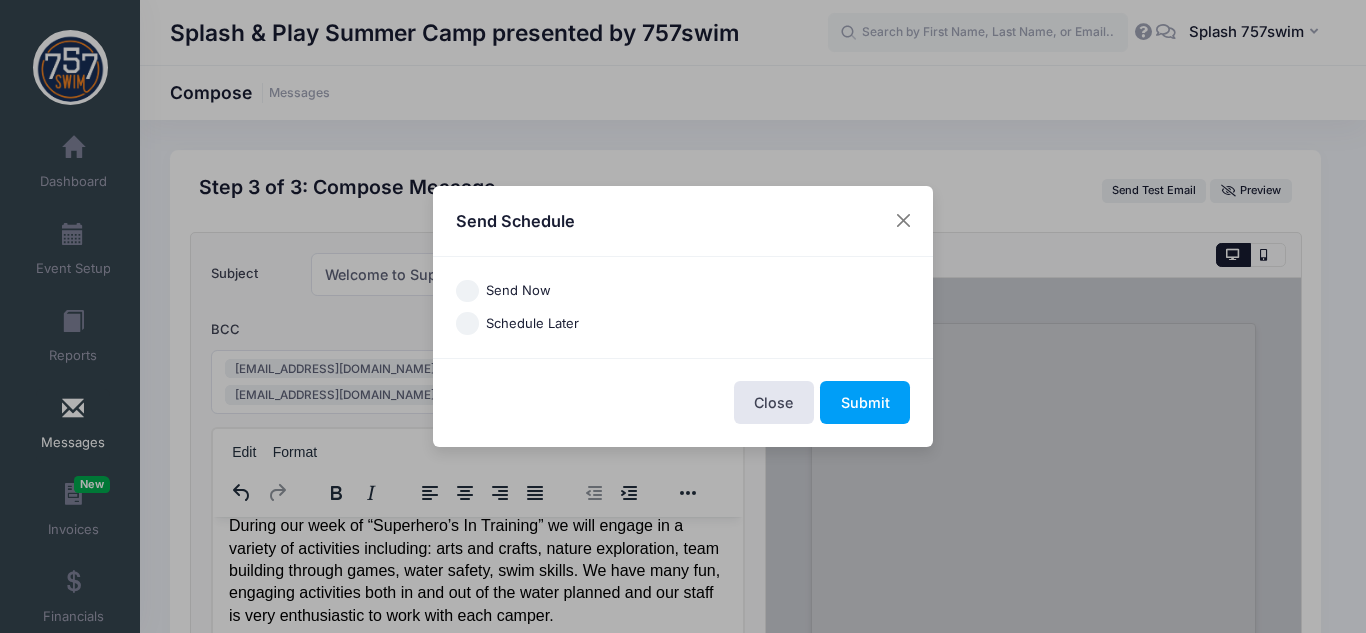 click on "Schedule Later" at bounding box center (532, 324) 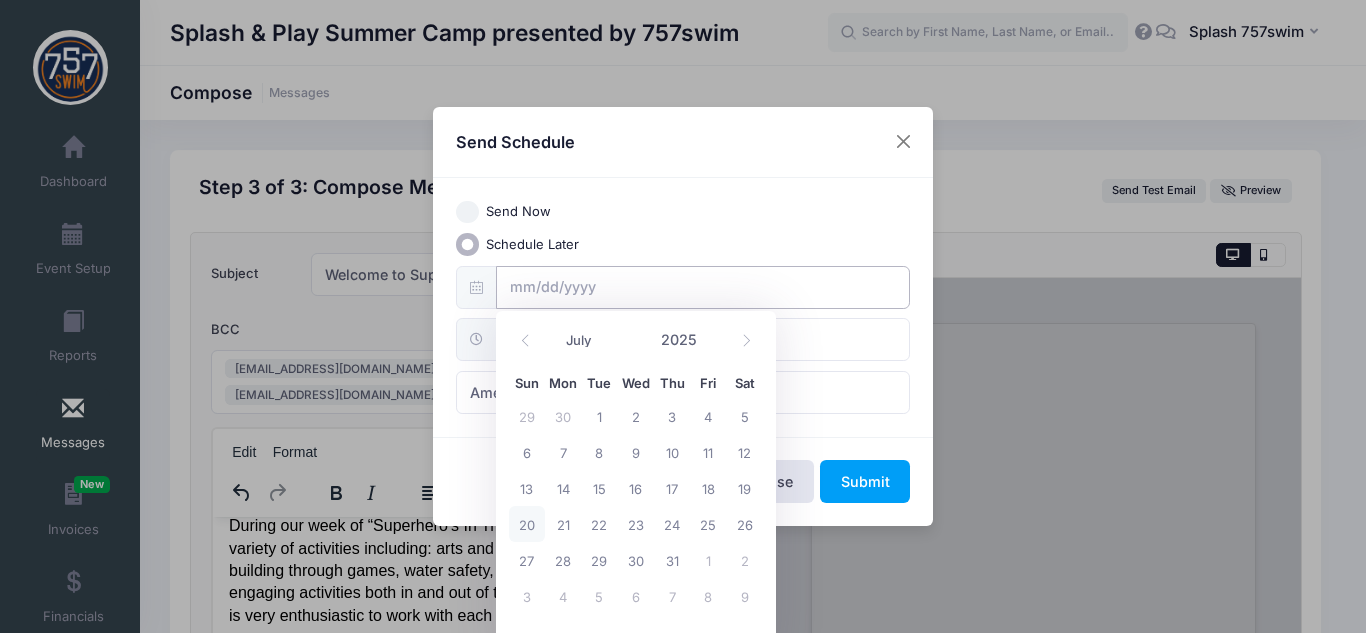 click at bounding box center [703, 287] 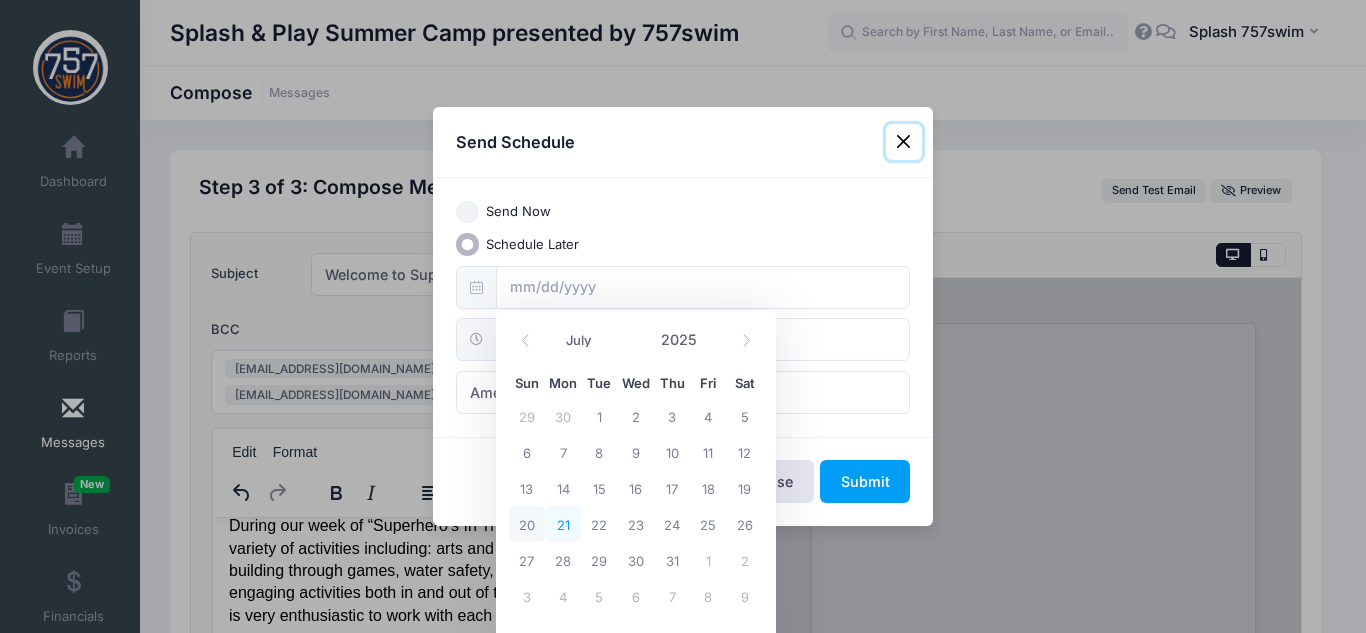 click on "21" at bounding box center [563, 524] 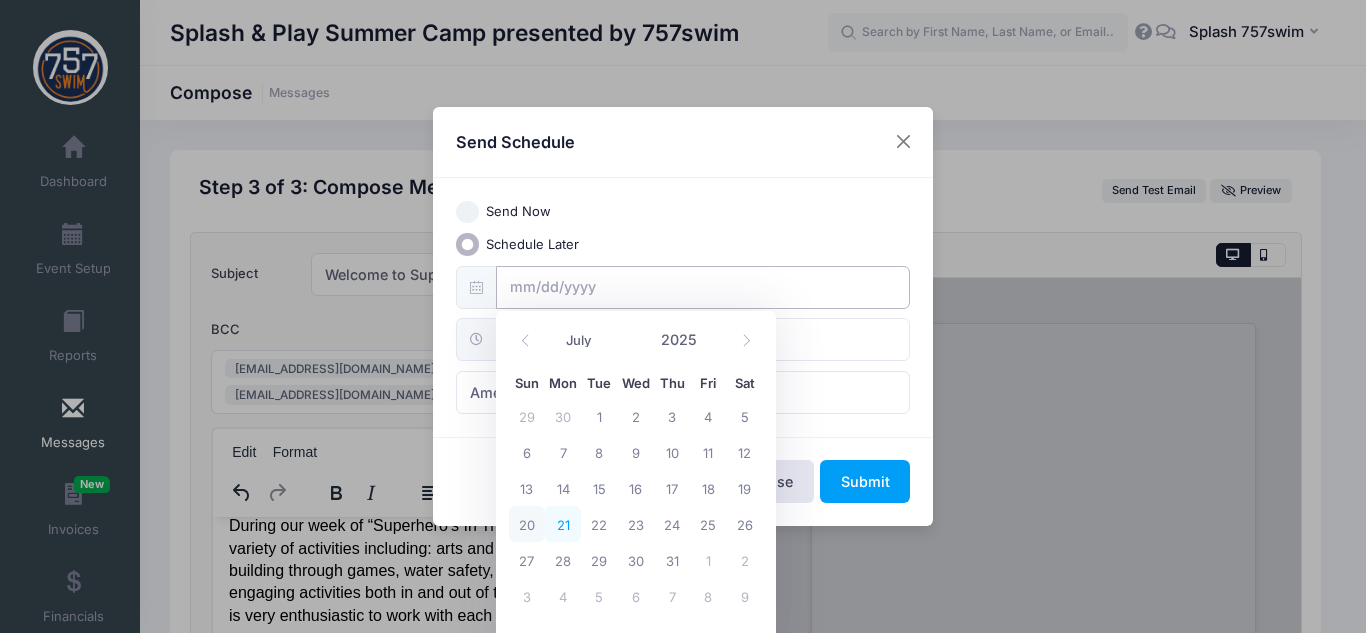 type on "07/21/2025" 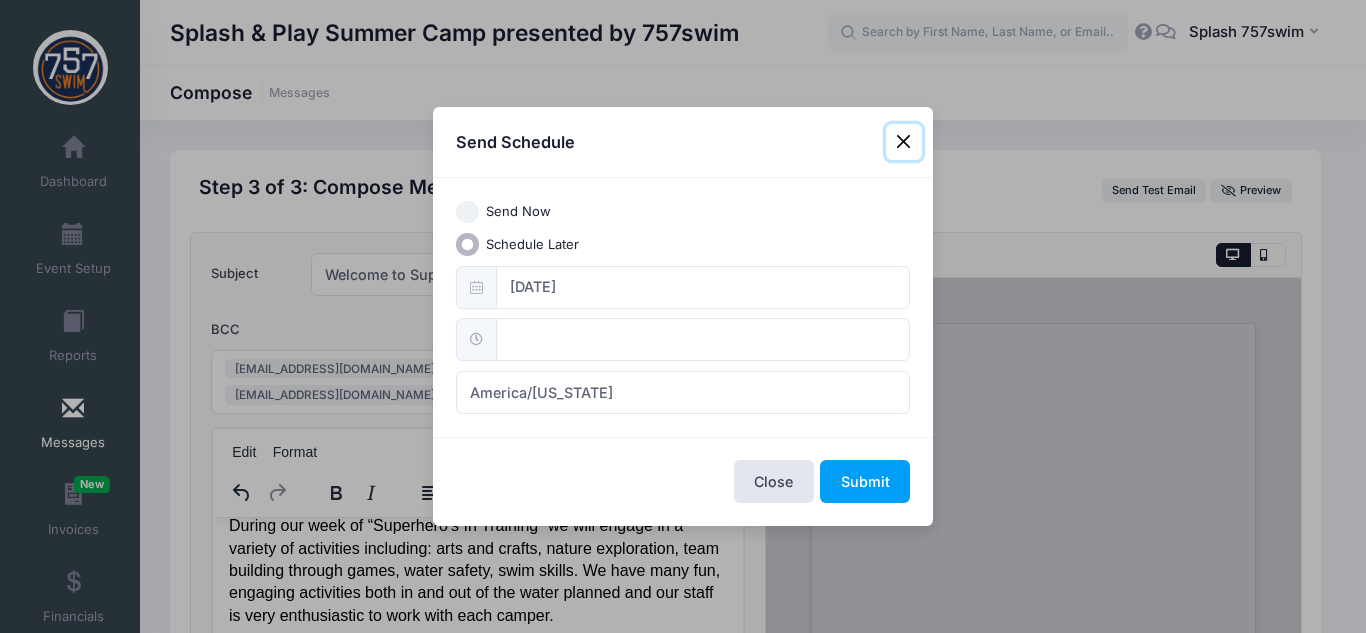 click at bounding box center [703, 339] 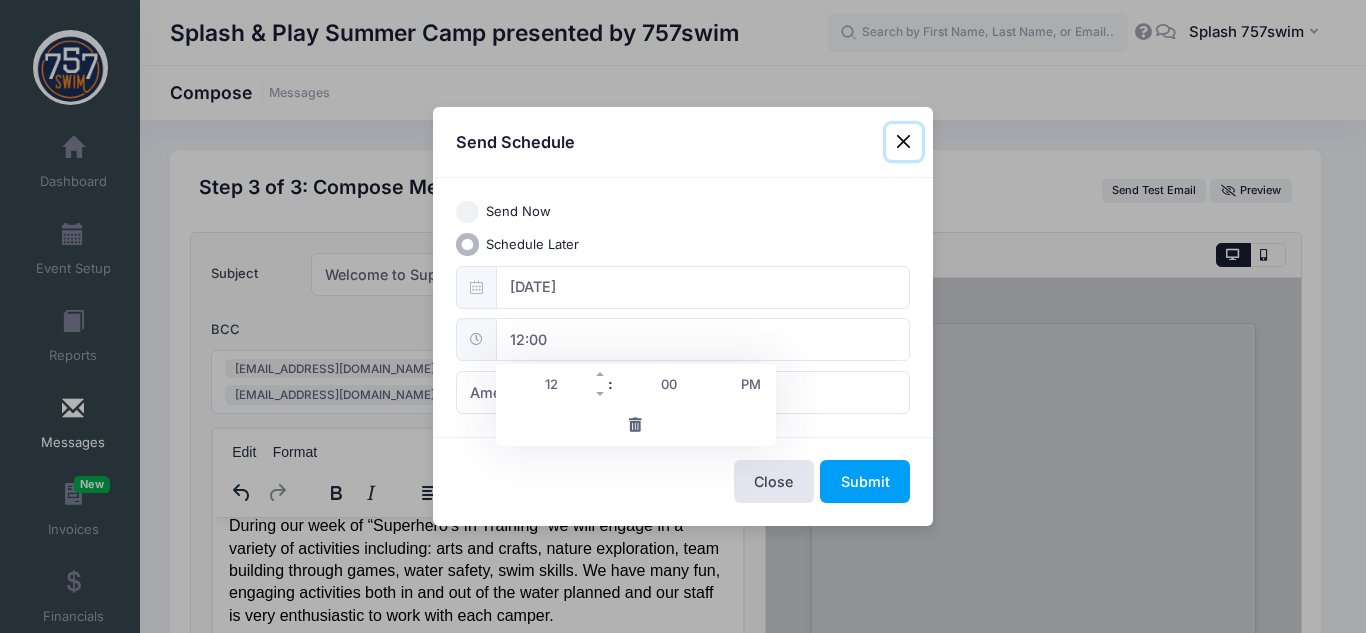 click on "12" at bounding box center (552, 384) 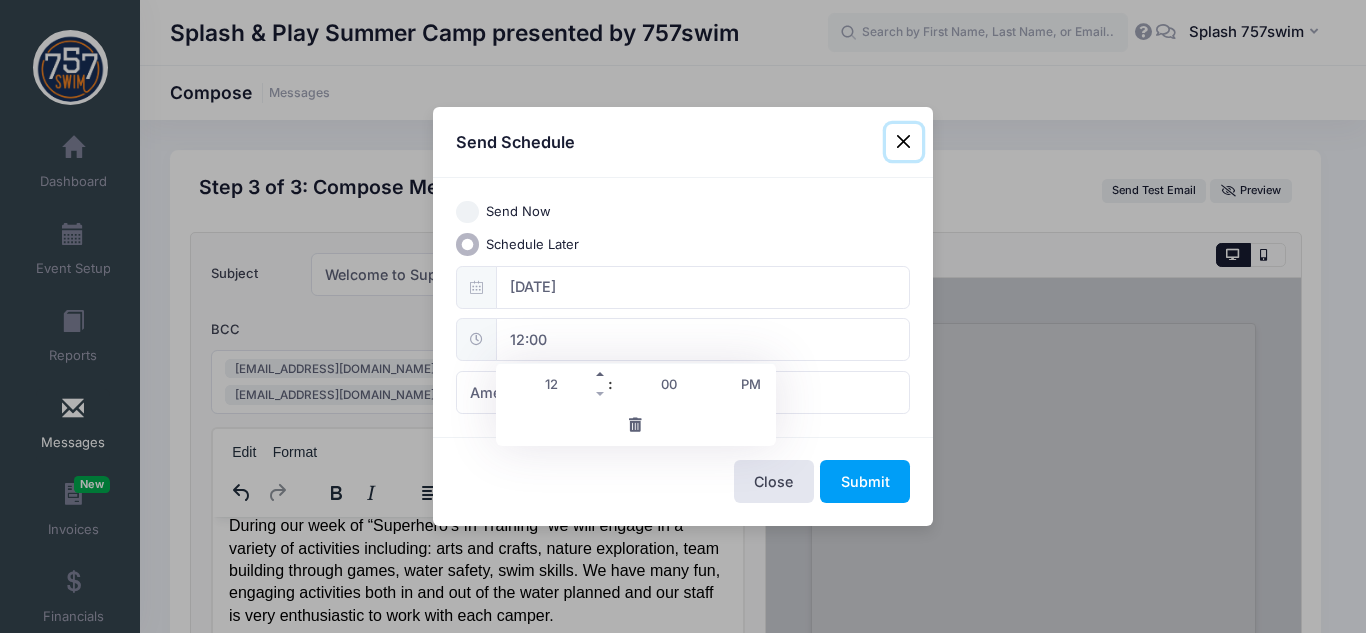 click at bounding box center [601, 374] 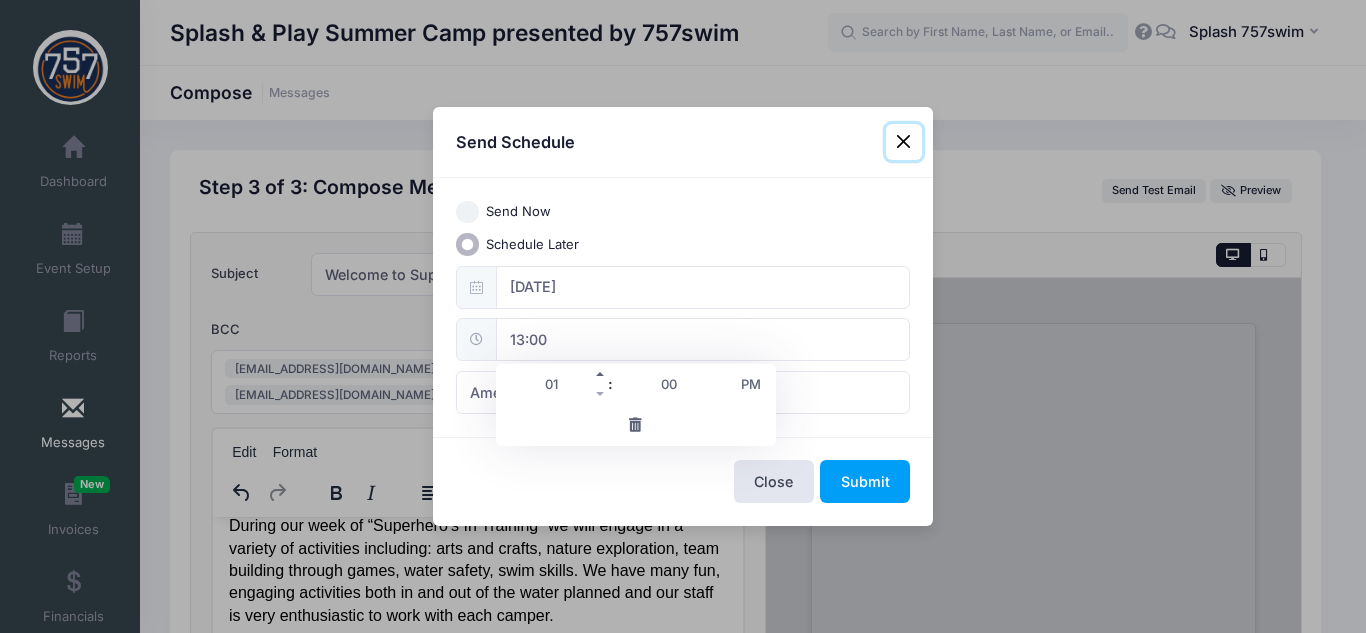 click at bounding box center (601, 374) 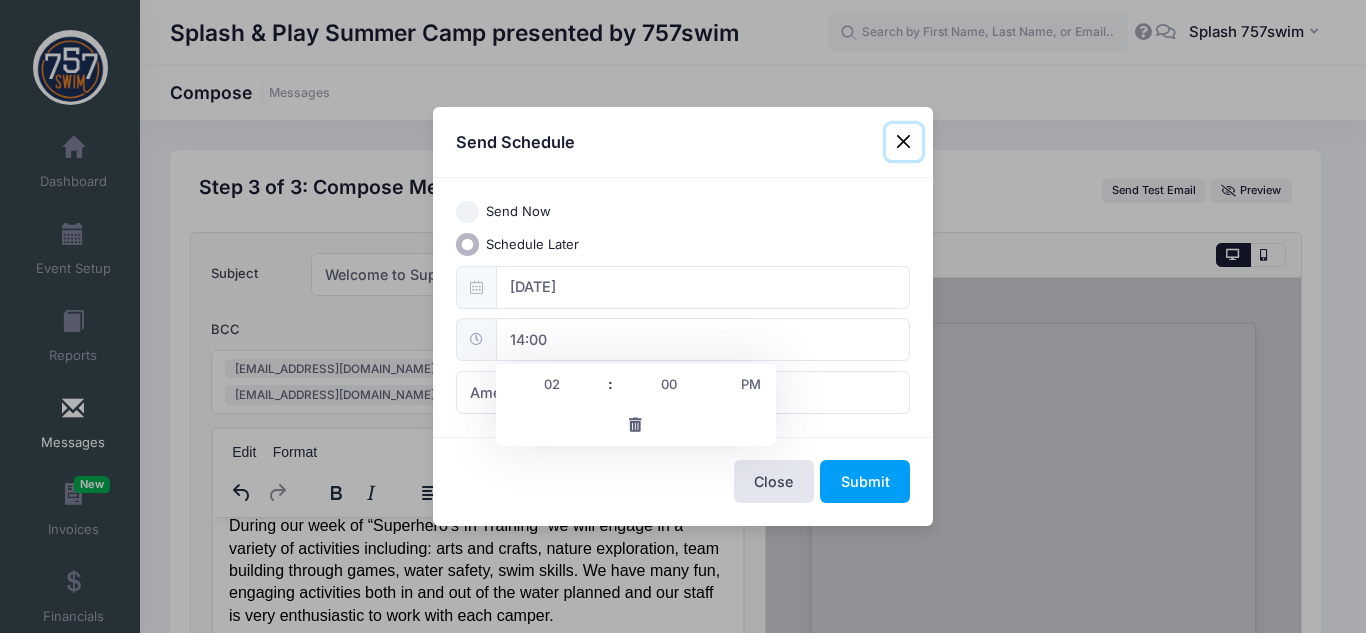 click on "PM" at bounding box center (750, 384) 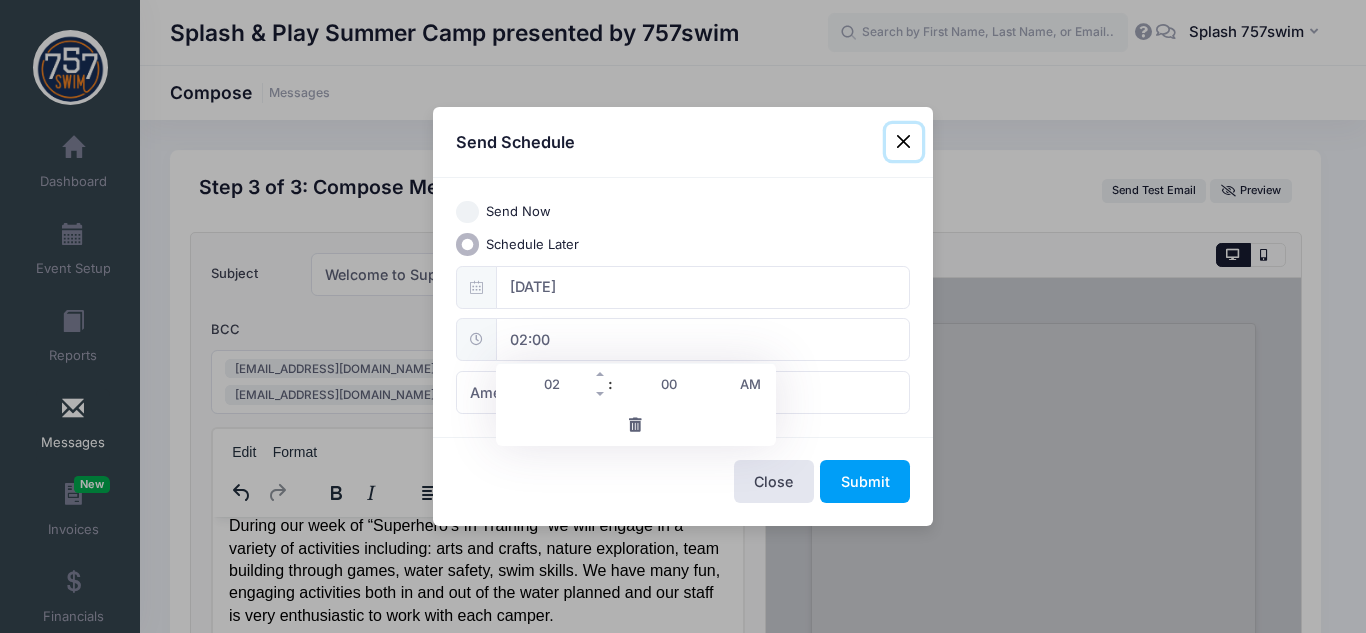 click on "02" at bounding box center [552, 384] 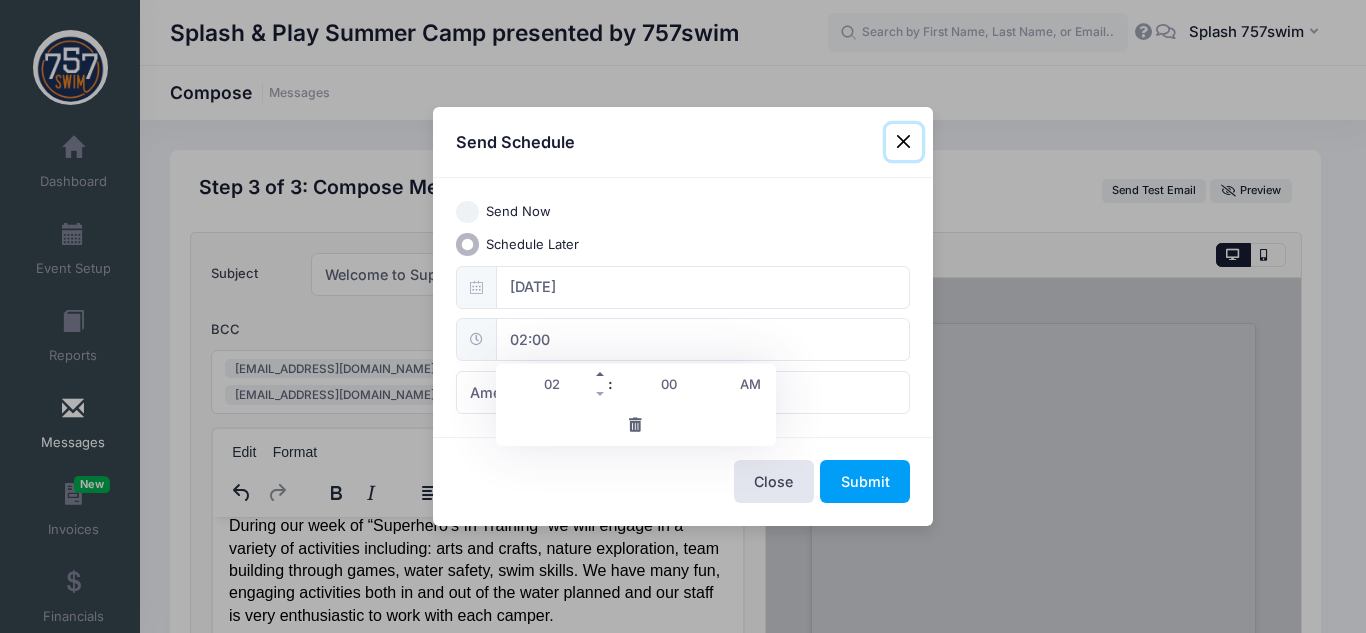 click at bounding box center [601, 374] 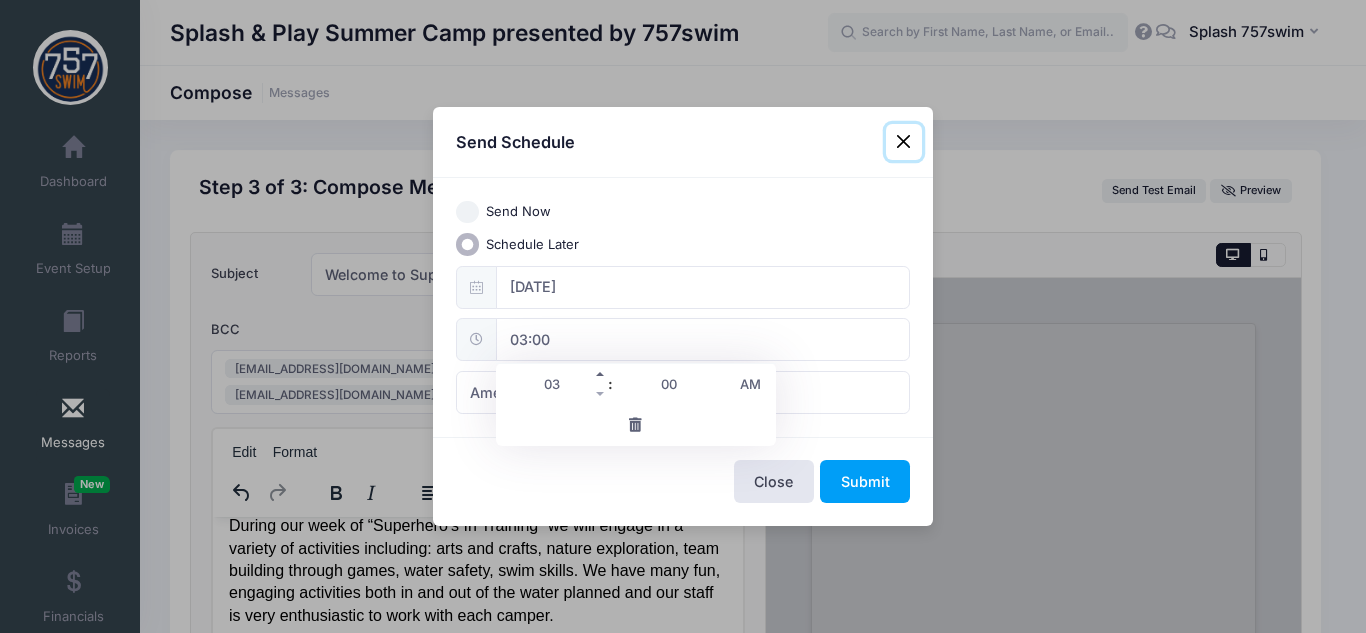 click at bounding box center [601, 374] 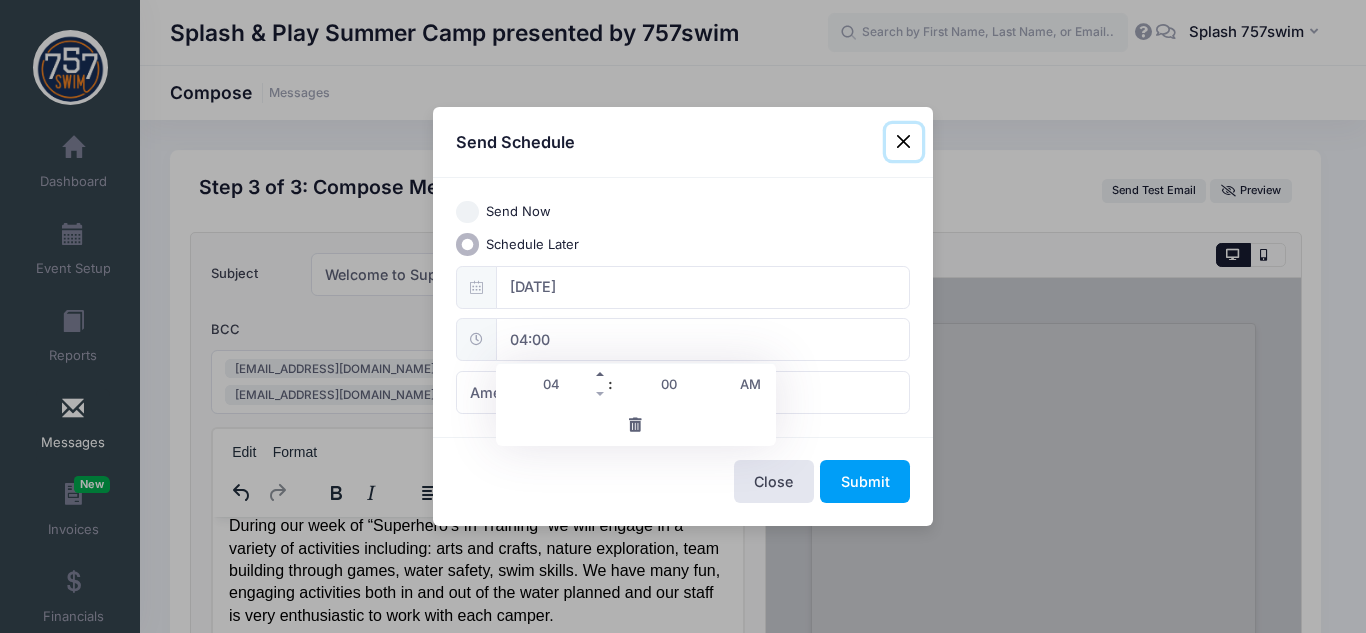 click at bounding box center (601, 374) 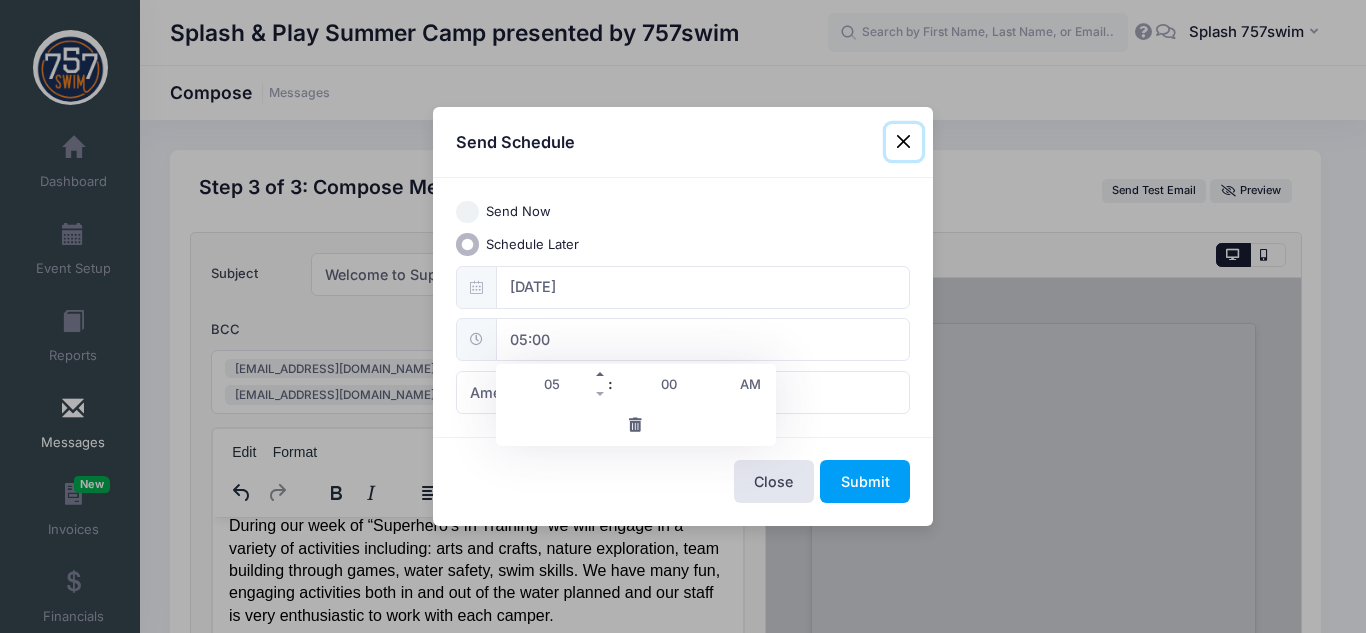 click at bounding box center [601, 374] 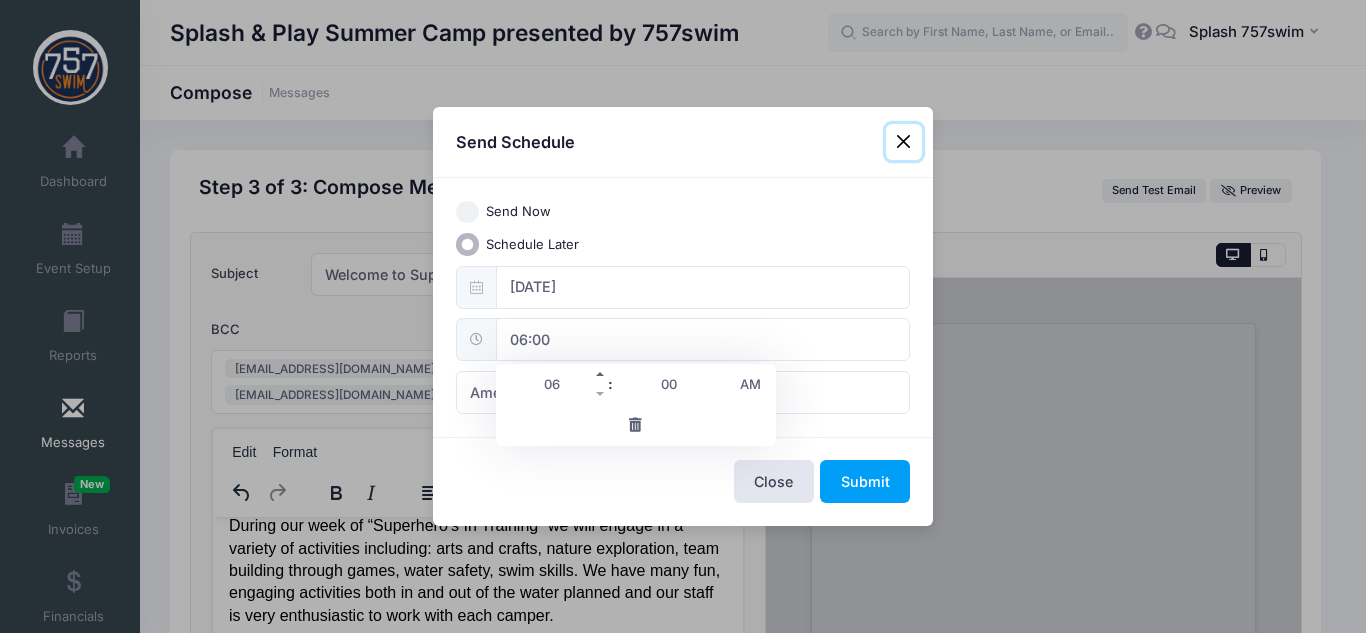 click at bounding box center [601, 374] 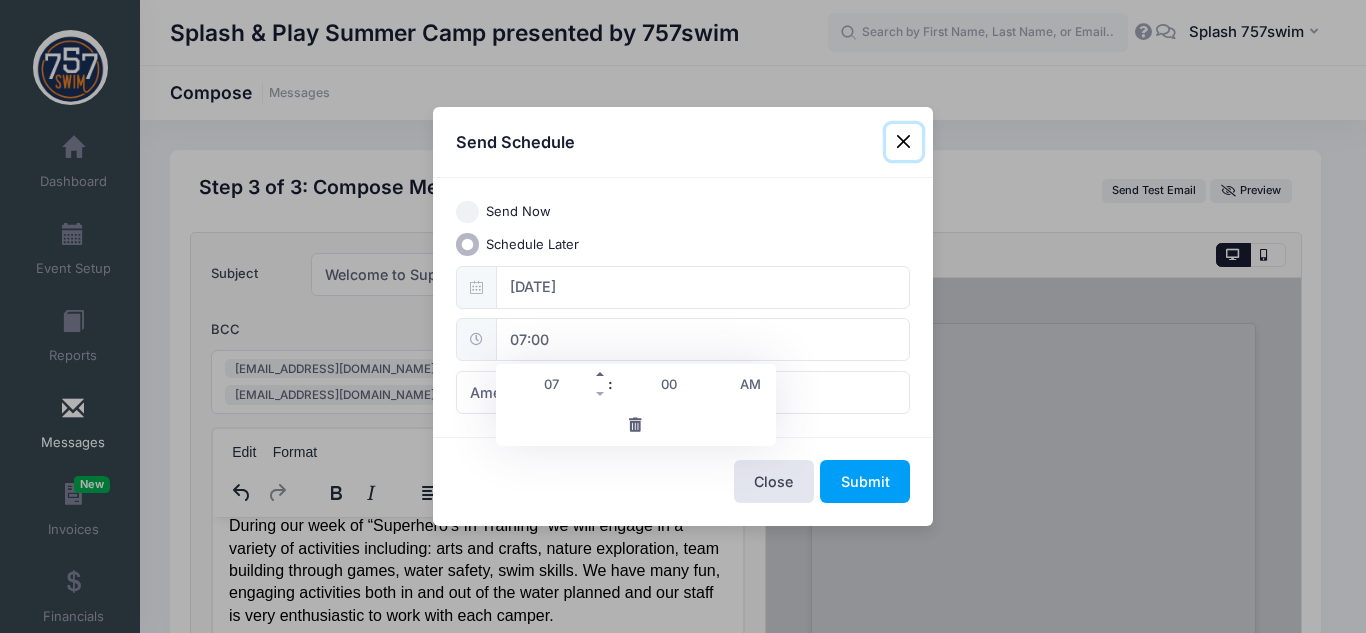 click at bounding box center [601, 374] 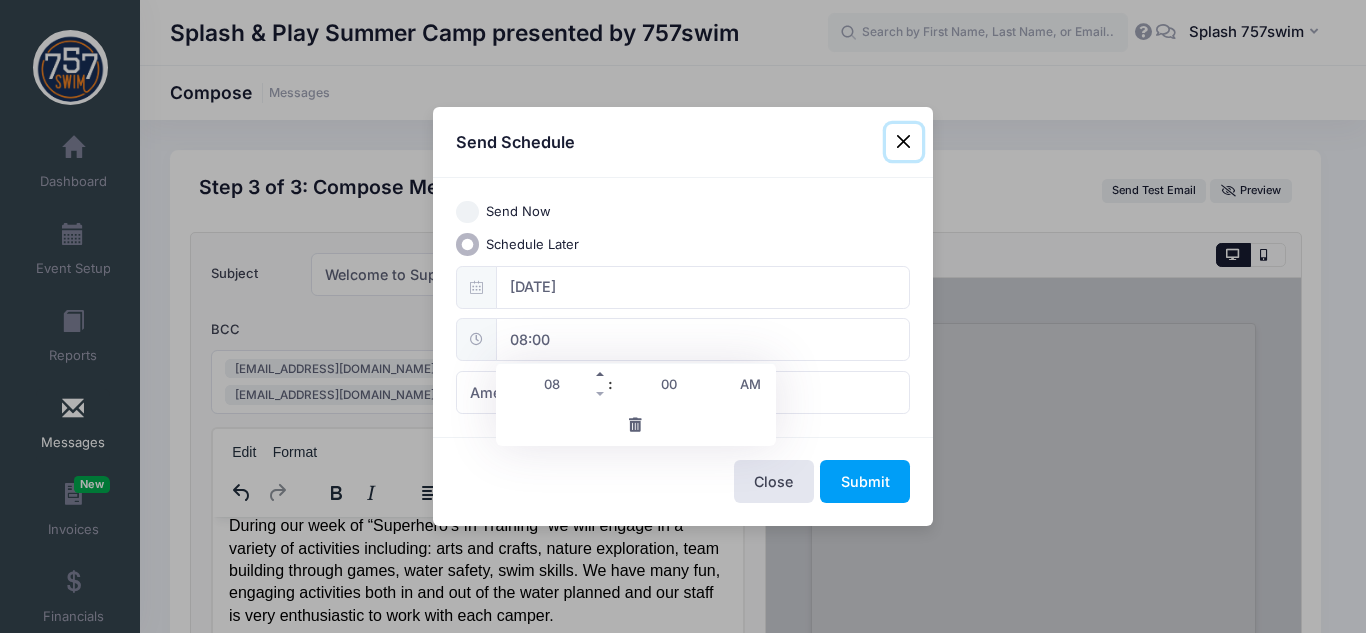 click at bounding box center [601, 374] 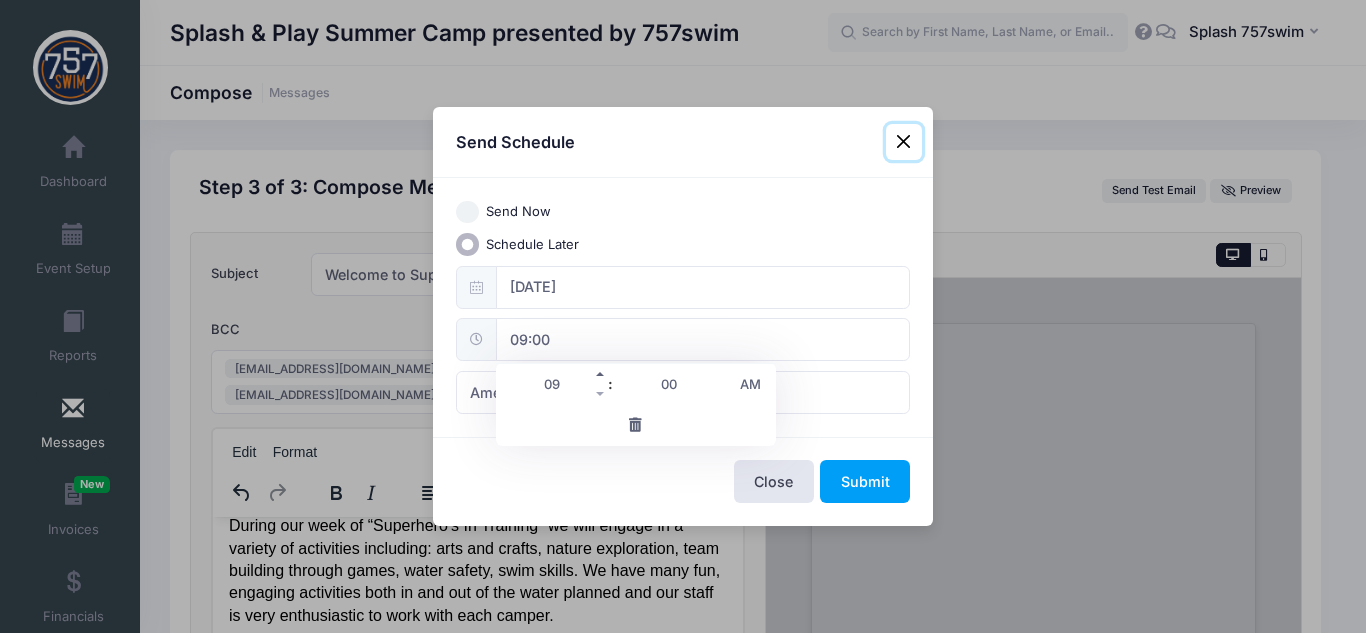 click at bounding box center (601, 374) 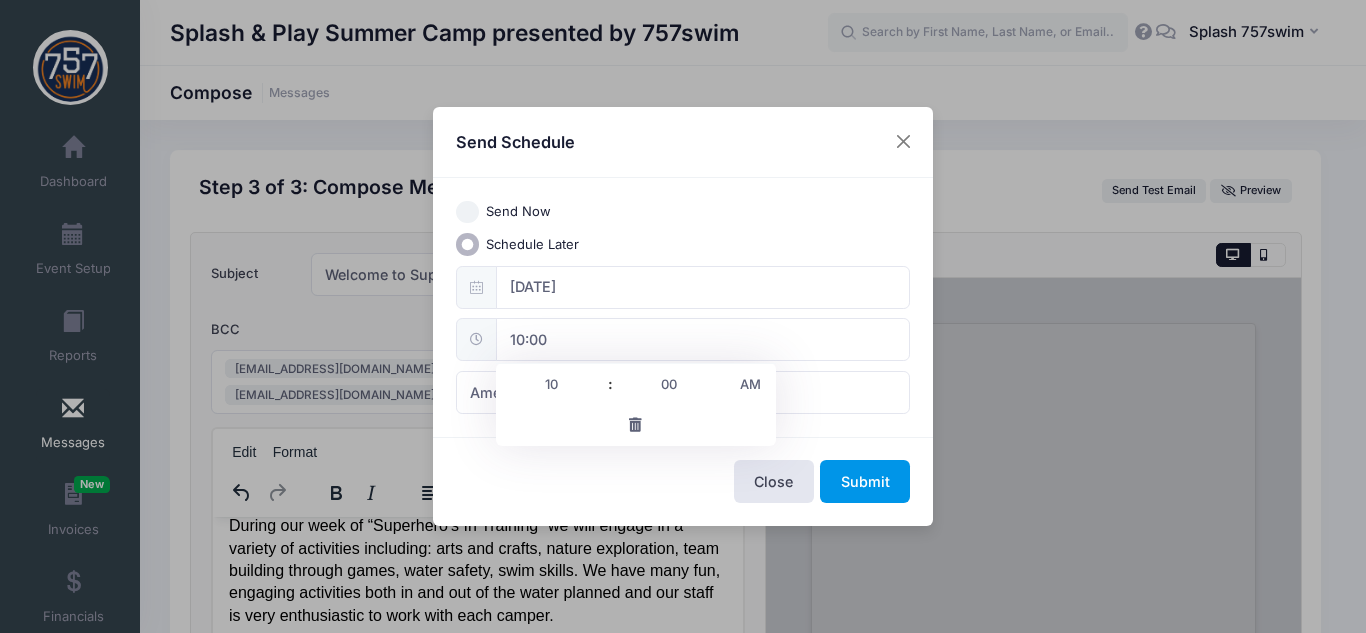 click on "Submit" at bounding box center (865, 481) 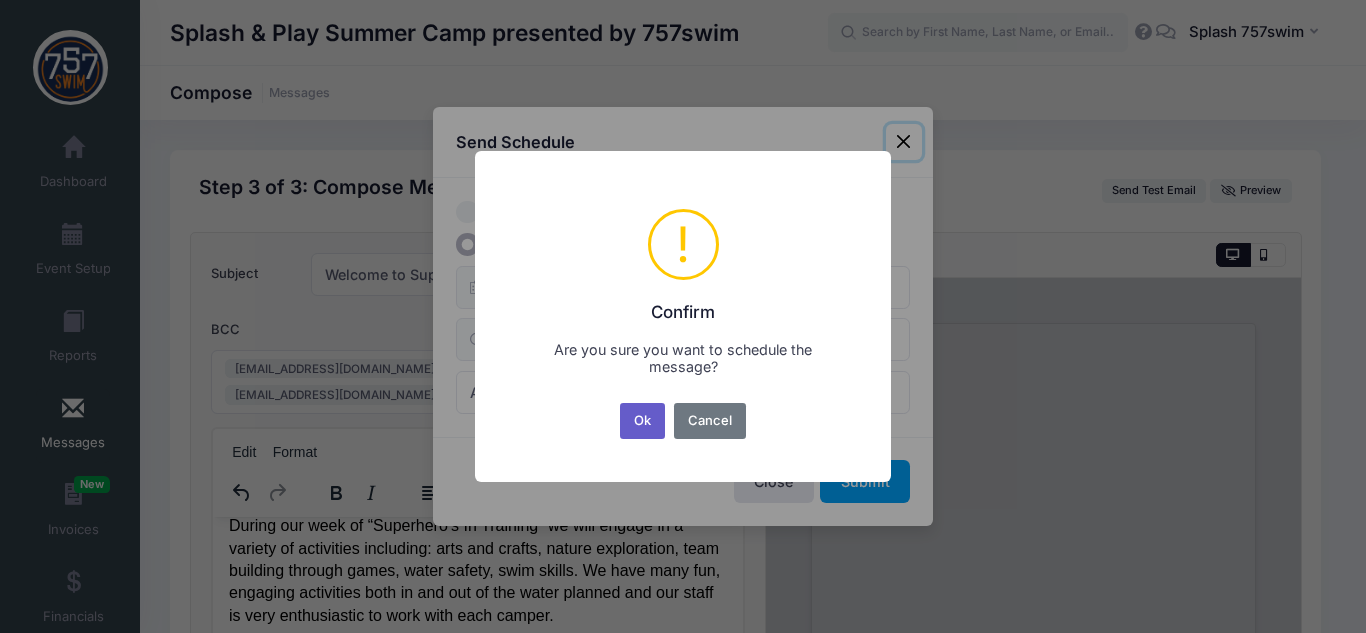click on "Ok" at bounding box center [643, 421] 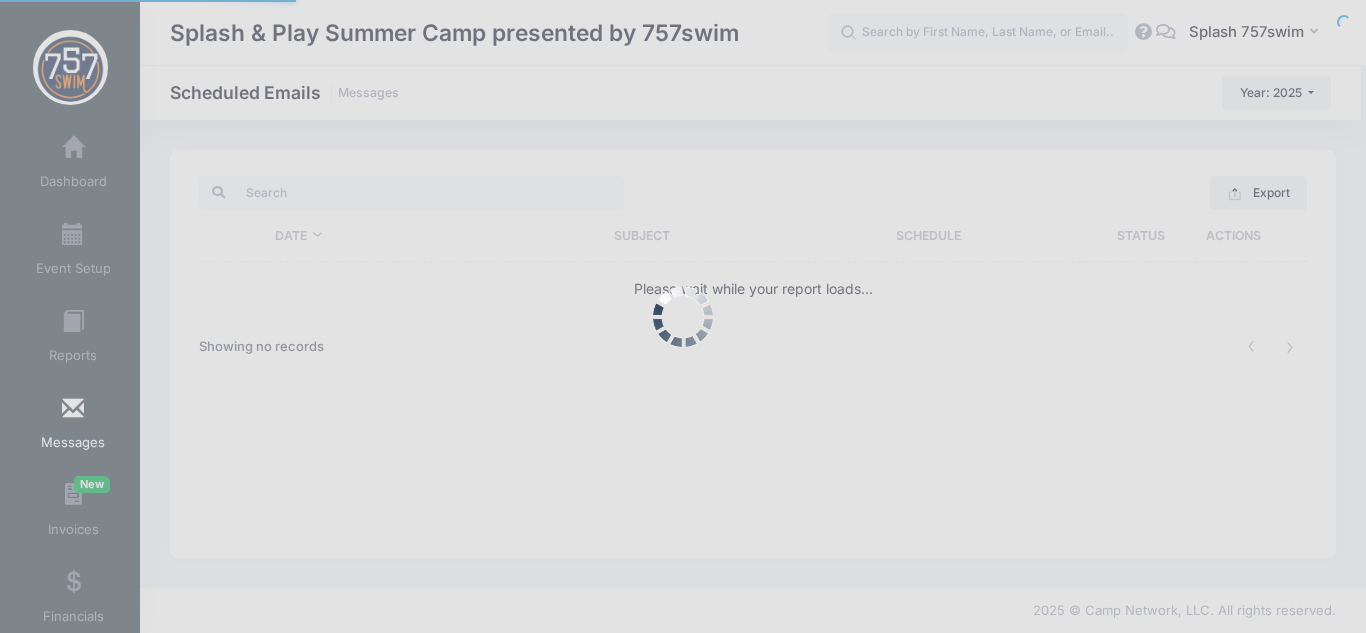 scroll, scrollTop: 0, scrollLeft: 0, axis: both 